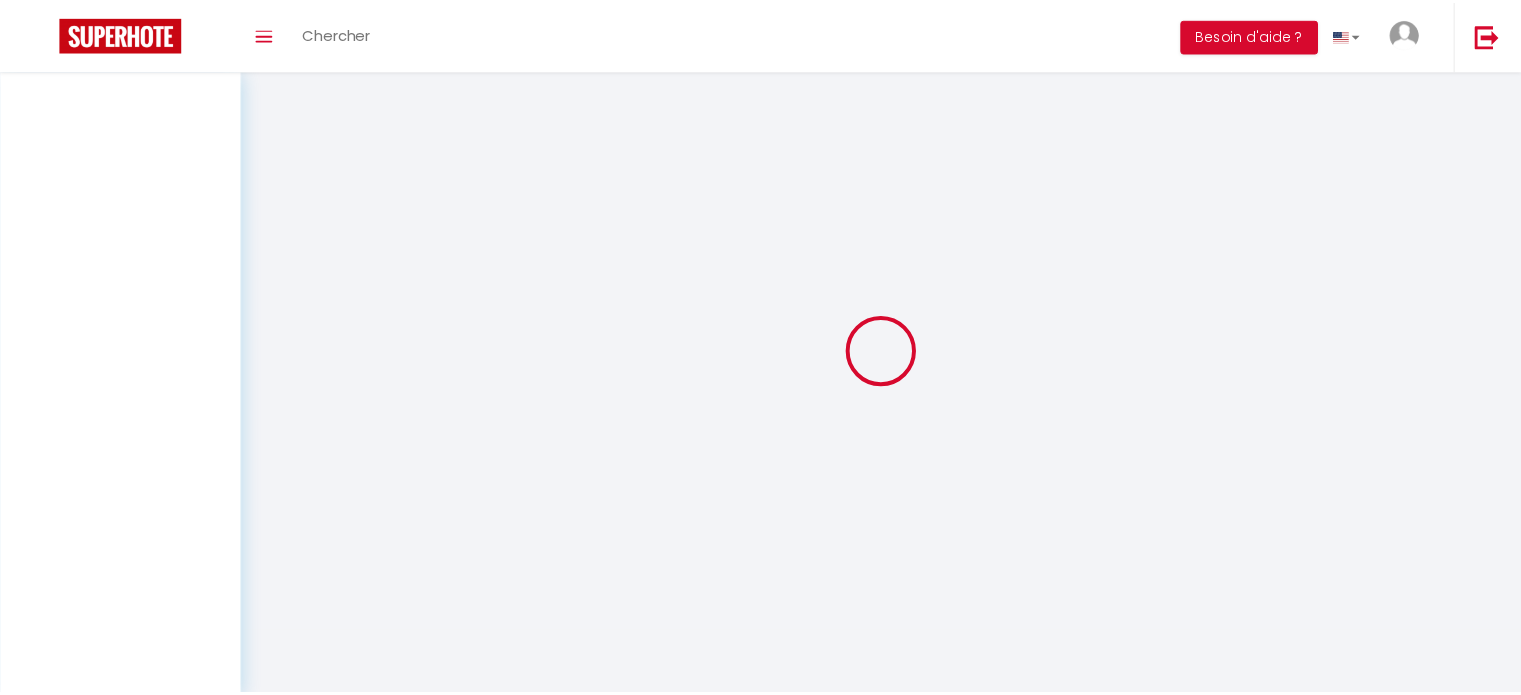 scroll, scrollTop: 0, scrollLeft: 0, axis: both 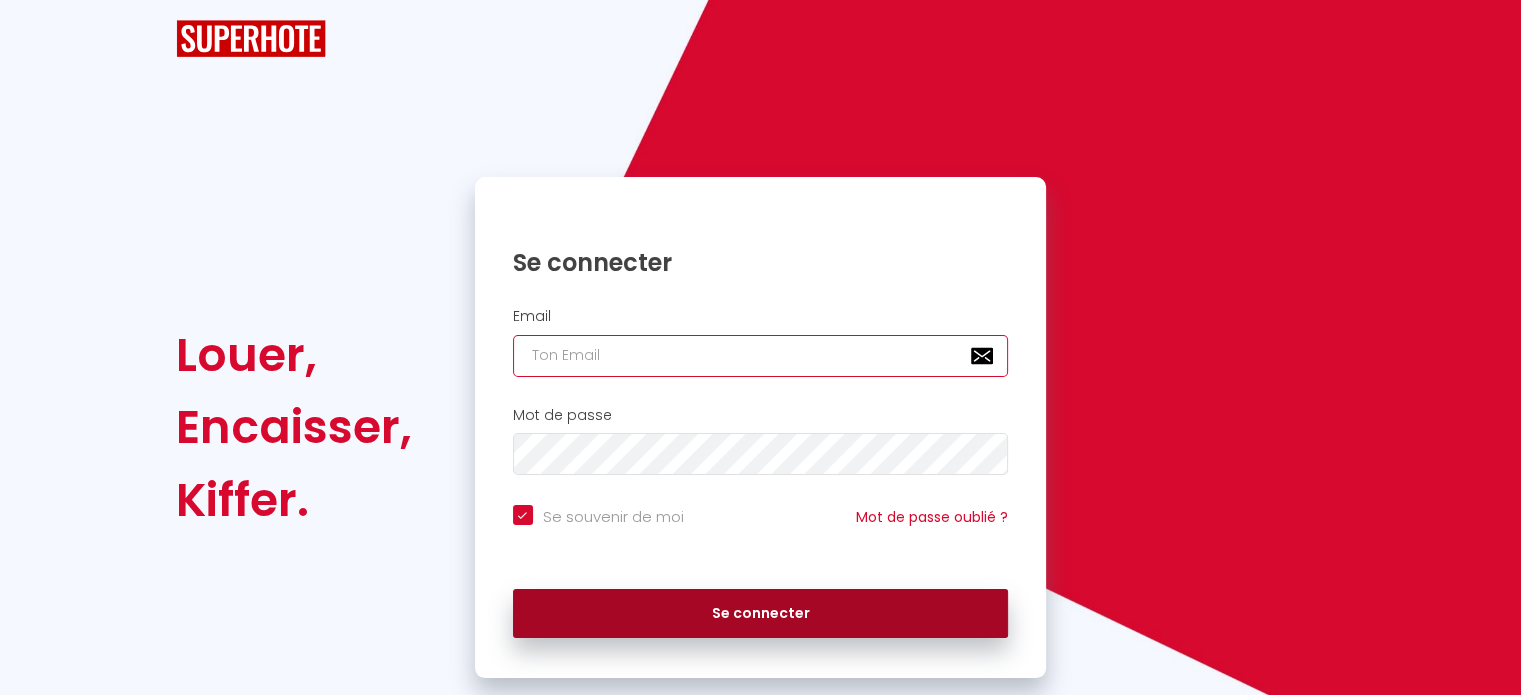 type on "[EMAIL]" 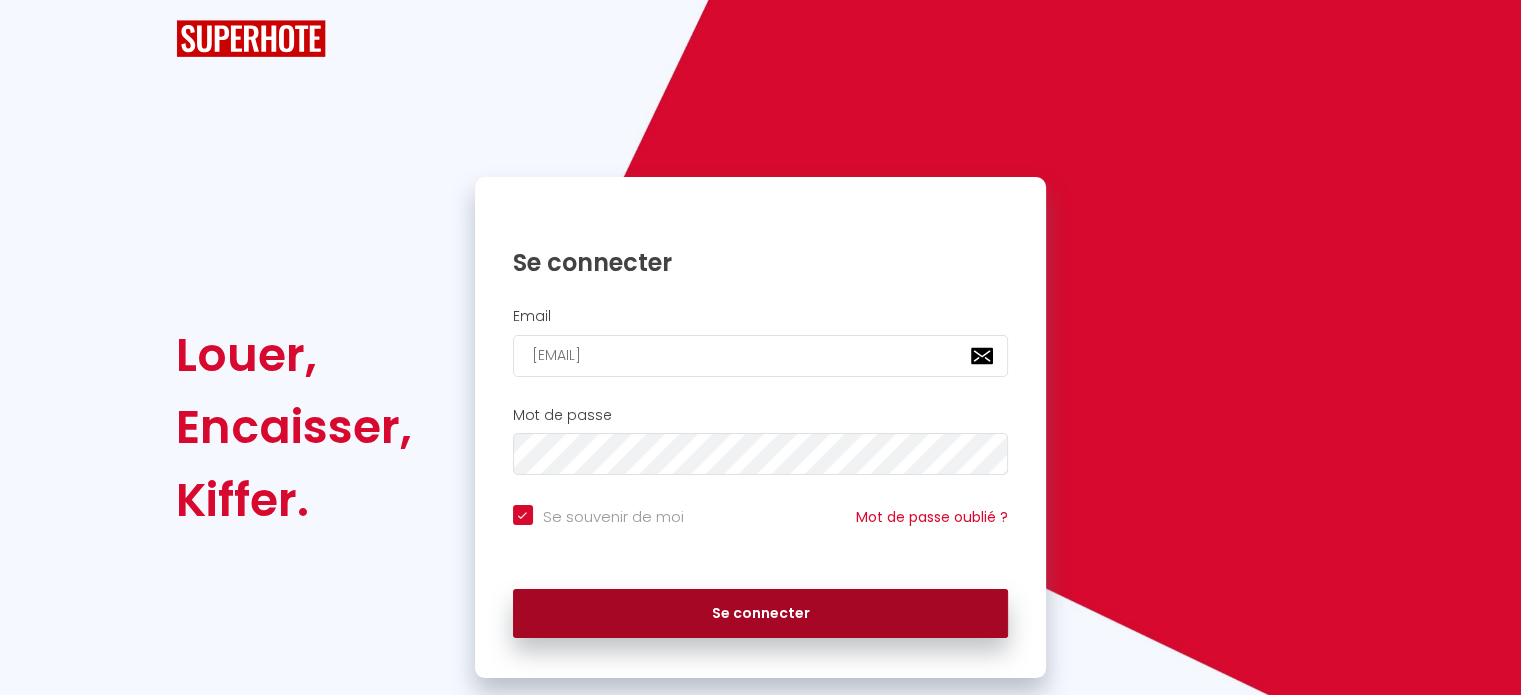 click on "Se connecter" at bounding box center (761, 614) 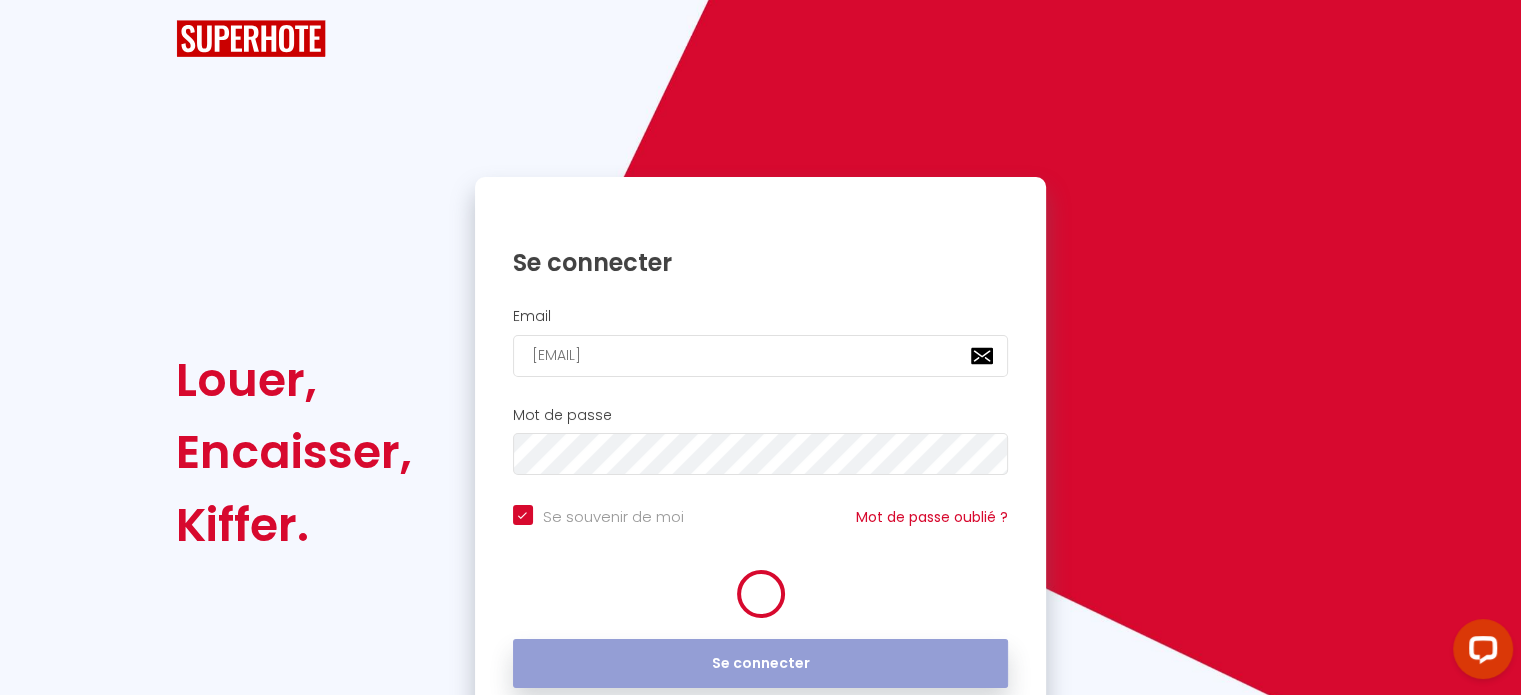 scroll, scrollTop: 0, scrollLeft: 0, axis: both 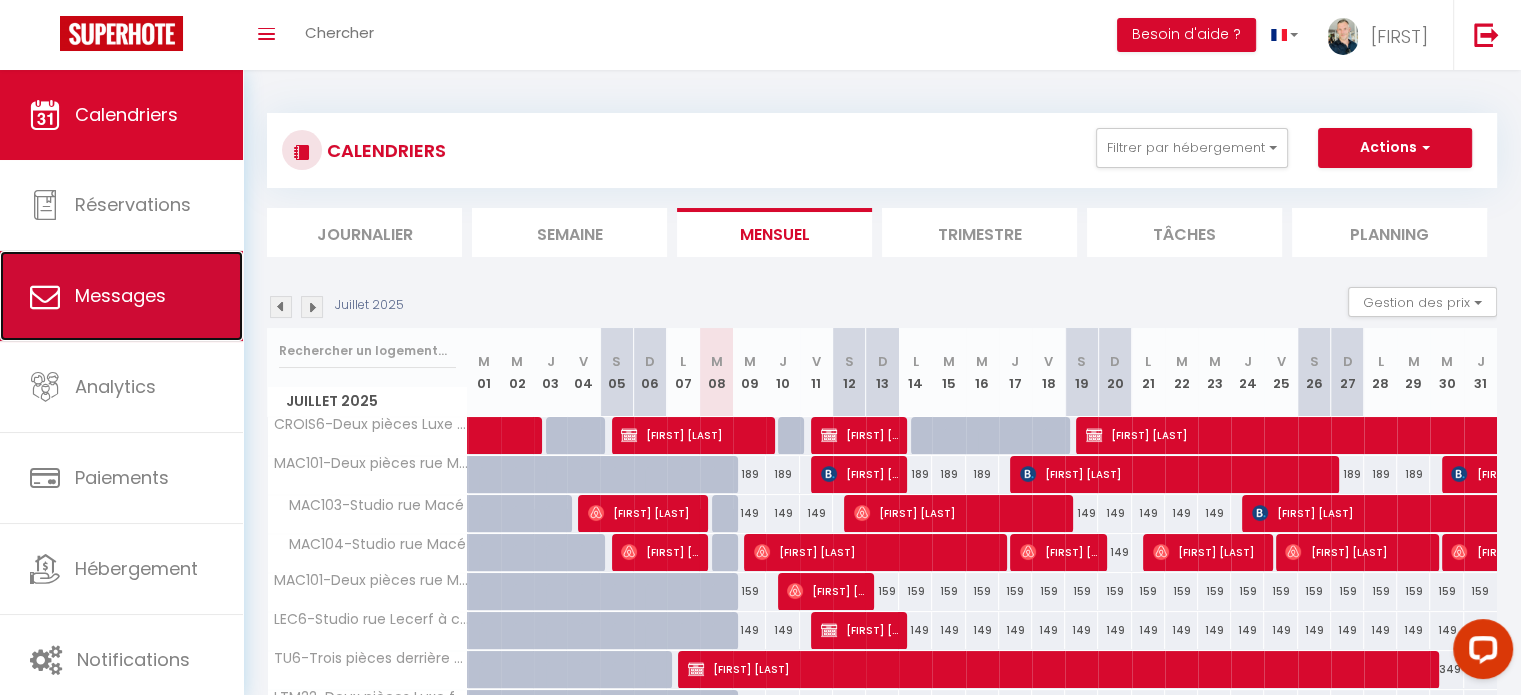 click on "Messages" at bounding box center [121, 296] 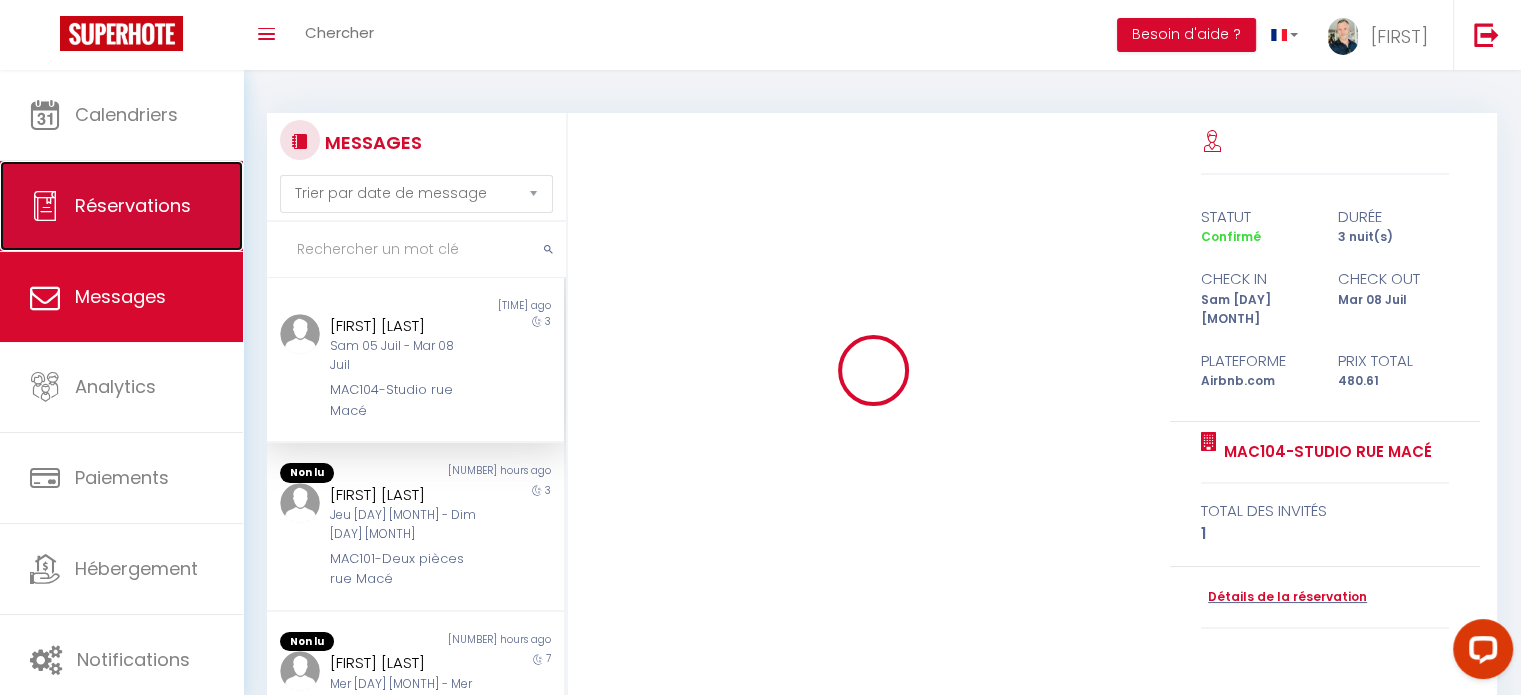 click on "Réservations" at bounding box center (133, 205) 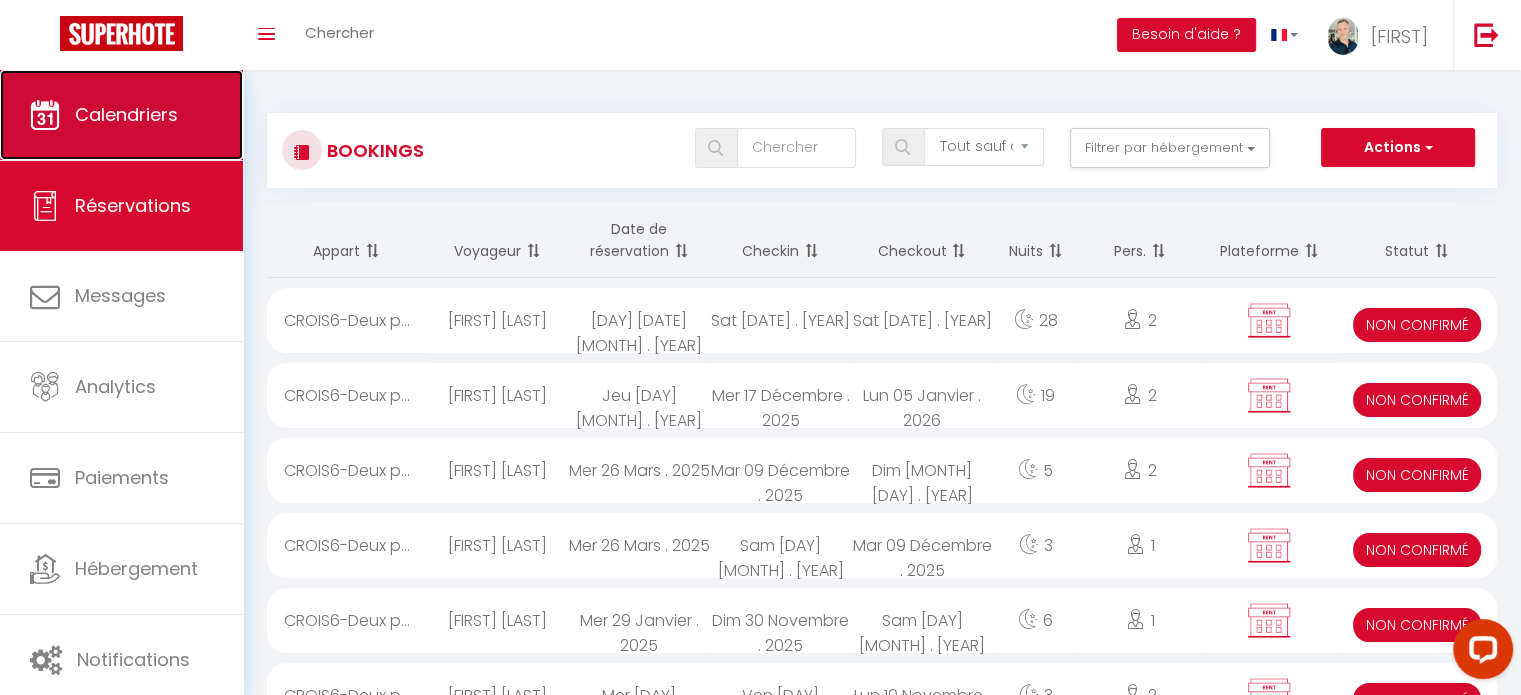 click on "Calendriers" at bounding box center [121, 115] 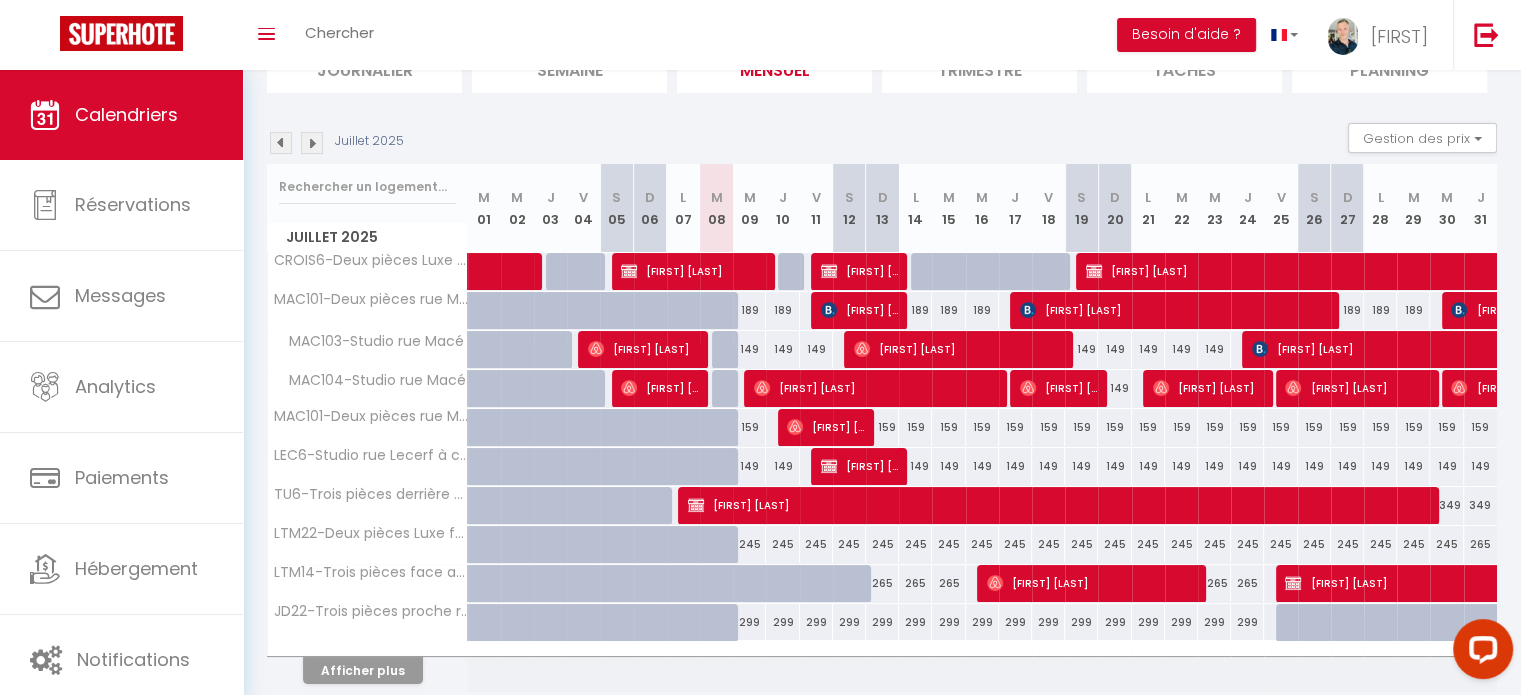 scroll, scrollTop: 169, scrollLeft: 0, axis: vertical 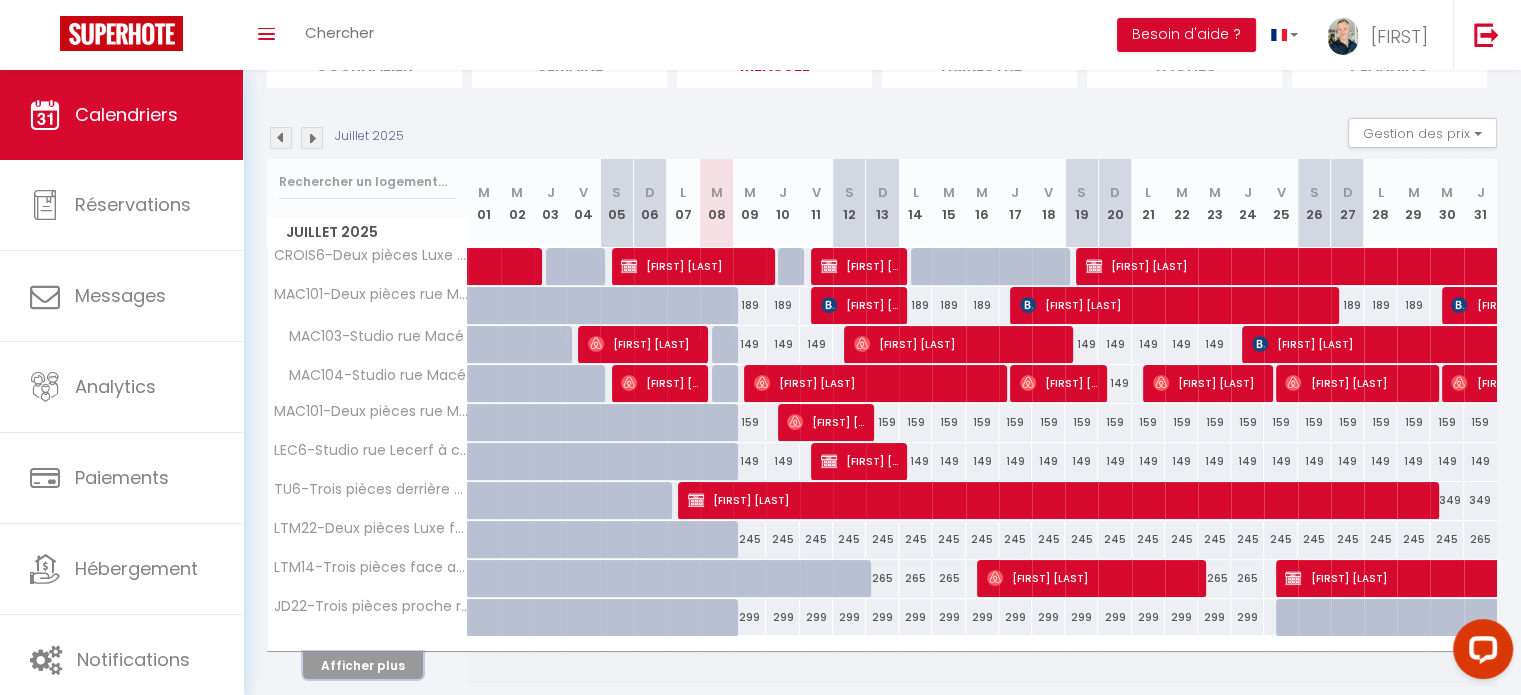 click on "Afficher plus" at bounding box center (363, 665) 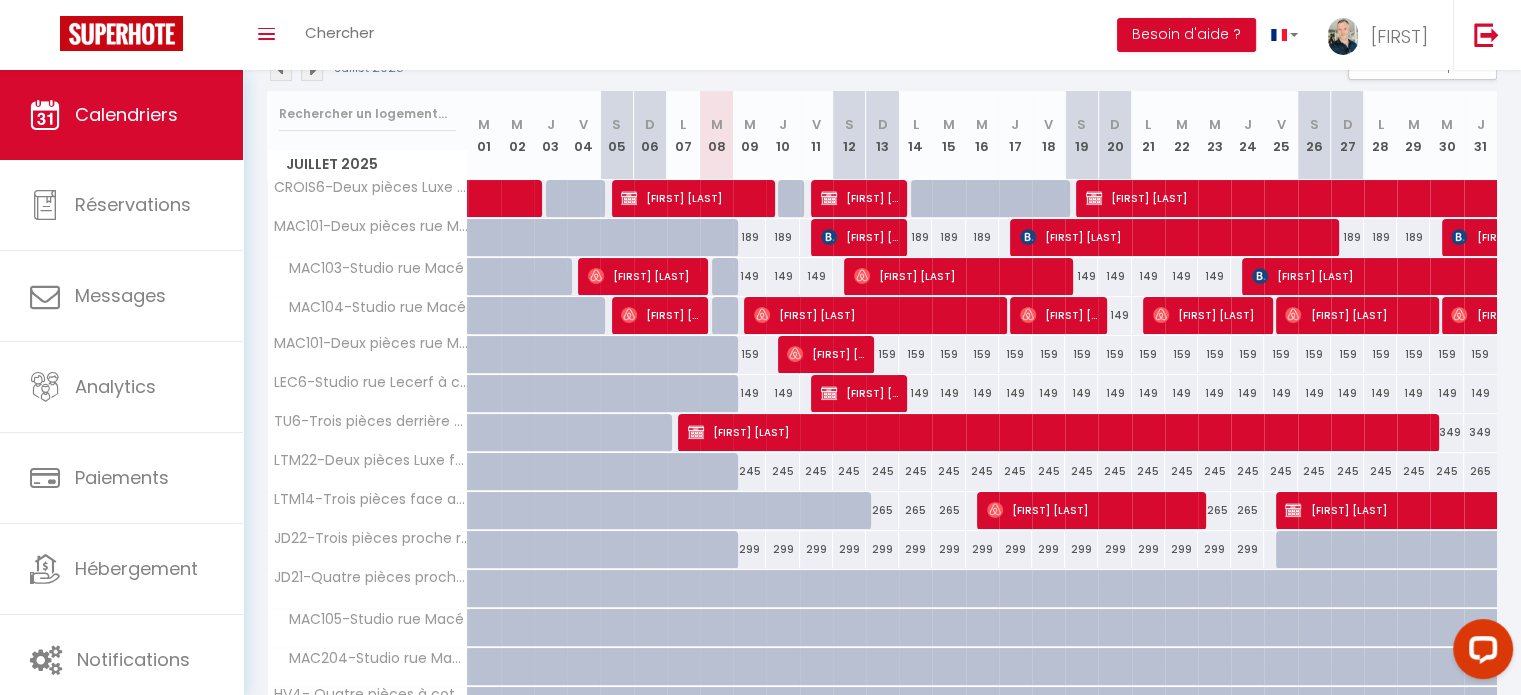 scroll, scrollTop: 191, scrollLeft: 0, axis: vertical 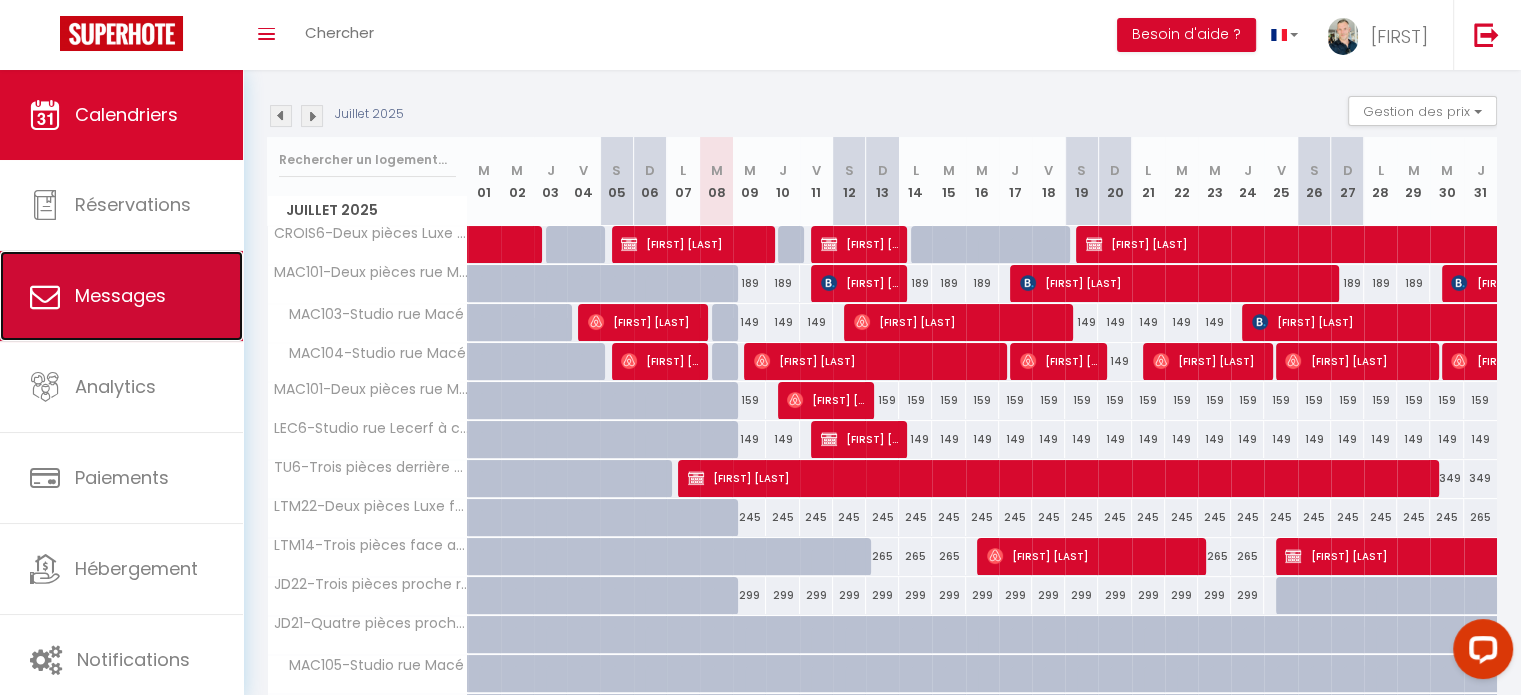click on "Messages" at bounding box center (121, 296) 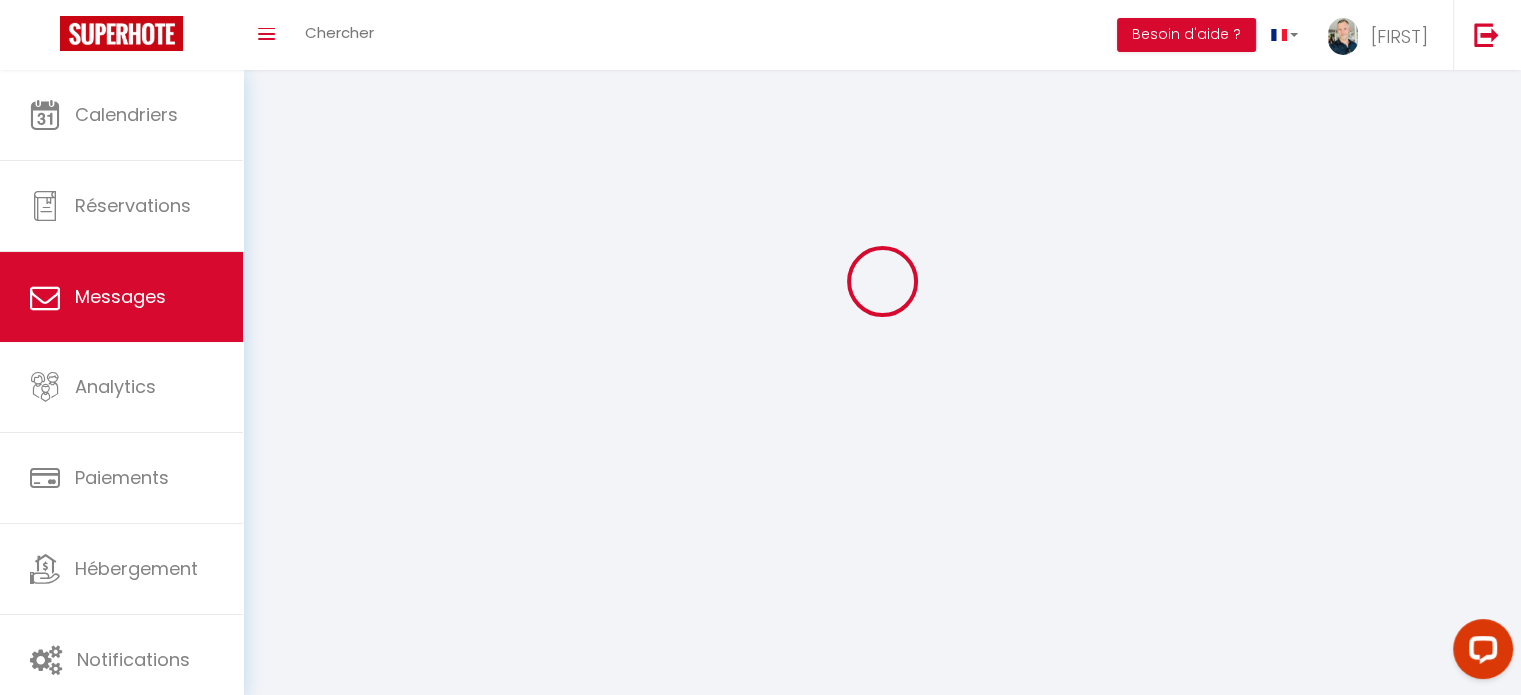 scroll, scrollTop: 0, scrollLeft: 0, axis: both 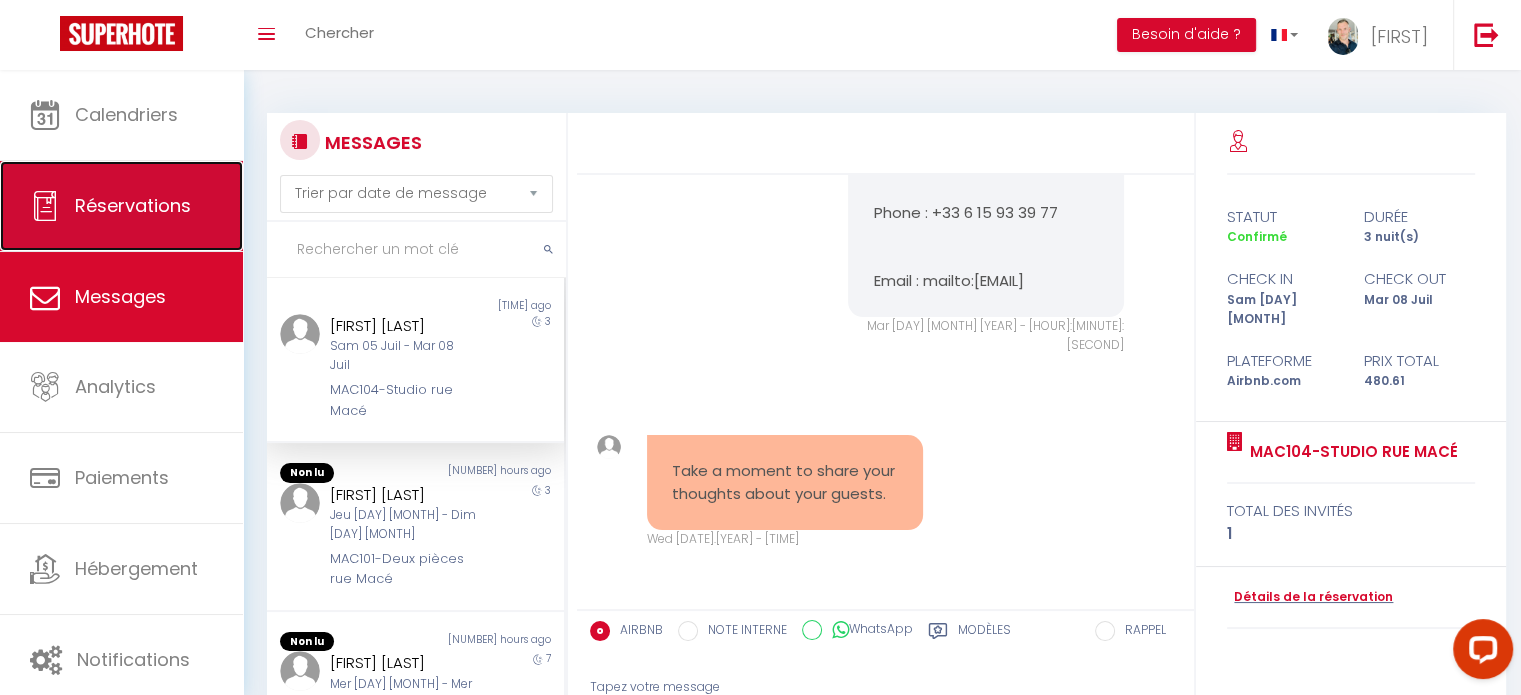click on "Réservations" at bounding box center (133, 205) 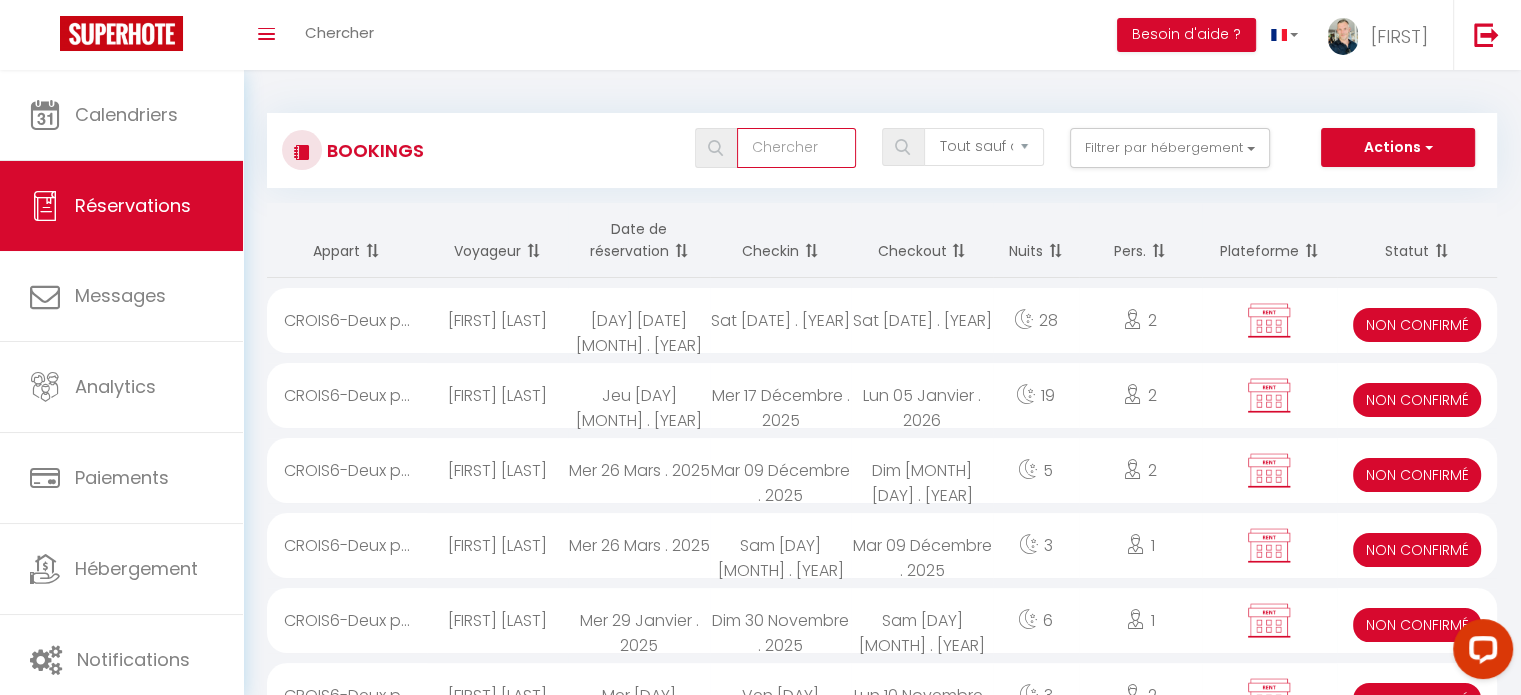 click at bounding box center (796, 148) 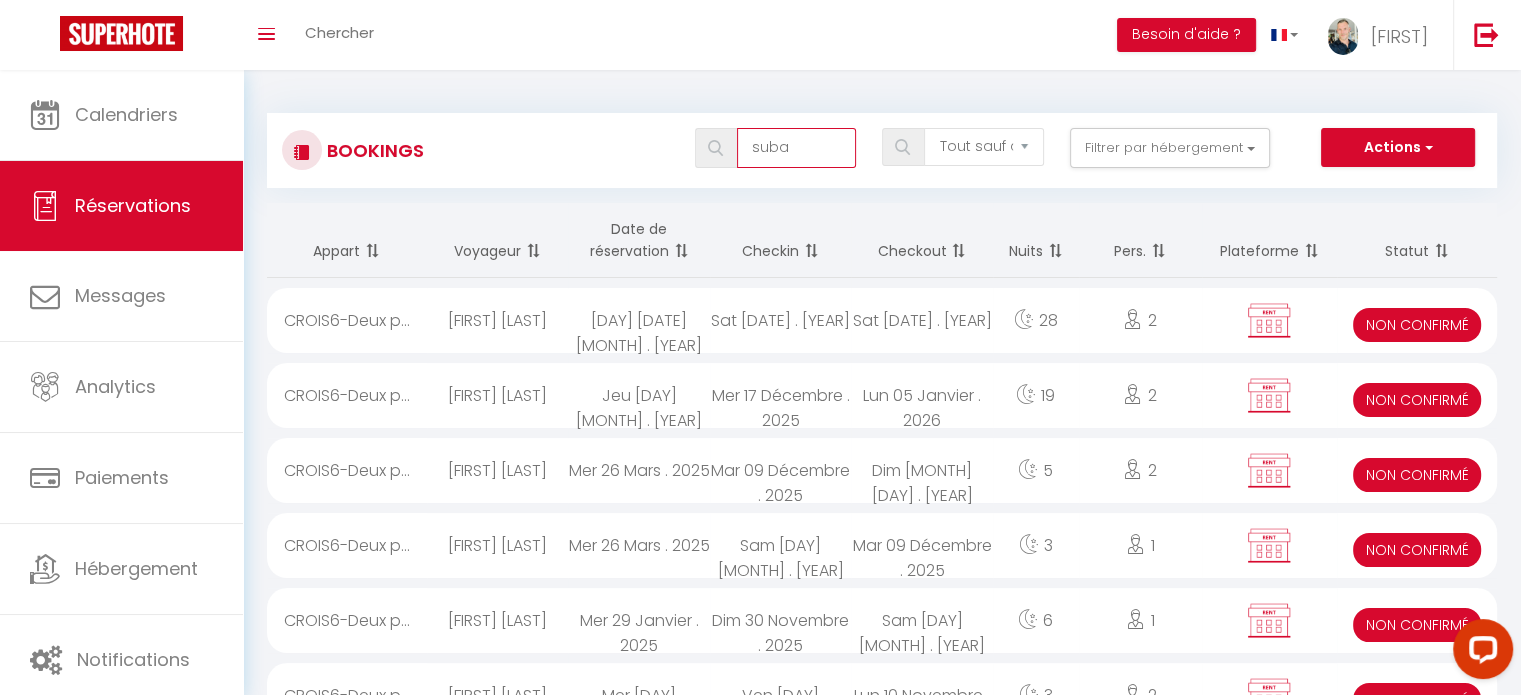 type on "suba" 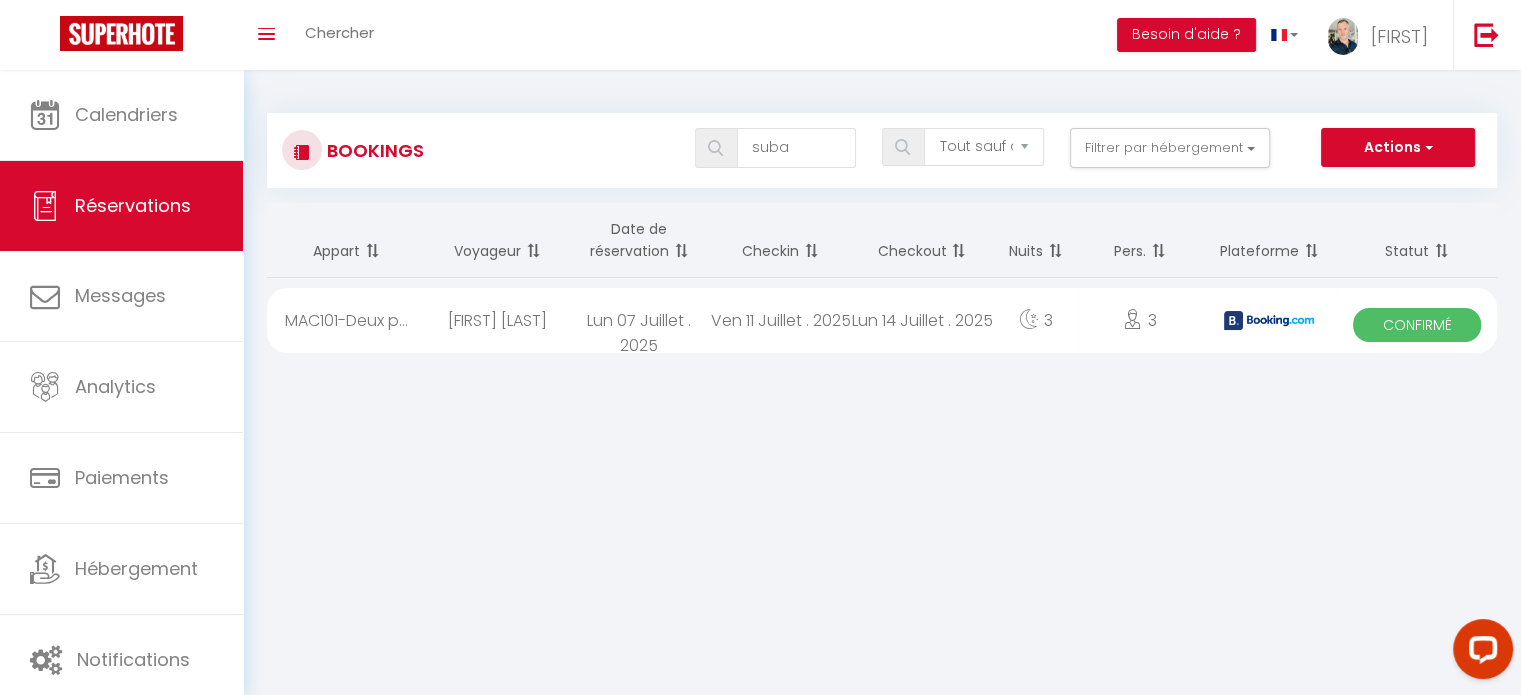 click on "Ven 11 Juillet . 2025" at bounding box center (780, 320) 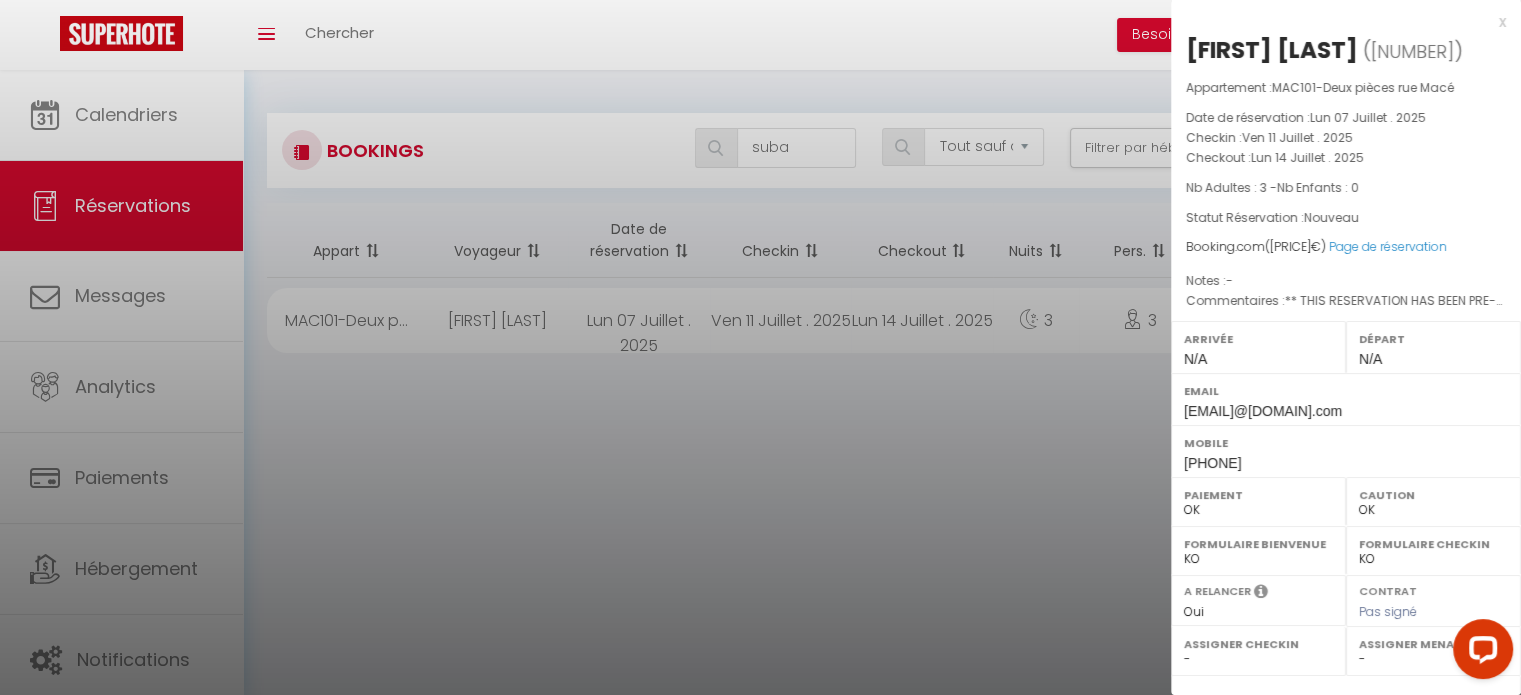 scroll, scrollTop: 263, scrollLeft: 0, axis: vertical 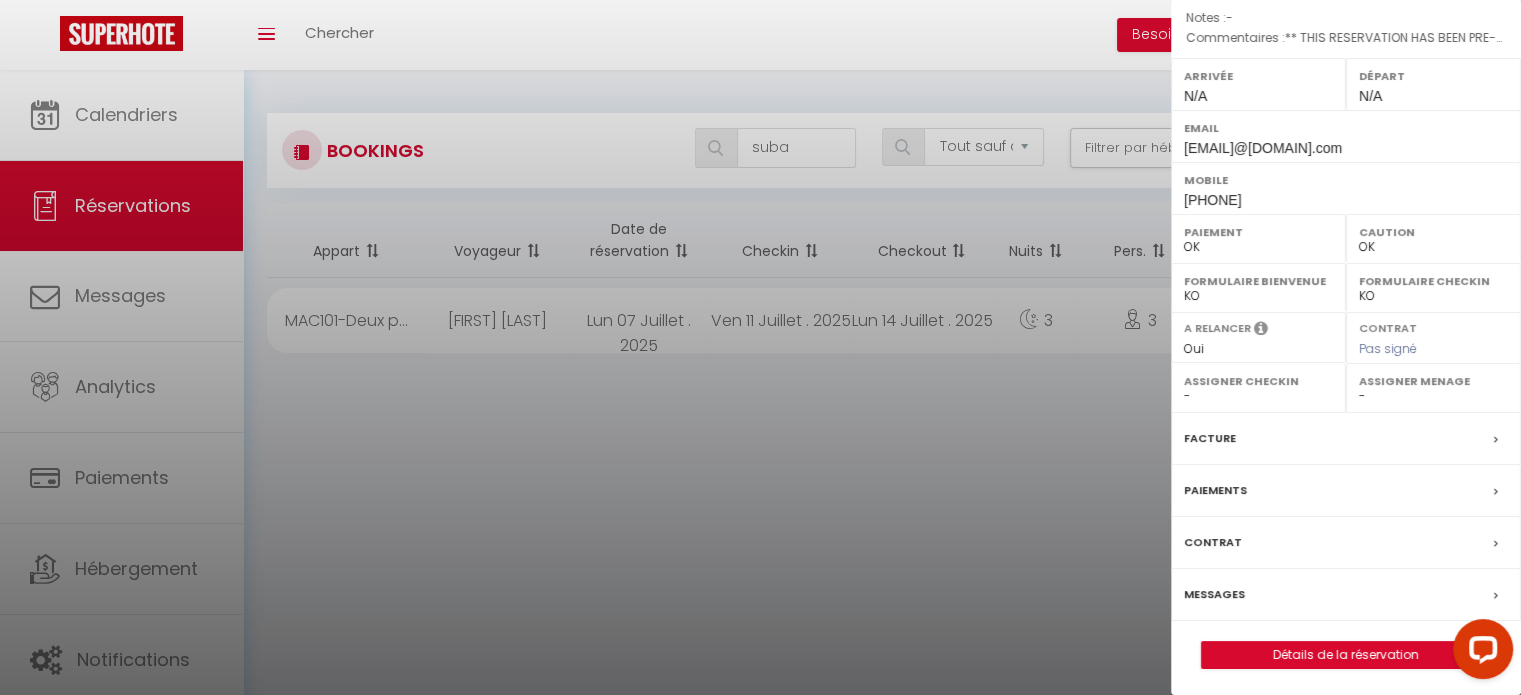 click on "Subah Aladwani
( [NUMBER] )    Appartement :  MAC101-Deux pièces rue Macé   Date de réservation :  Lun [DAY] [MONTH] . [YEAR]   Checkin :  Ven [DAY] [MONTH] . [YEAR]   Checkout :  Lun [DAY] [MONTH] . [YEAR]
Nb Adultes : [NUMBER]
-
Nb Enfants : [NUMBER]   Statut Réservation :  Nouveau
Booking.com
( [PRICE]  €)   Page de réservation
Notes :
-
Commentaires :
** THIS RESERVATION HAS BEEN PRE-PAID **
BOOKING NOTE : Payment charge is EUR [PRICE]
This is a Smart Flex reservation.
Upgraded policy: Free cancellation until [NUMBER] days before check-in.
More information can be found at https://admin.booking.com/hotel/hoteladmin/extranet_ng/manage/booking.html?hotel_id=12149473&res_id=5338010397   Arrivée    N/A   Départ    N/A   Email    [EMAIL]   Mobile    [PHONE]   Paiement    OK   KO   Caution" at bounding box center [1346, 220] 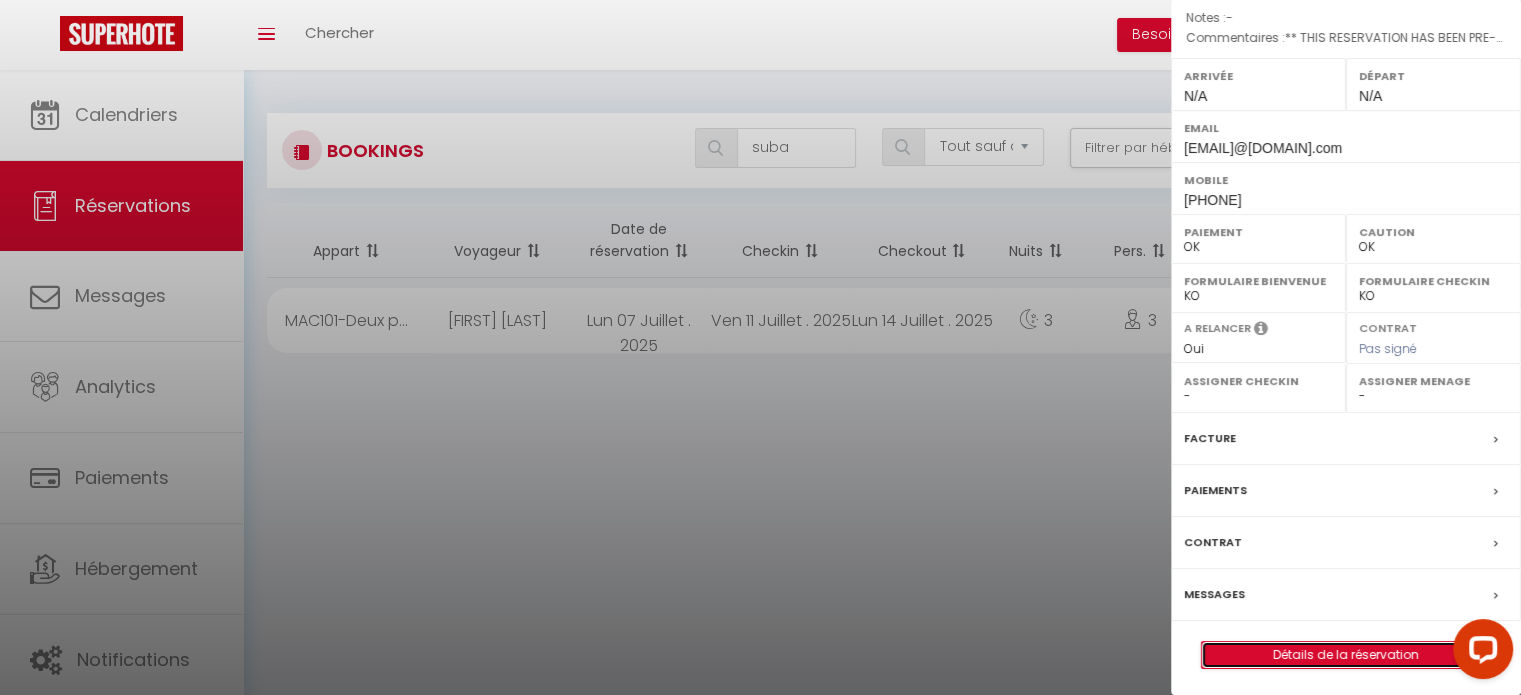 click on "Détails de la réservation" at bounding box center (1346, 655) 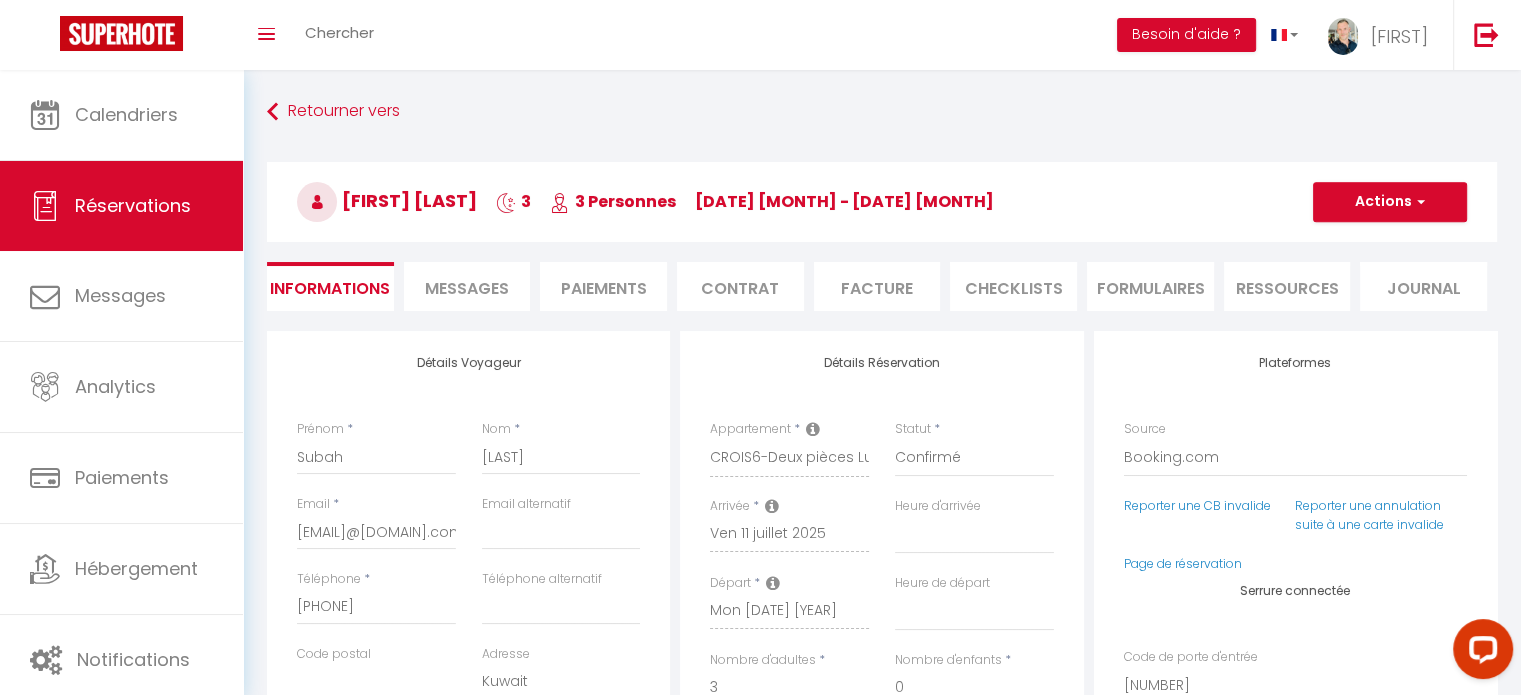 click on "Contrat" at bounding box center [740, 286] 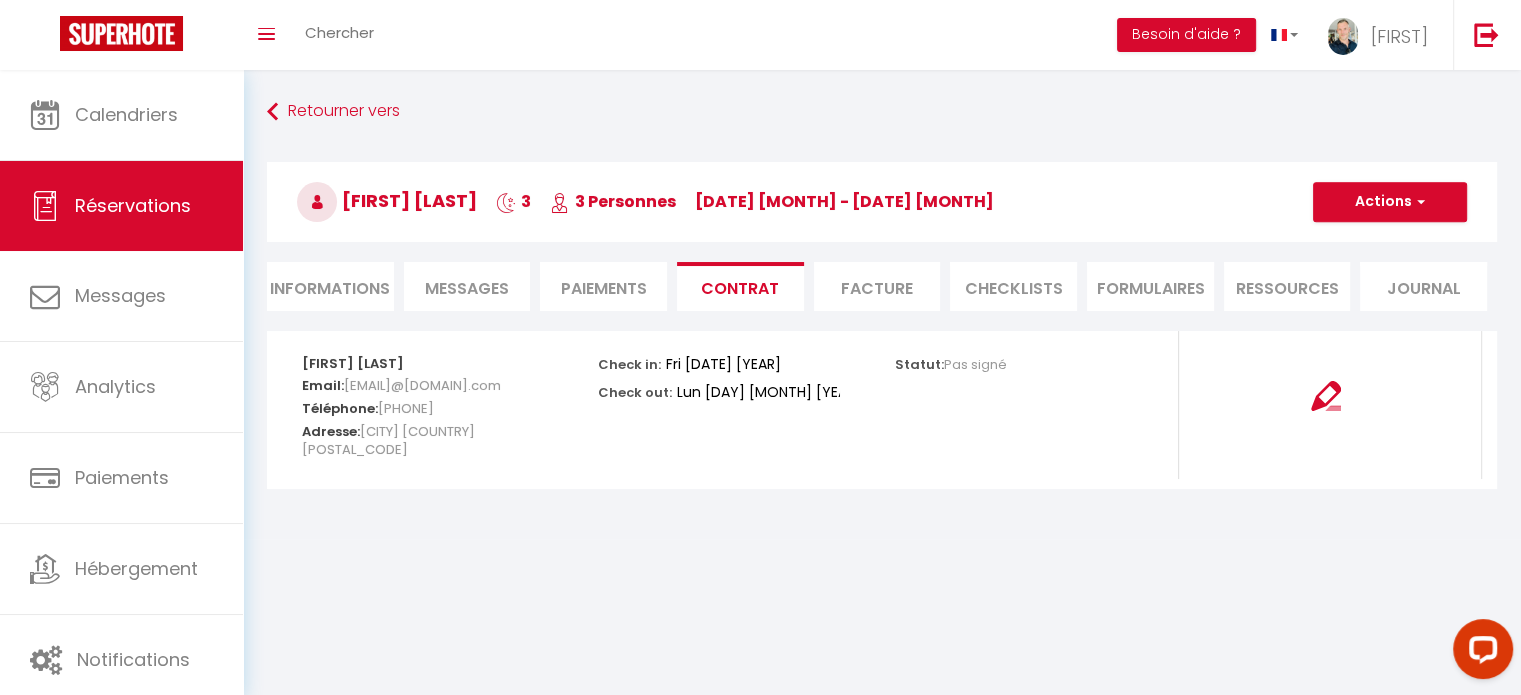 click on "Facture" at bounding box center [877, 286] 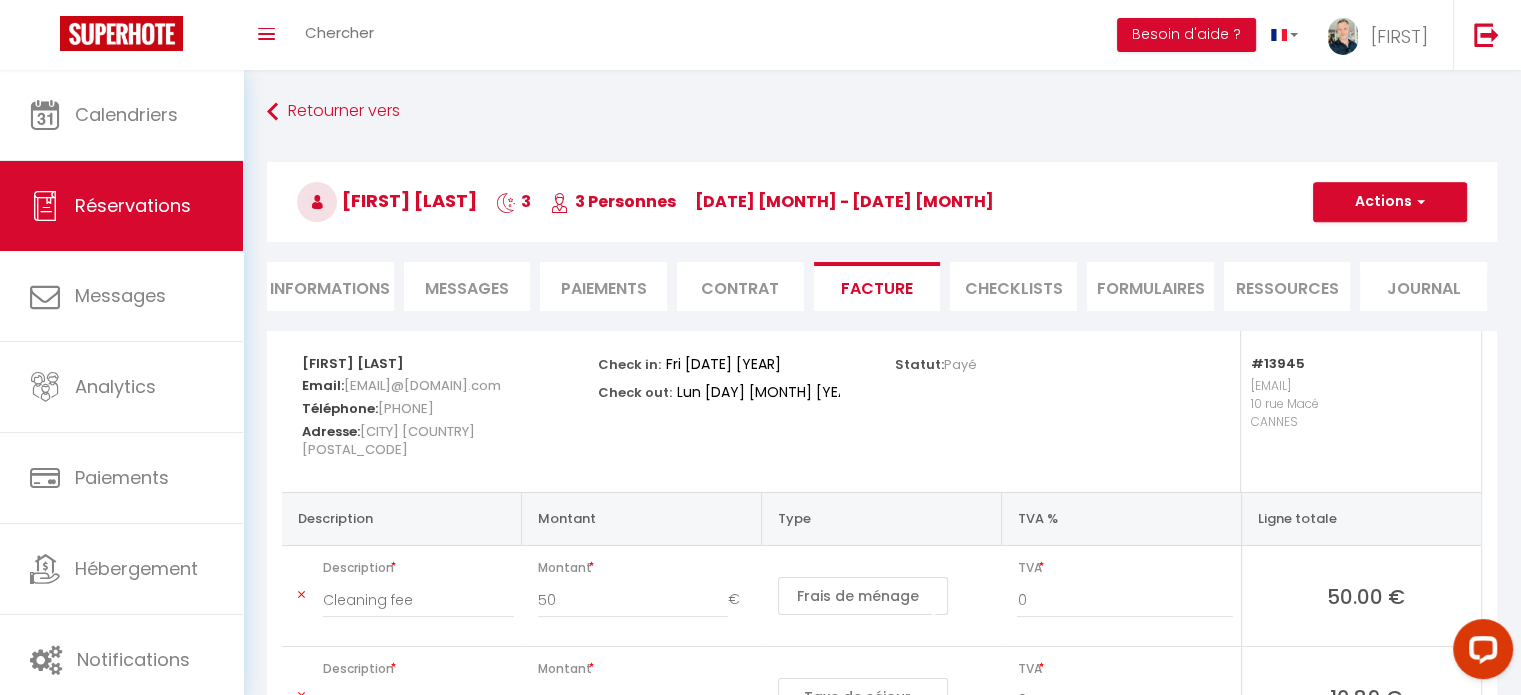 click on "Contrat" at bounding box center [740, 286] 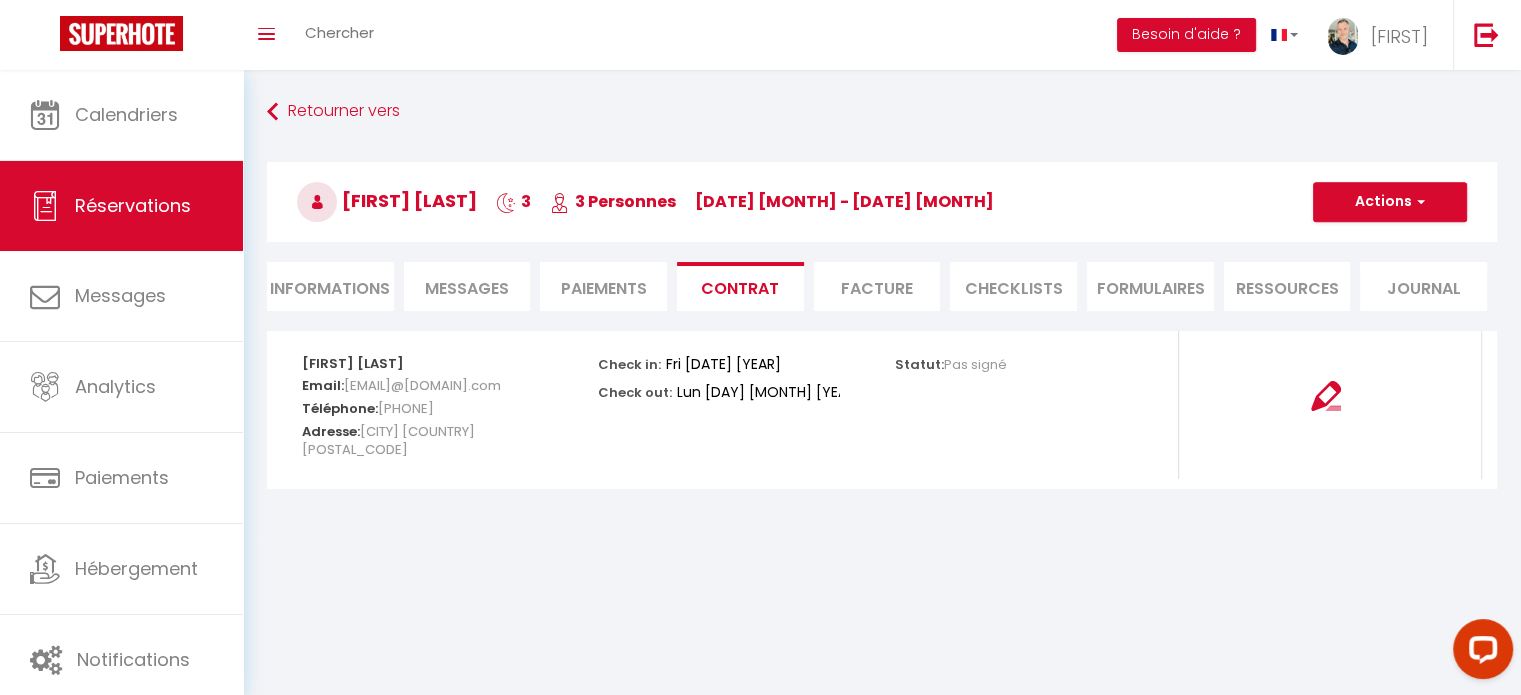 click on "Paiements" at bounding box center (603, 286) 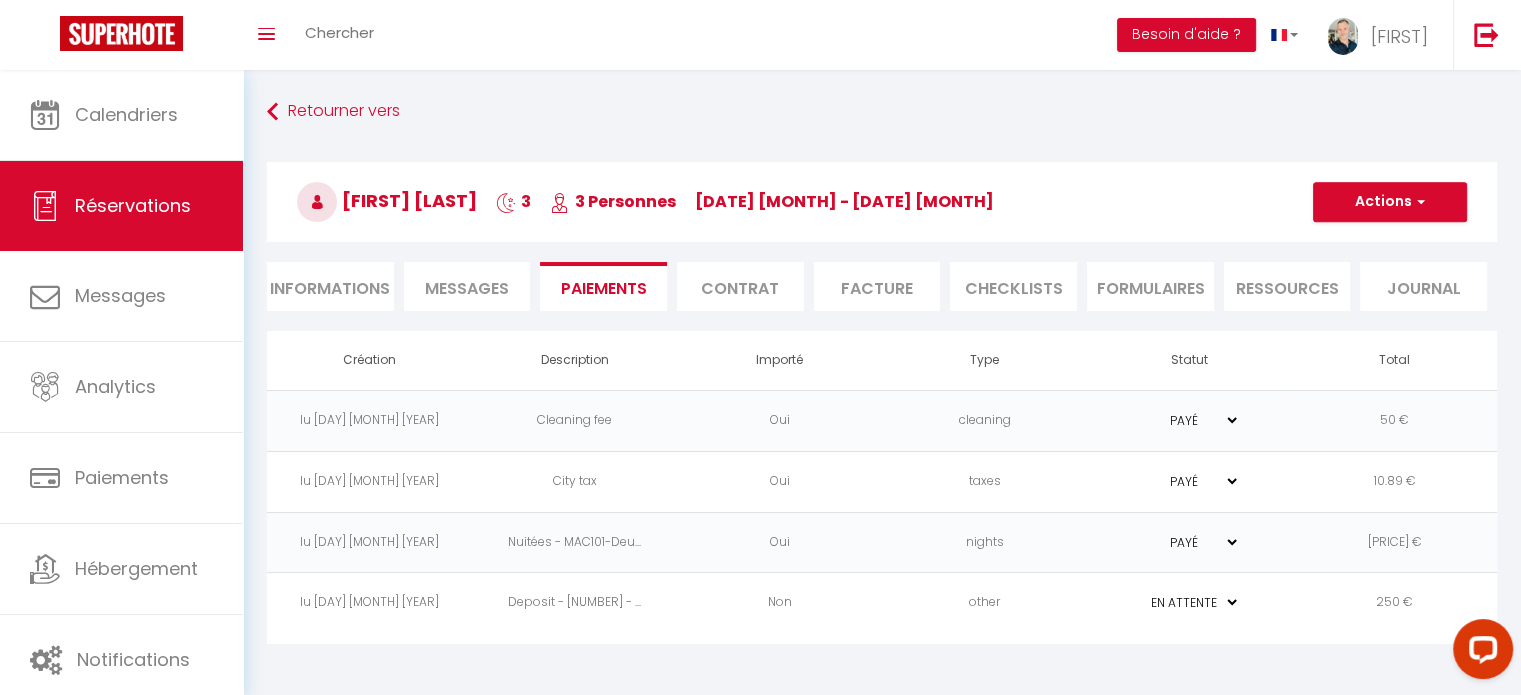 click on "PAYÉ   EN ATTENTE" at bounding box center [1190, 420] 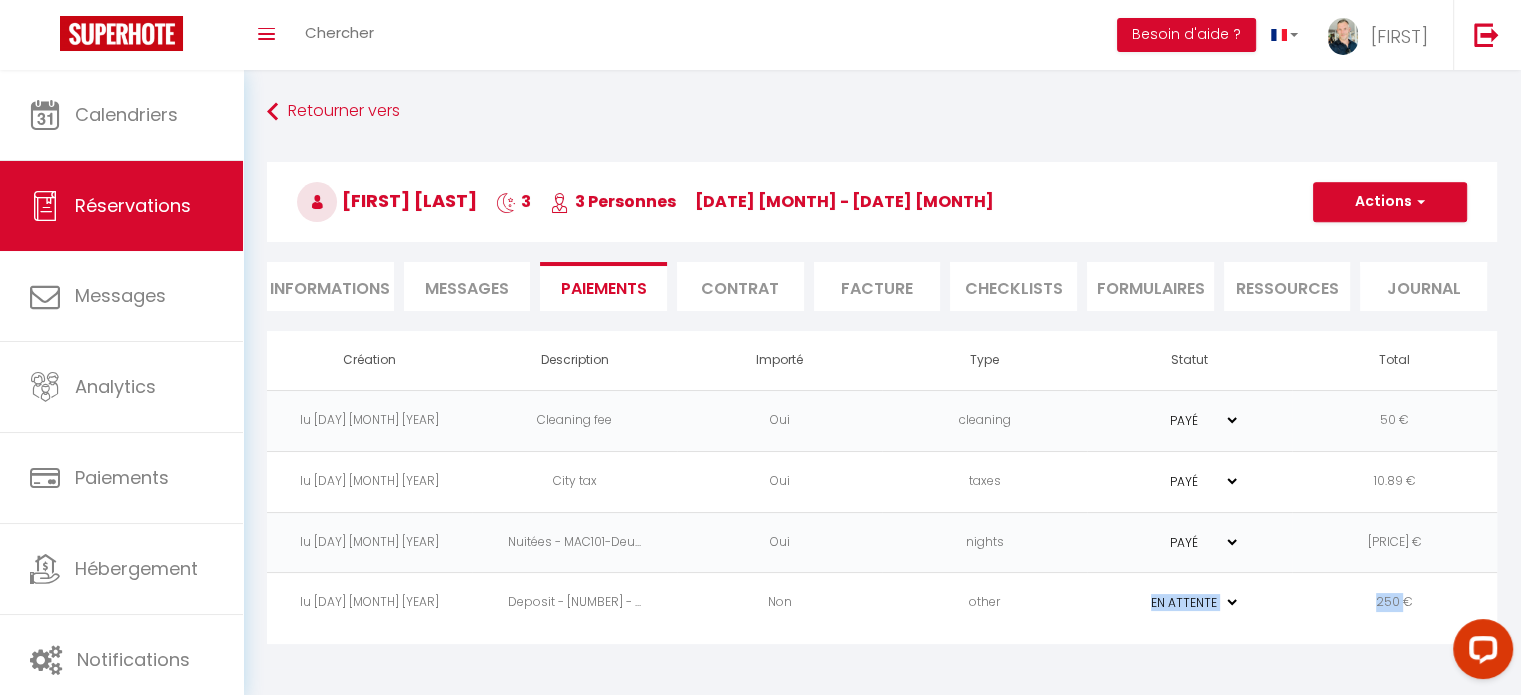 click on "PAYÉ   EN ATTENTE" at bounding box center (1189, 420) 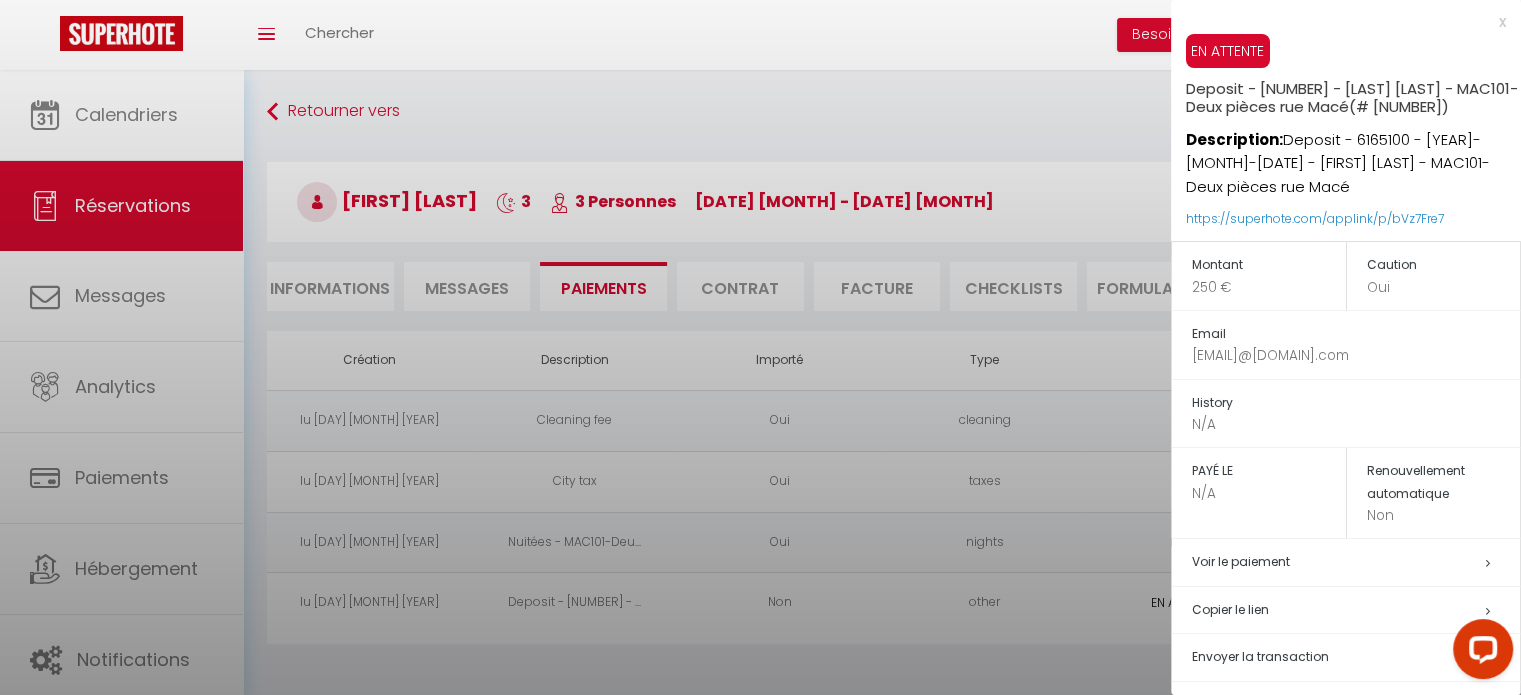 click on "Voir le paiement" at bounding box center (1259, 276) 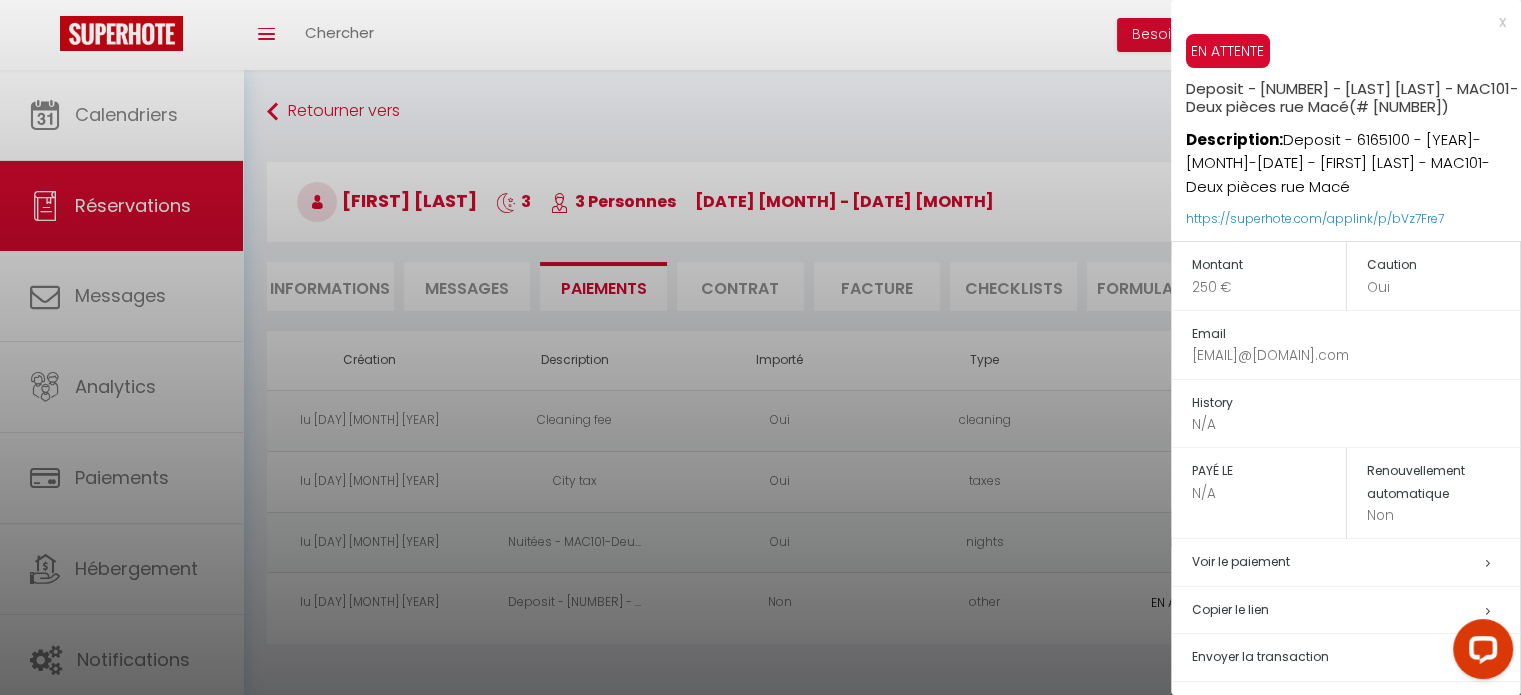 click on "Copier le lien" at bounding box center (1356, 562) 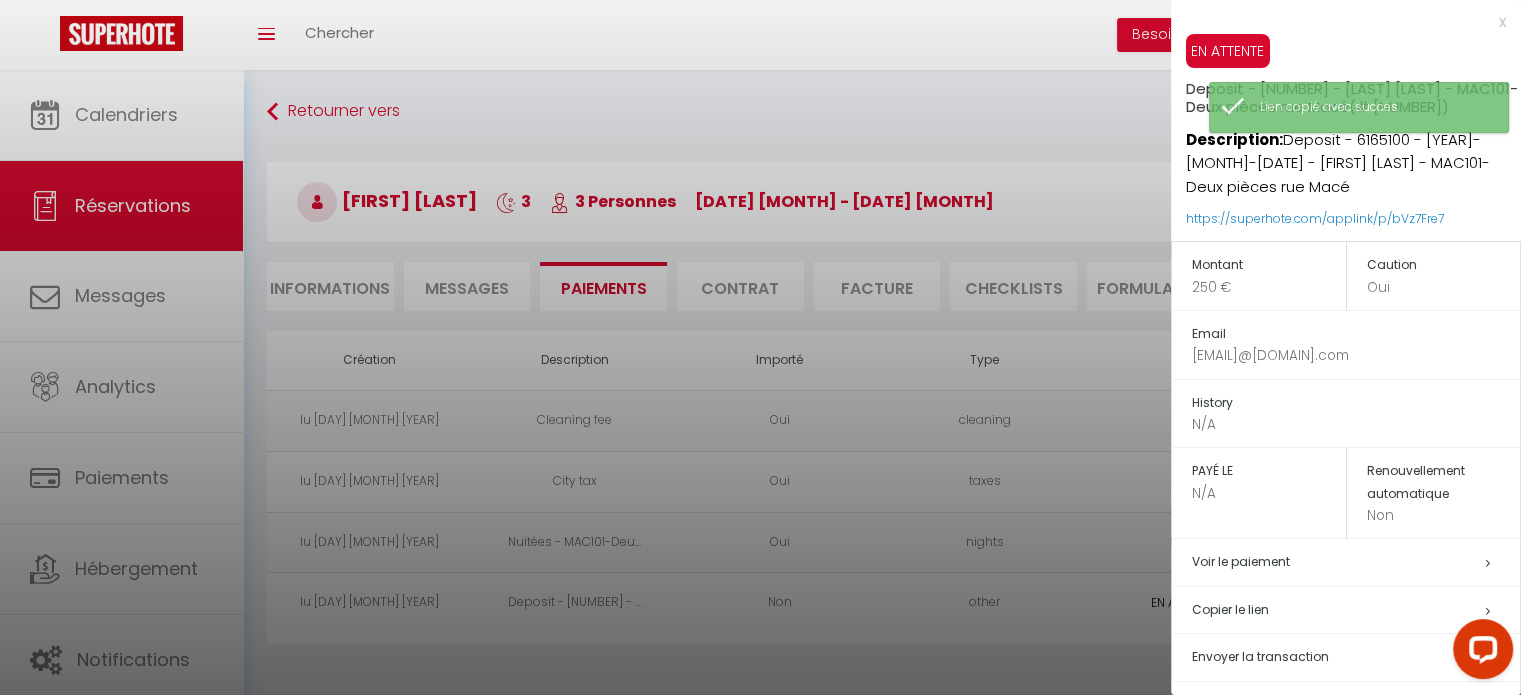 click at bounding box center (760, 347) 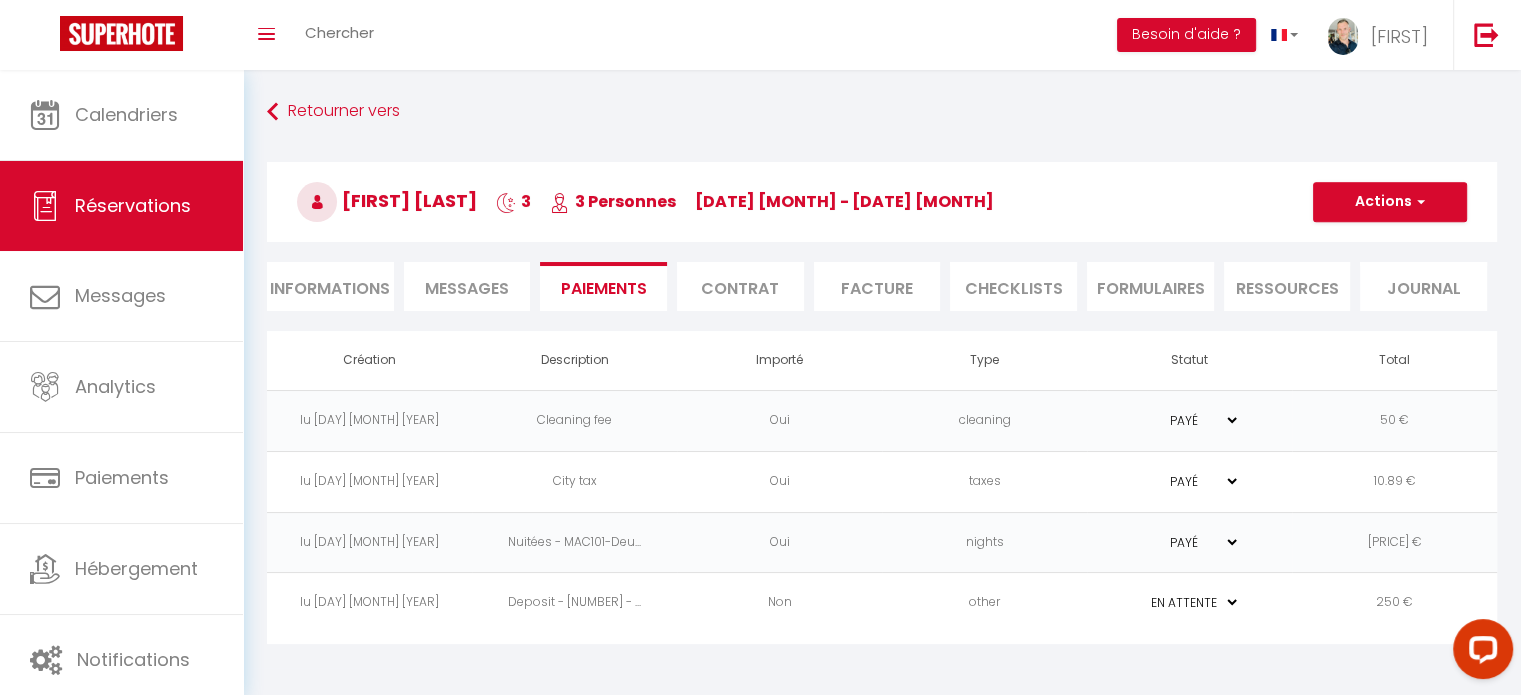 click on "Messages" at bounding box center (467, 288) 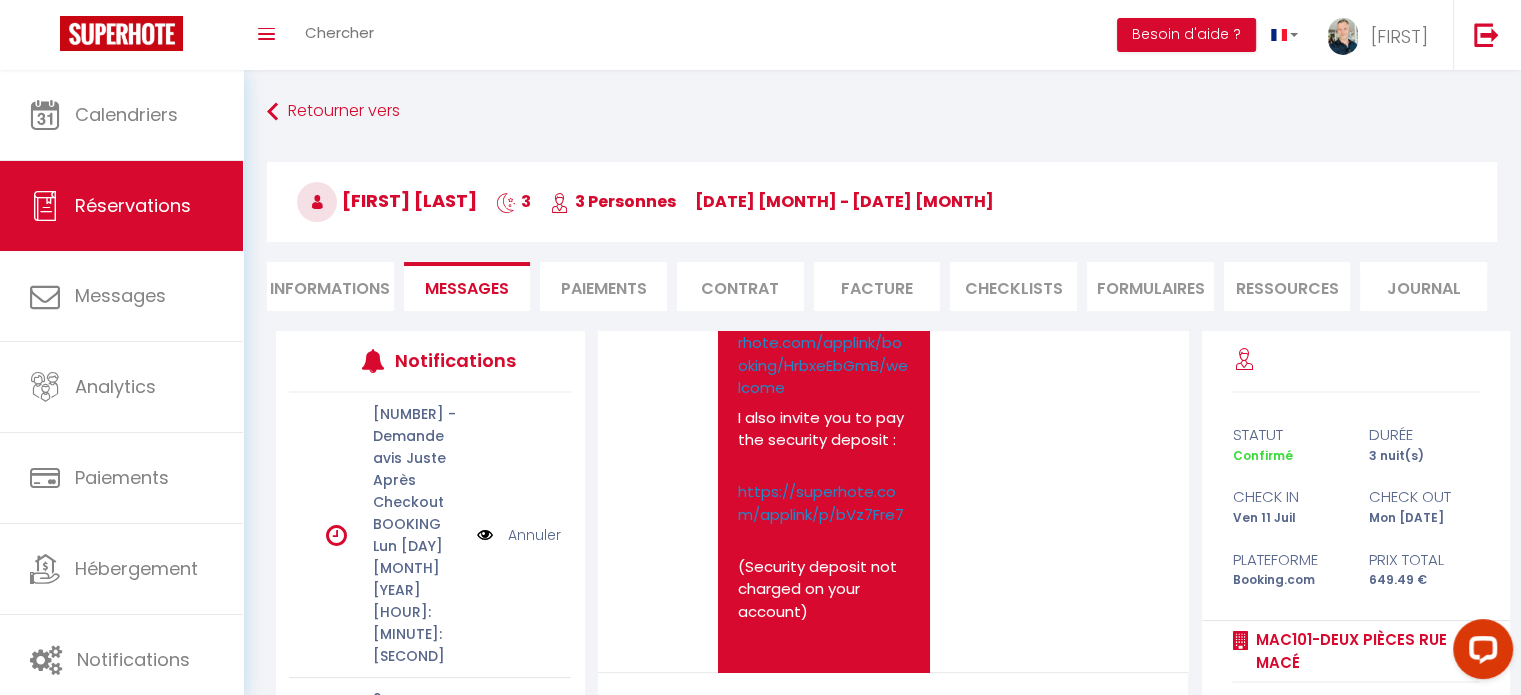 scroll, scrollTop: 364, scrollLeft: 0, axis: vertical 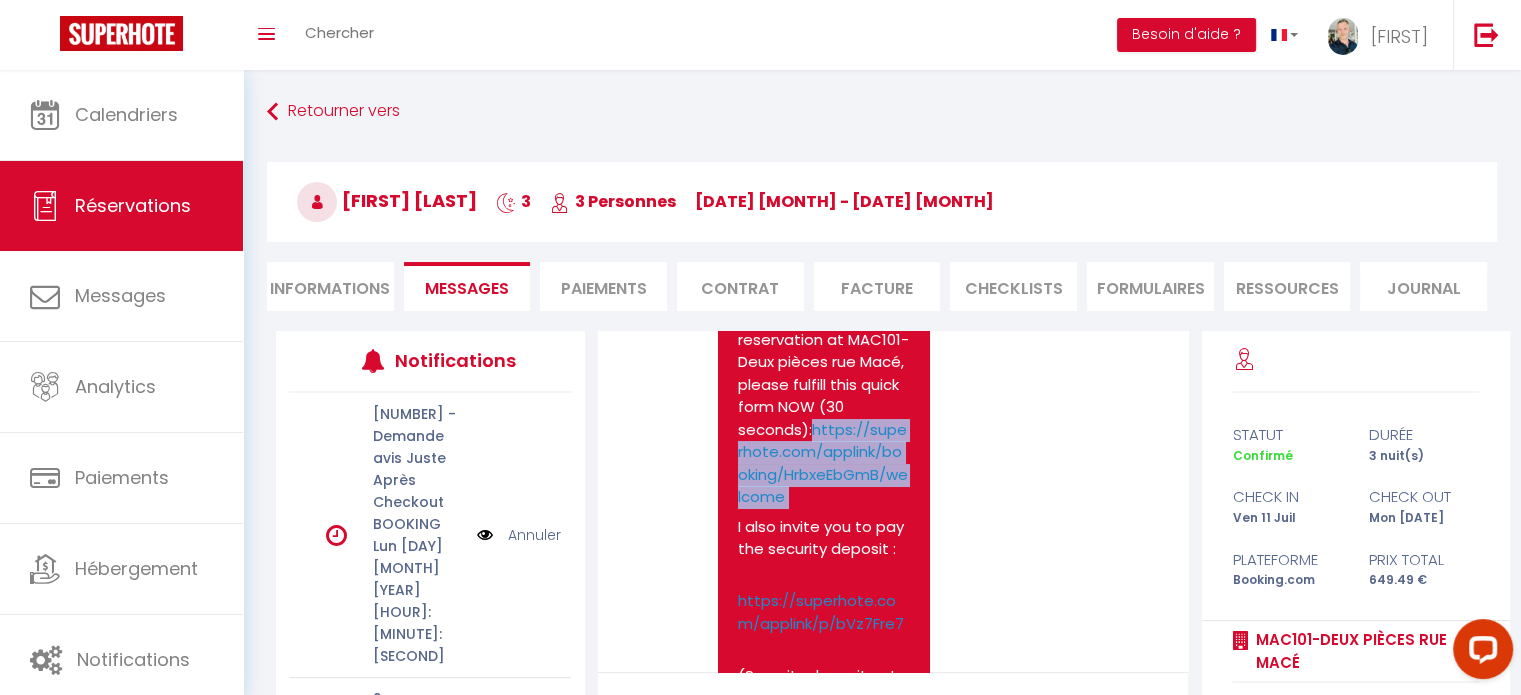 drag, startPoint x: 908, startPoint y: 495, endPoint x: 736, endPoint y: 458, distance: 175.93465 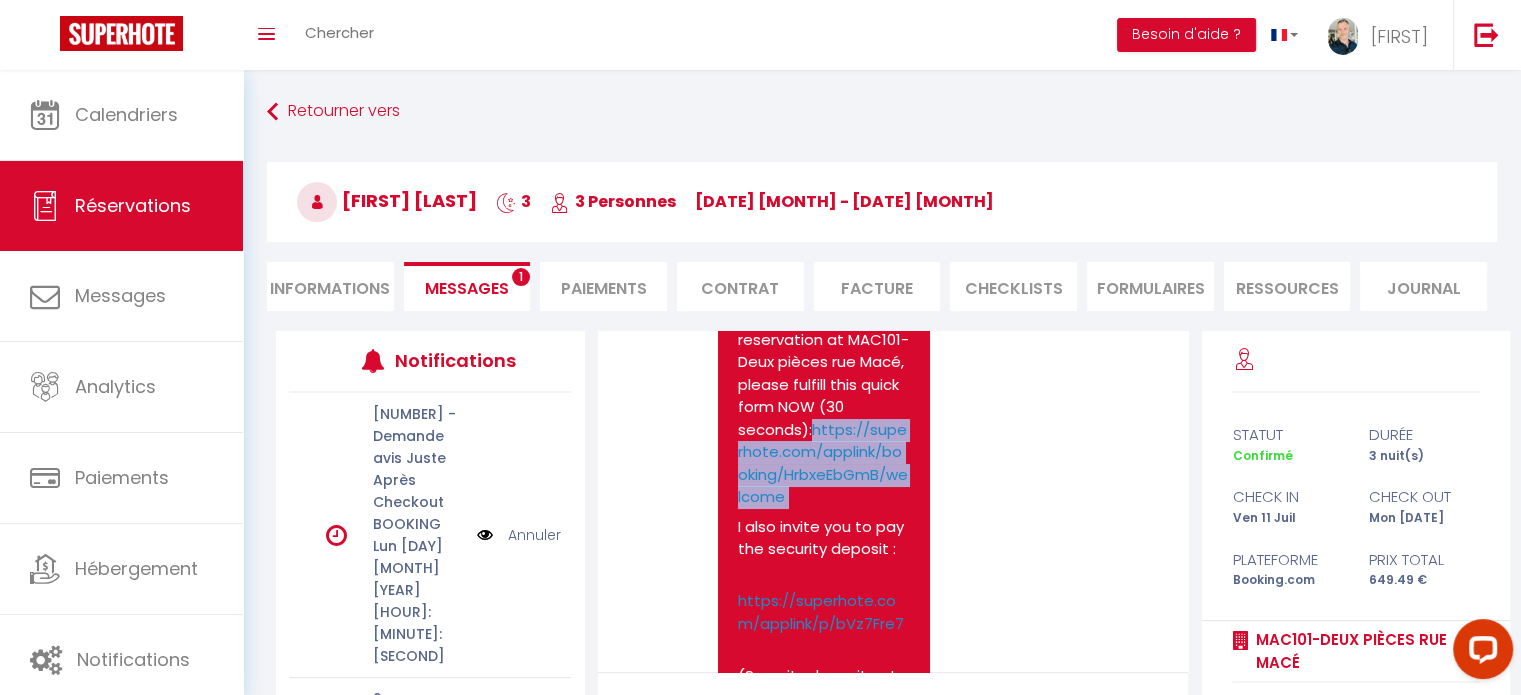 scroll, scrollTop: 1213, scrollLeft: 0, axis: vertical 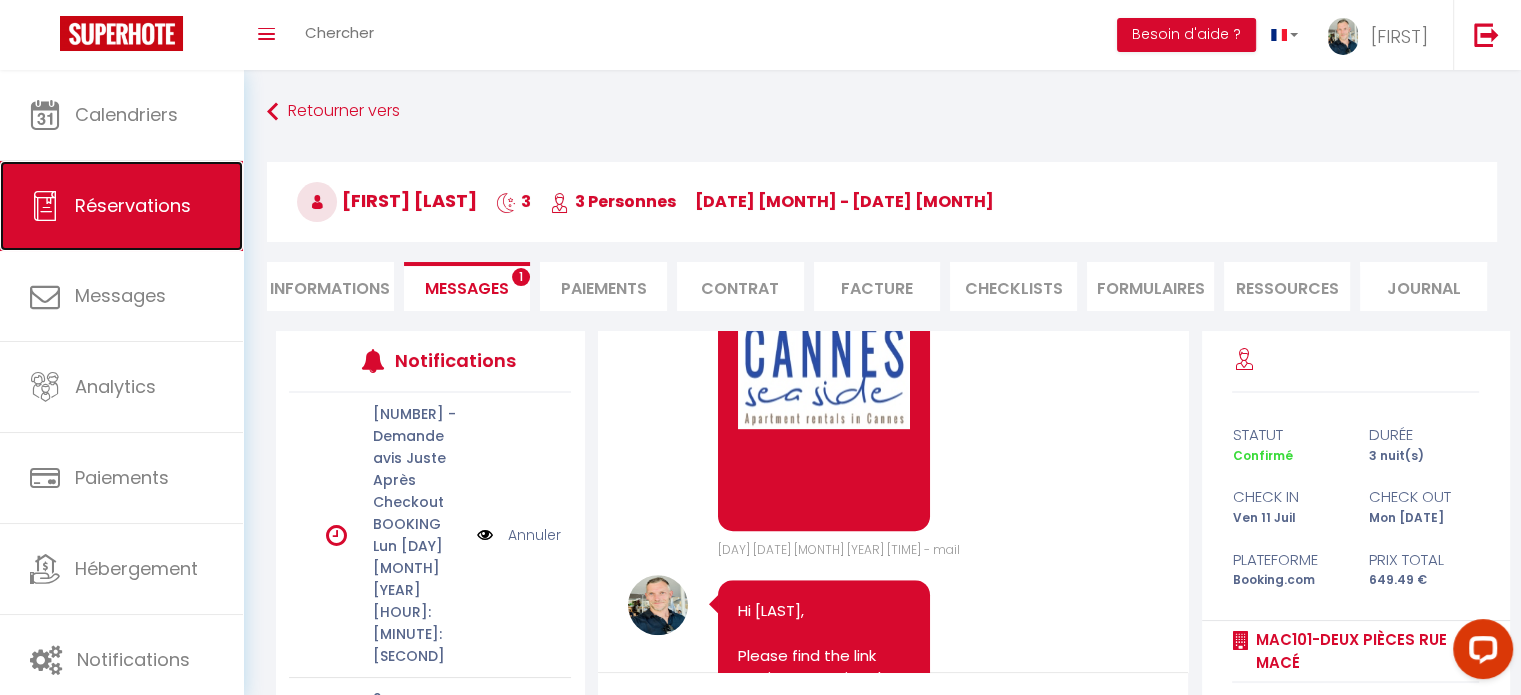 click on "Réservations" at bounding box center [121, 206] 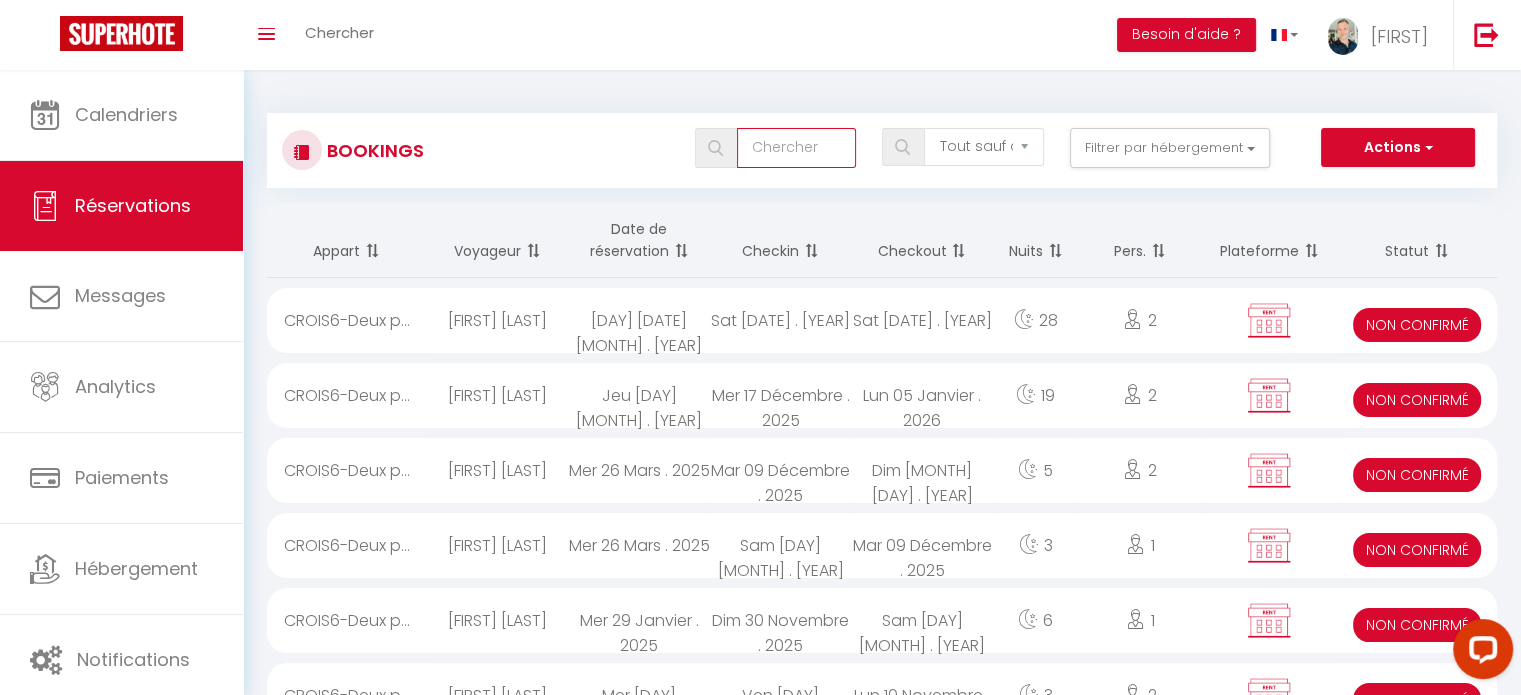 click at bounding box center (796, 148) 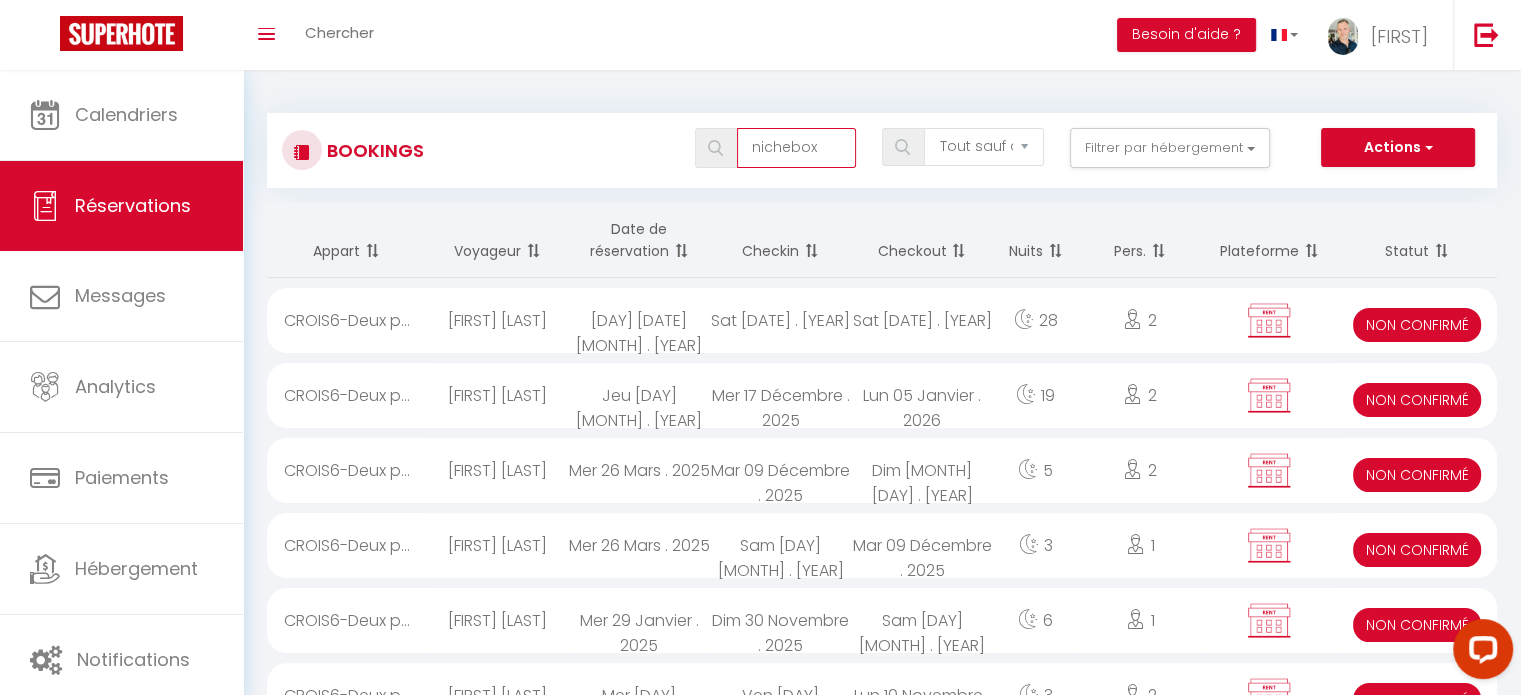 type on "nichebox" 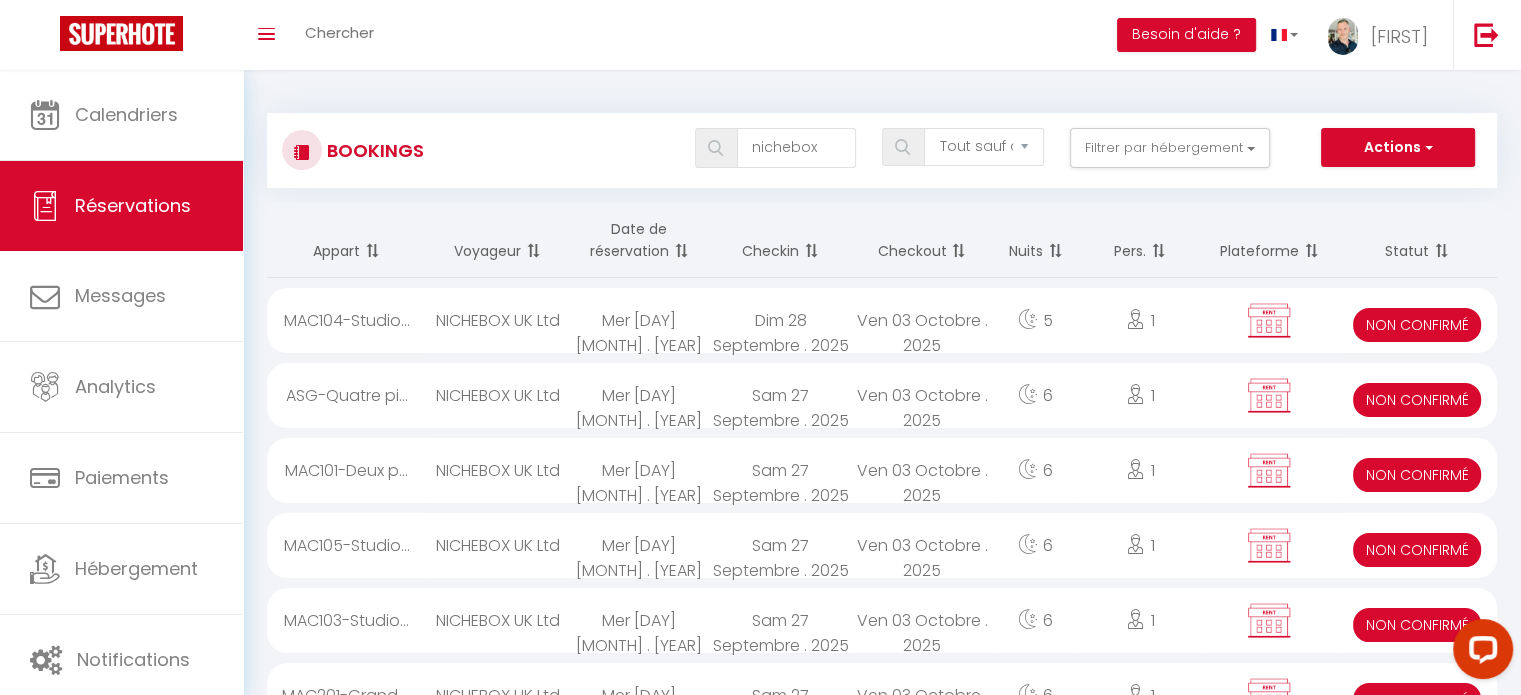 click on "NICHEBOX UK Ltd" at bounding box center (497, 320) 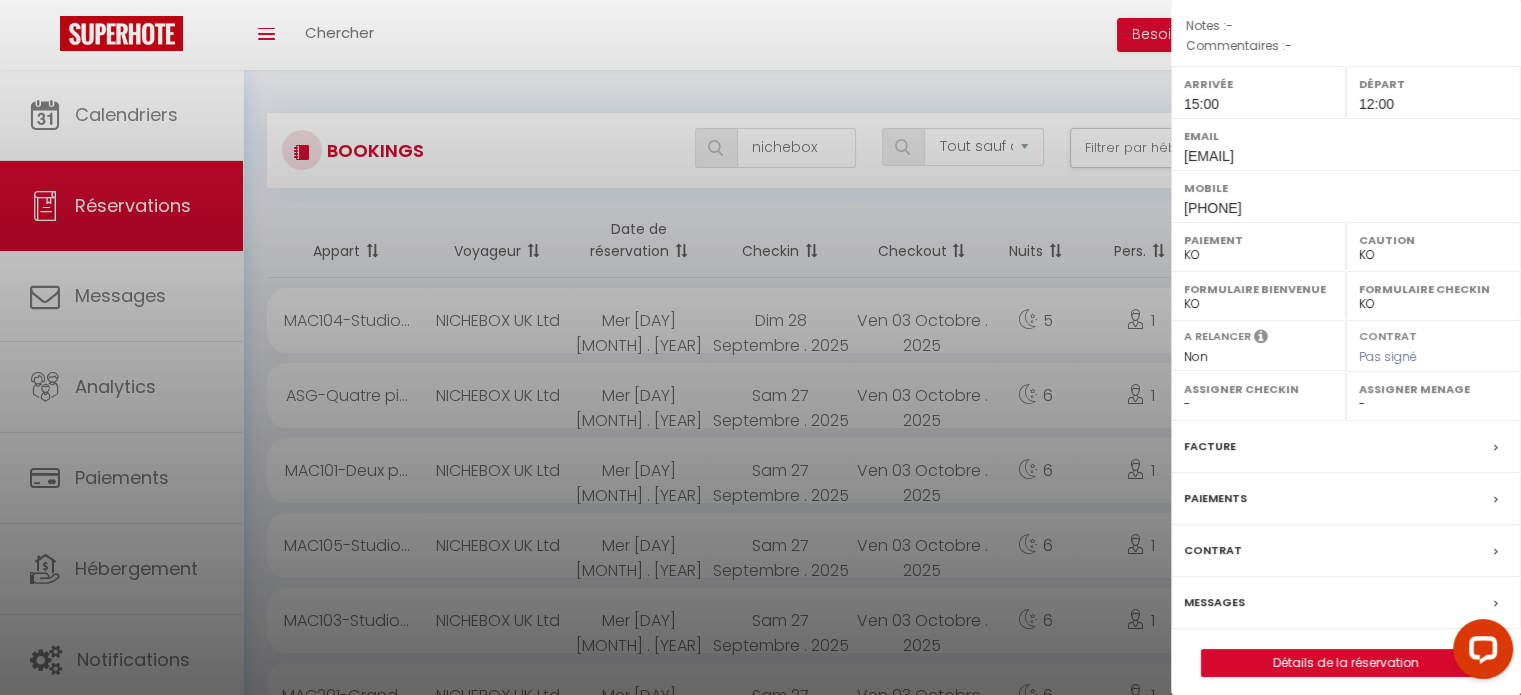scroll, scrollTop: 233, scrollLeft: 0, axis: vertical 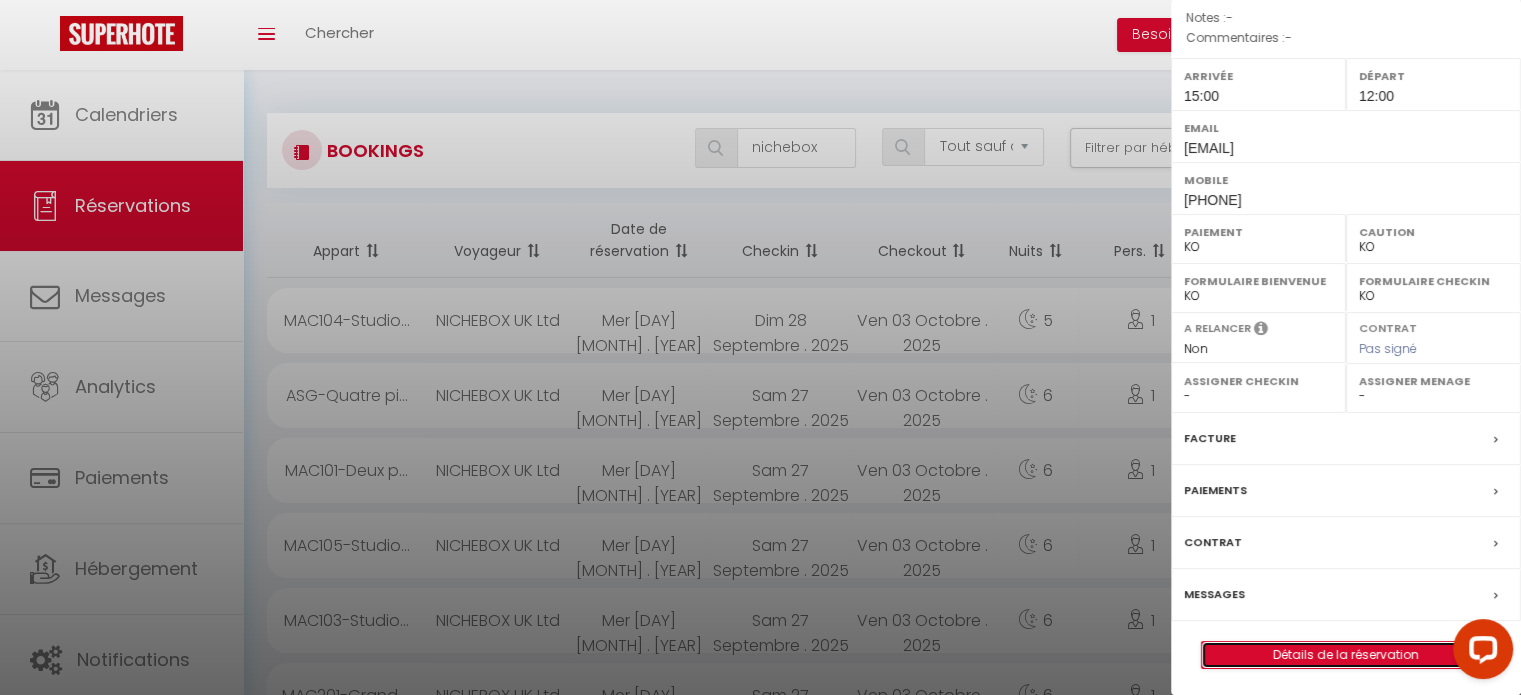 click on "Détails de la réservation" at bounding box center [1346, 655] 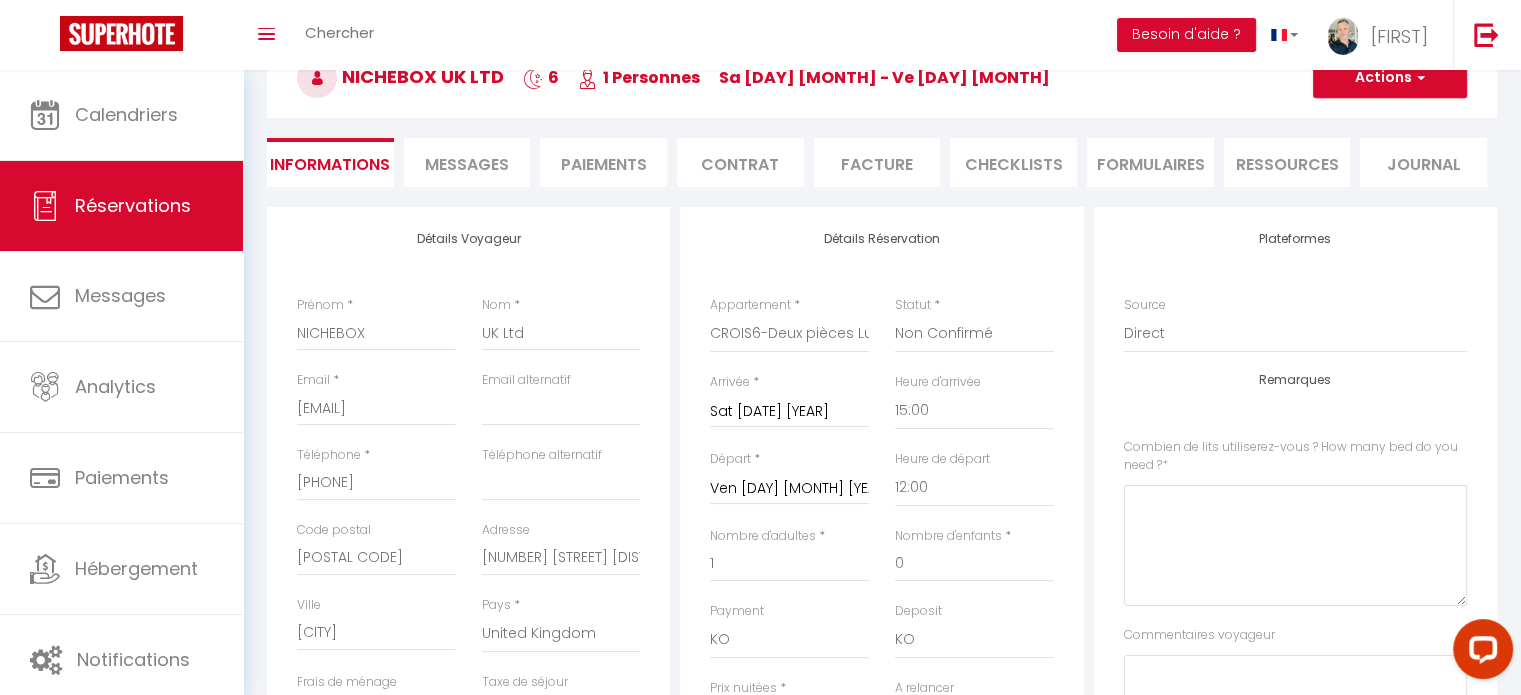 scroll, scrollTop: 130, scrollLeft: 0, axis: vertical 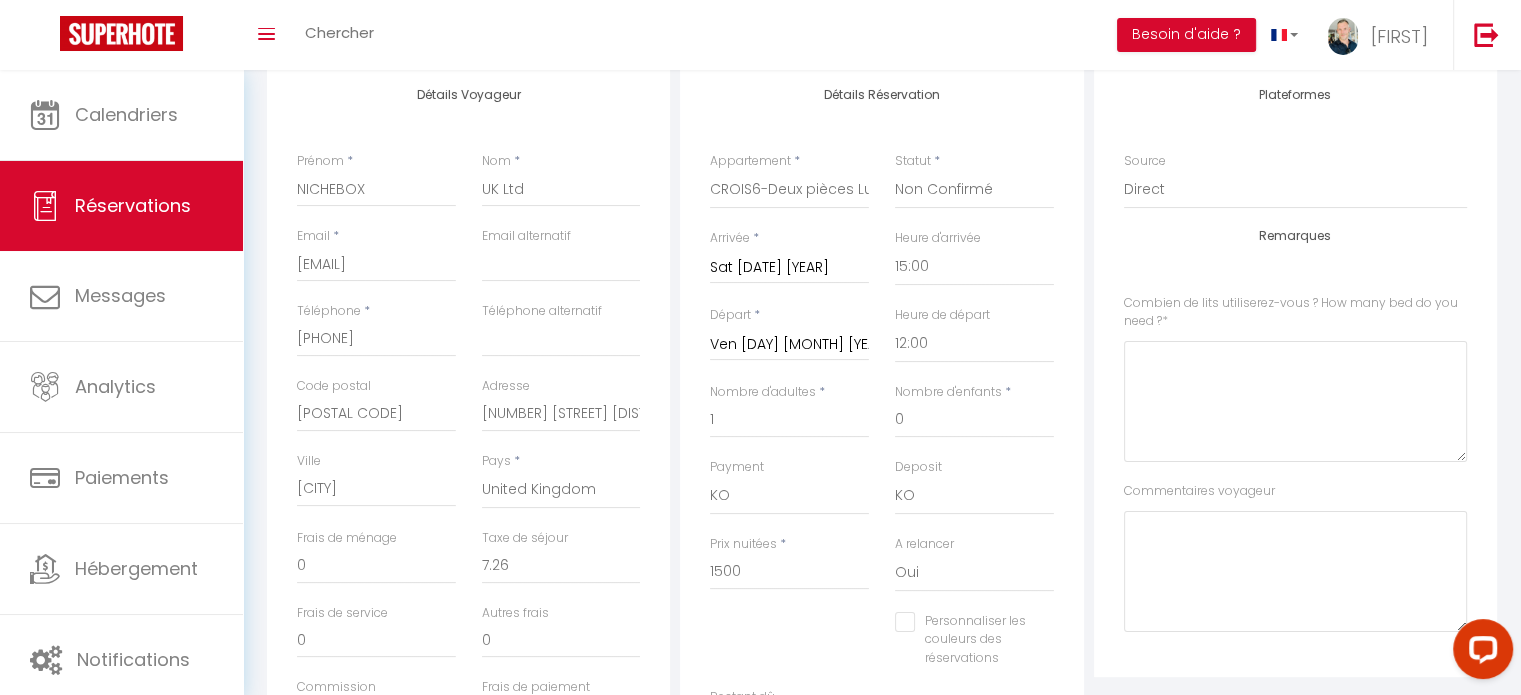 click on "Sat [DATE] [YEAR]" at bounding box center (789, 268) 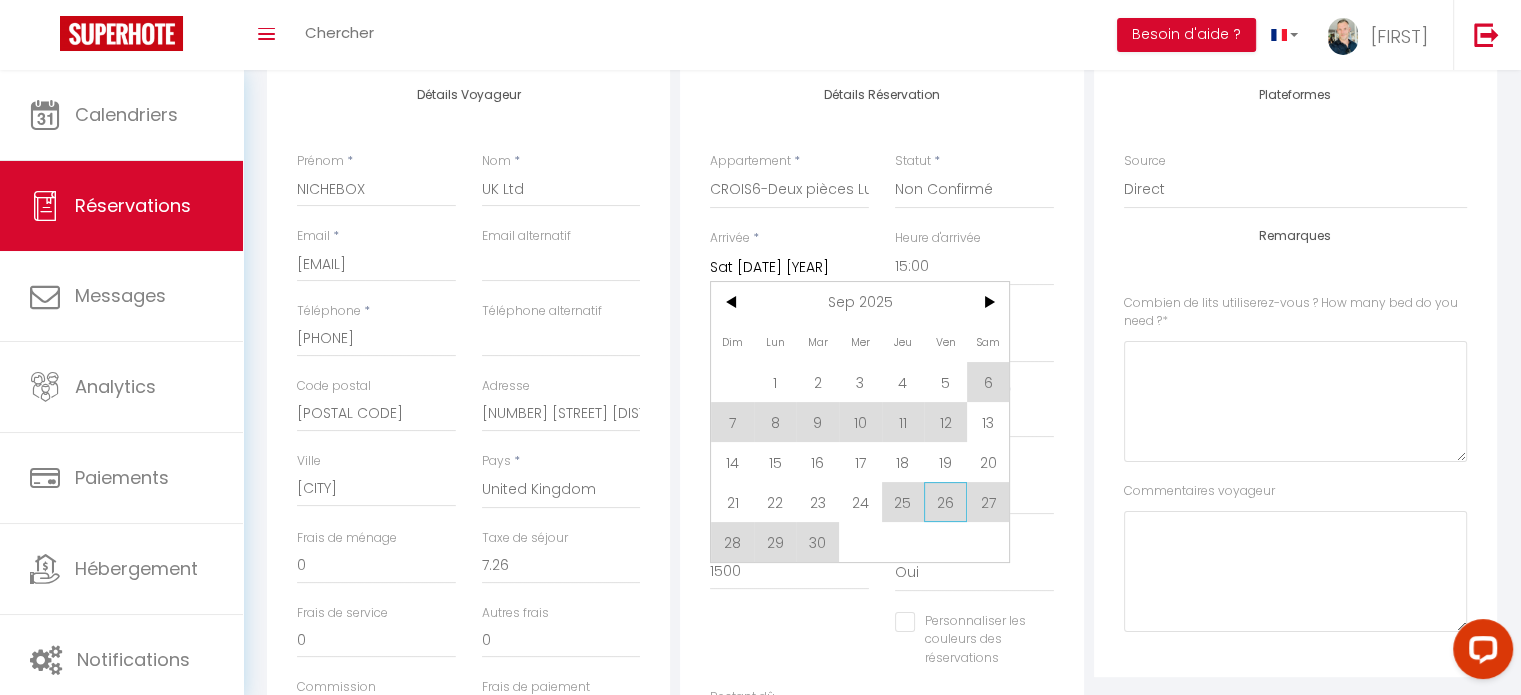 click on "26" at bounding box center [945, 502] 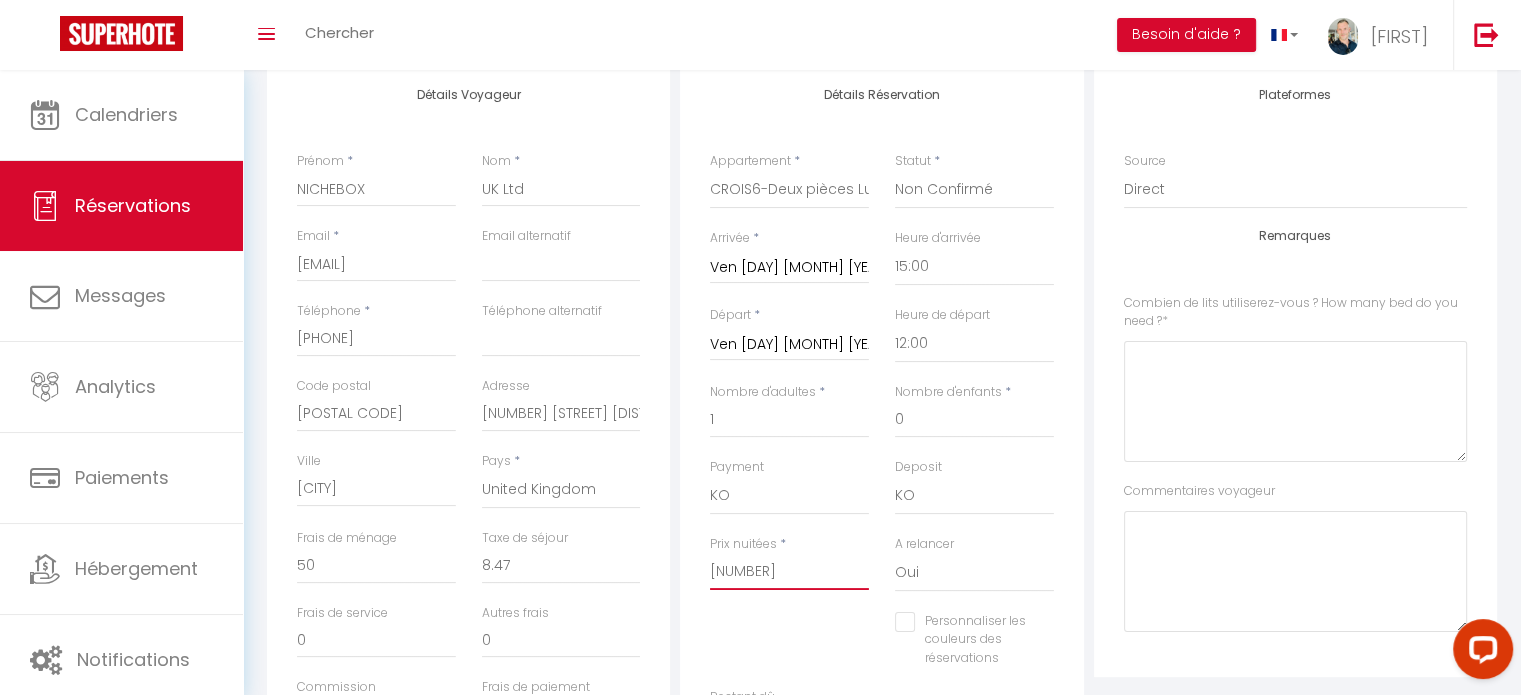 click on "[NUMBER]" at bounding box center [789, 572] 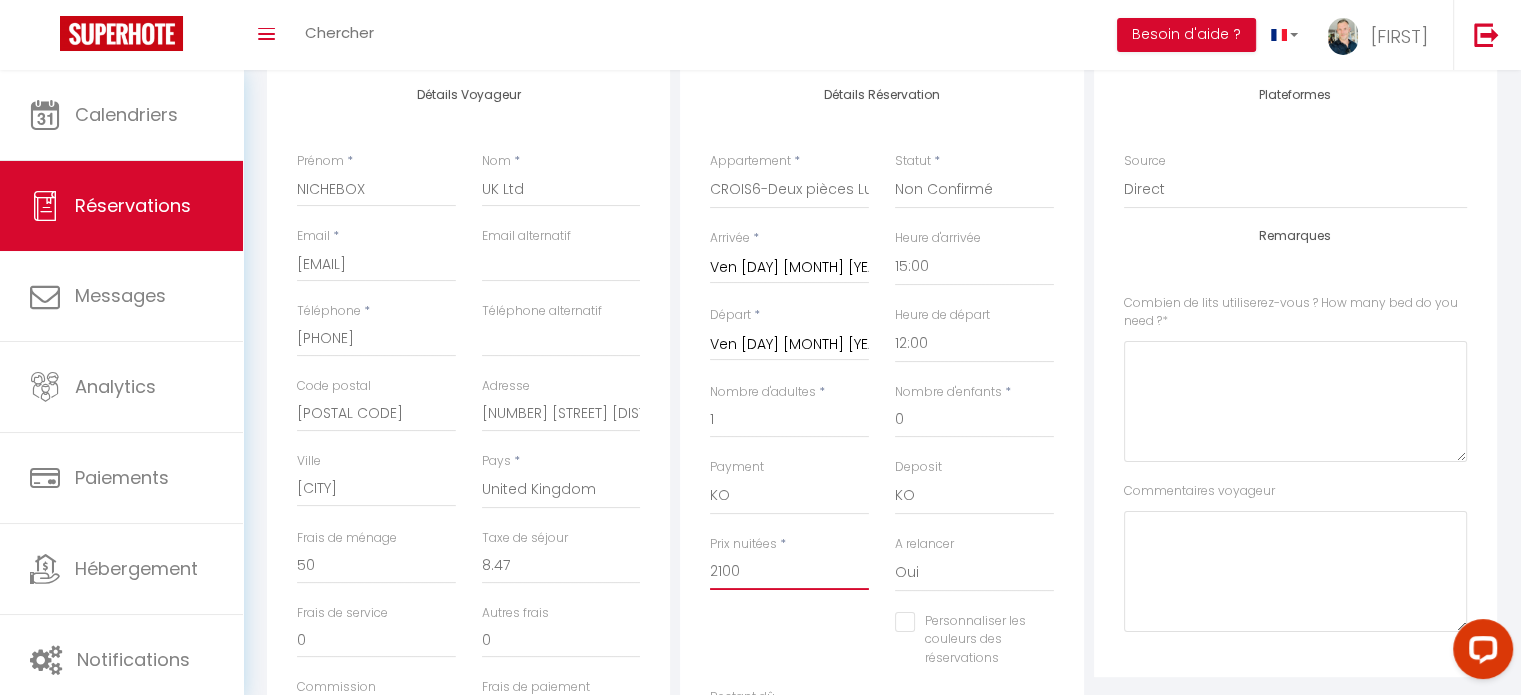 type on "2100" 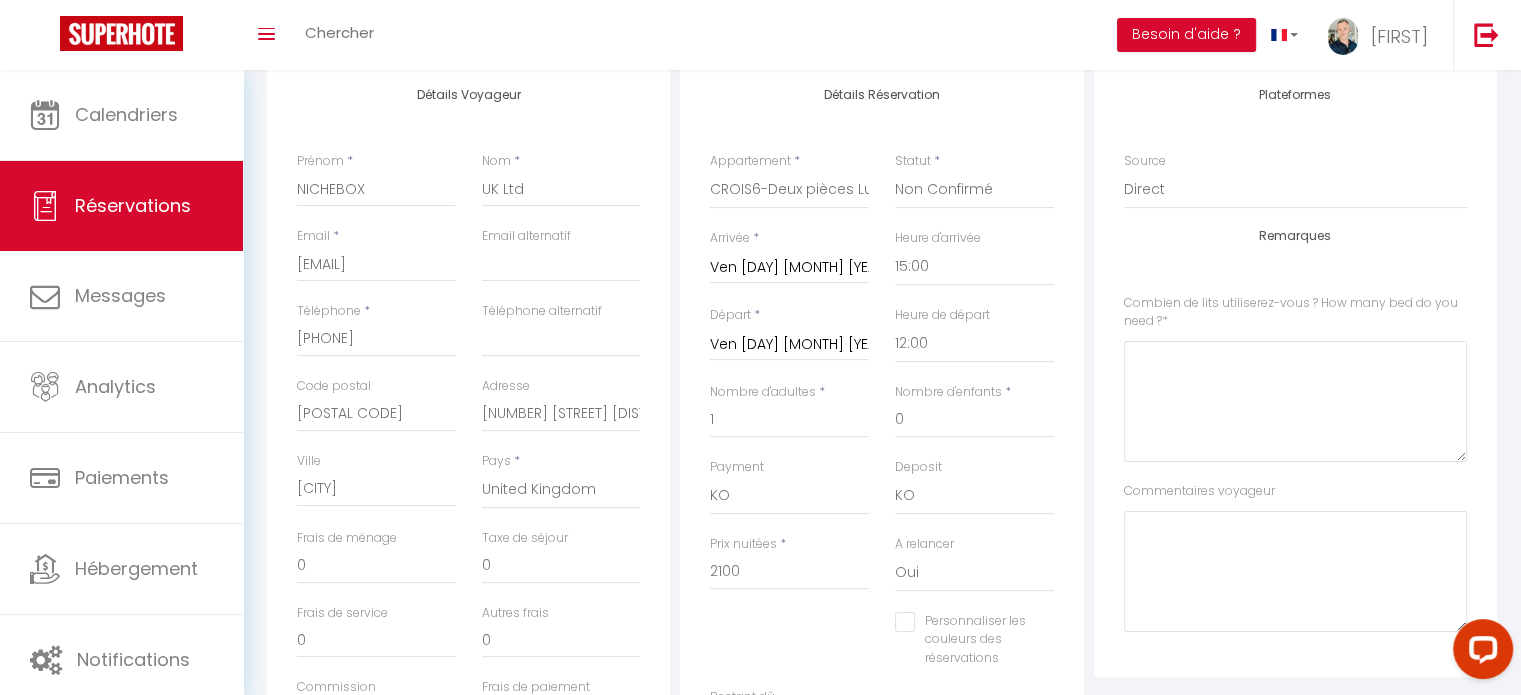 click on "Personnaliser les couleurs des réservations     #D7092E" at bounding box center (882, 650) 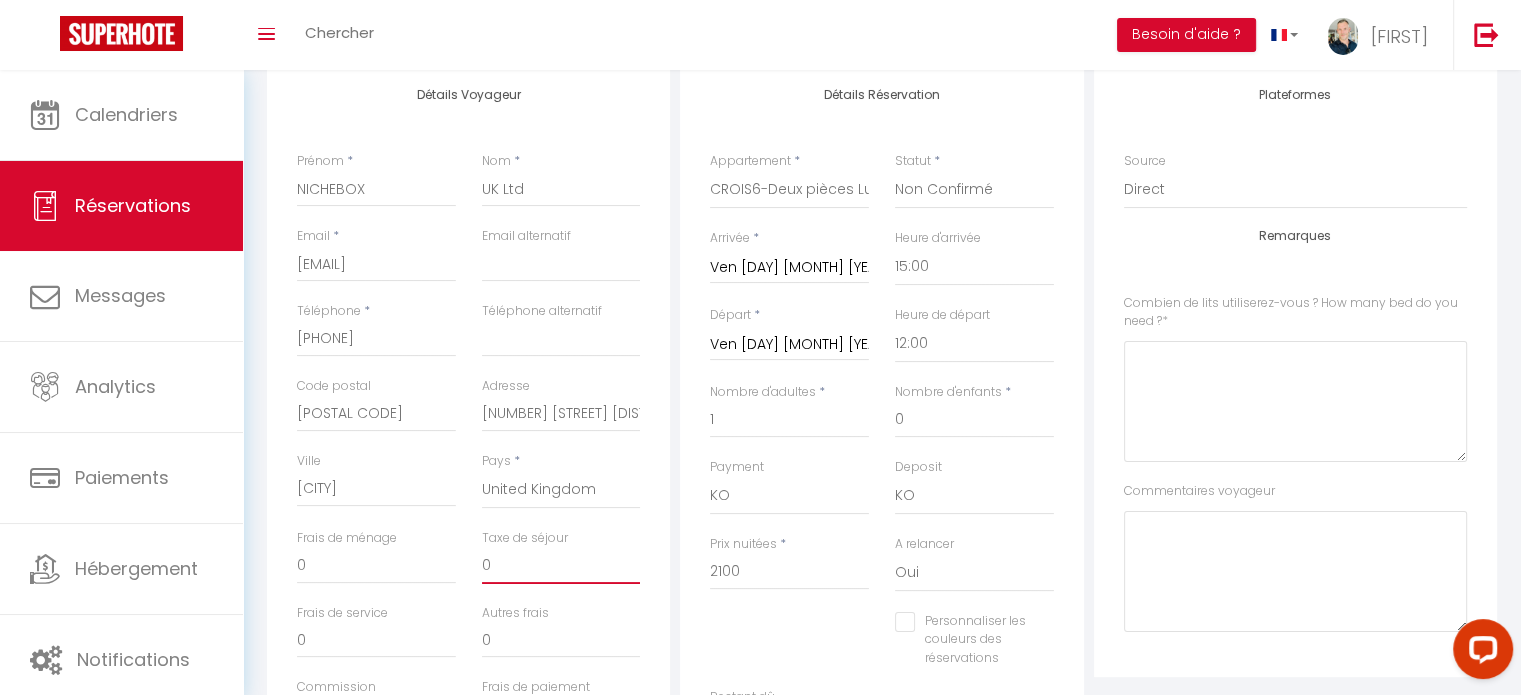 click on "0" at bounding box center (561, 566) 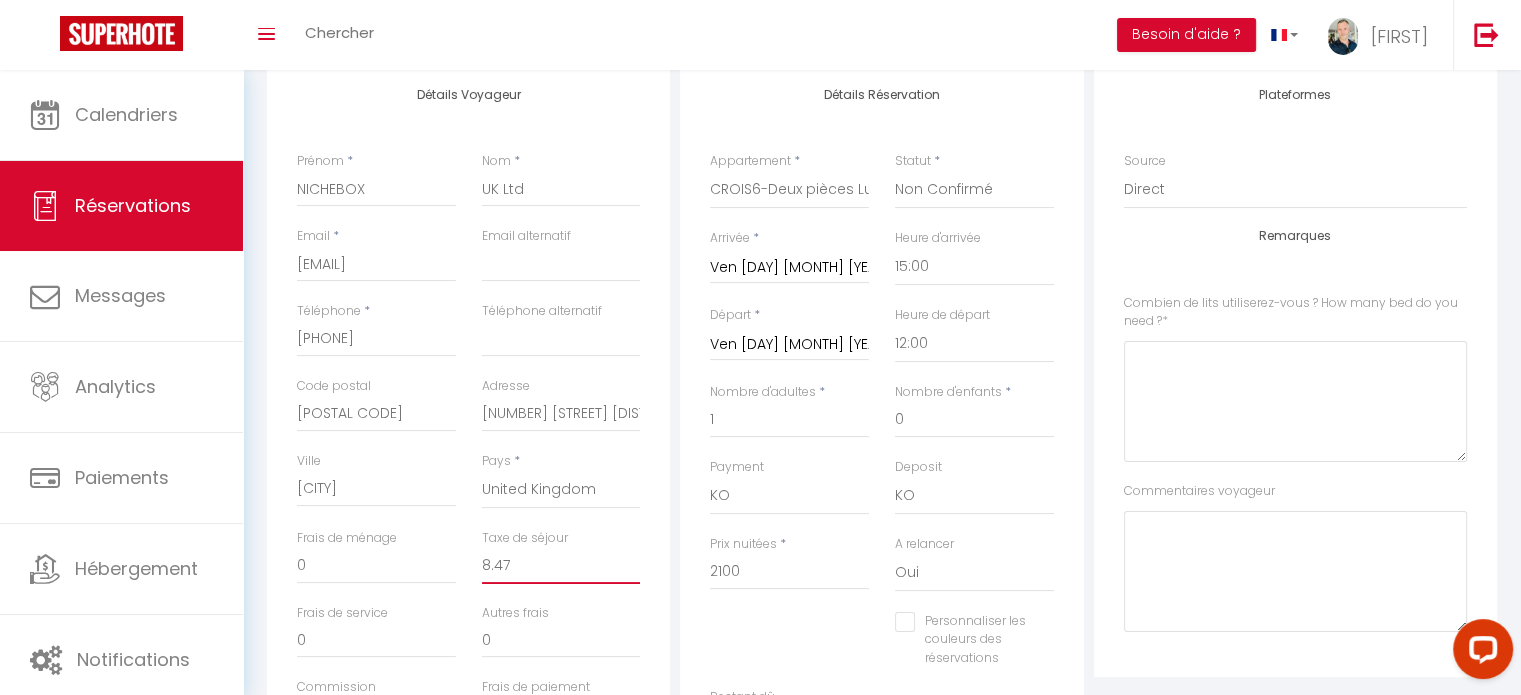 type on "8.47" 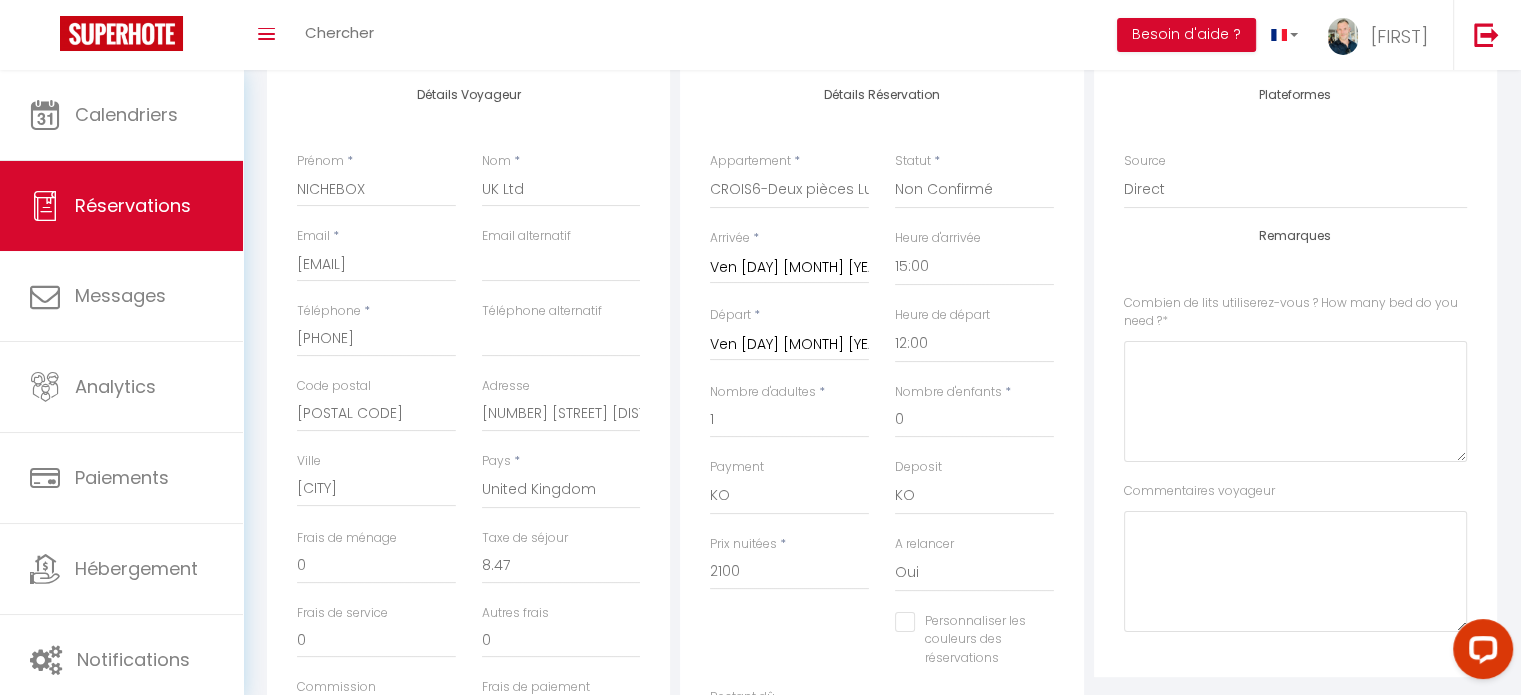 click on "Personnaliser les couleurs des réservations     #D7092E" at bounding box center [882, 650] 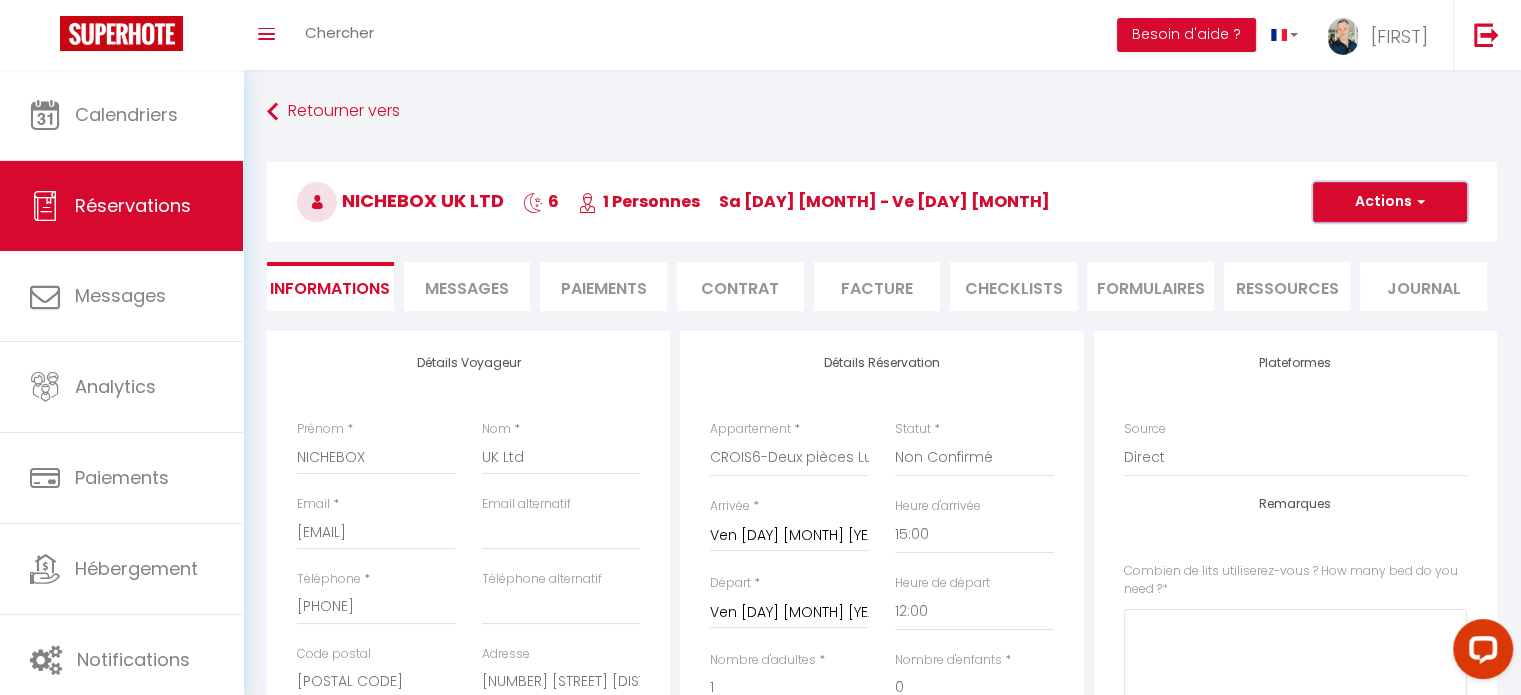 click at bounding box center [1418, 202] 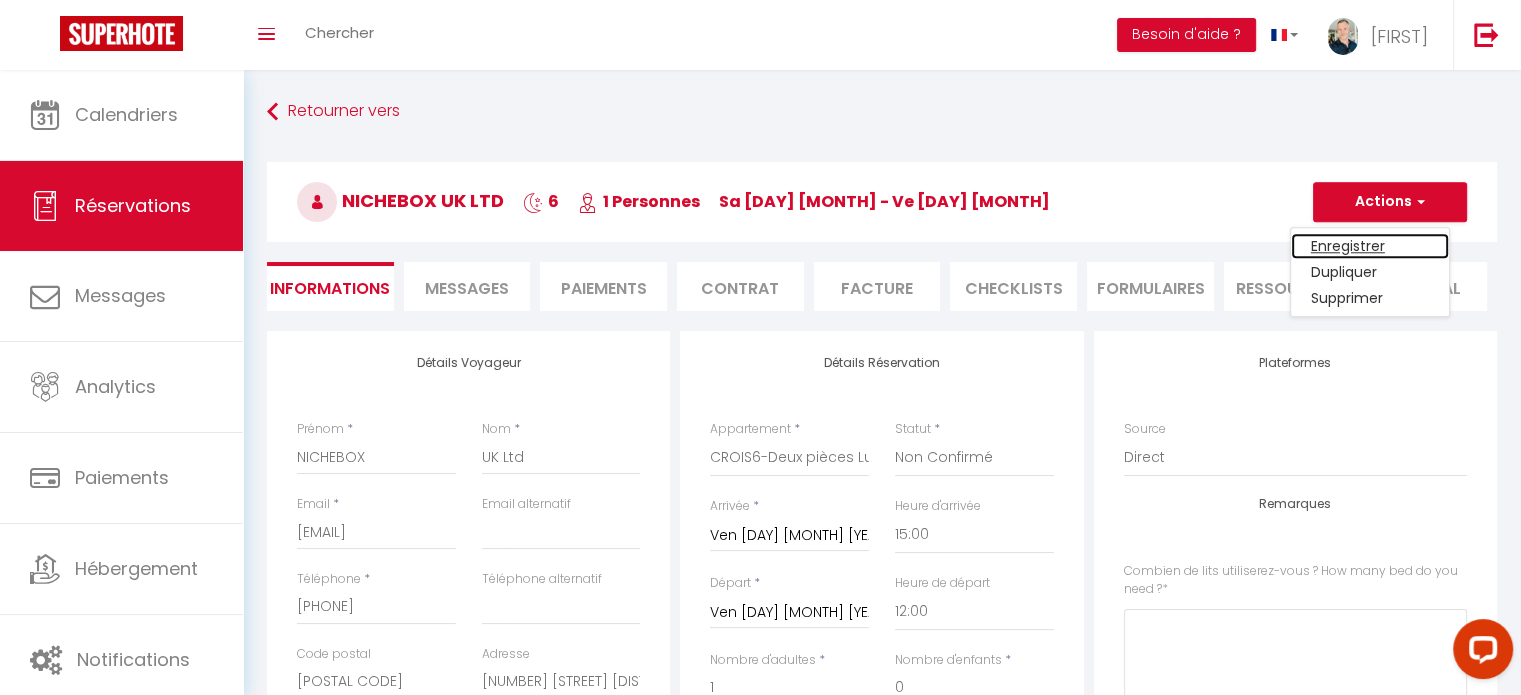 click on "Enregistrer" at bounding box center (1370, 246) 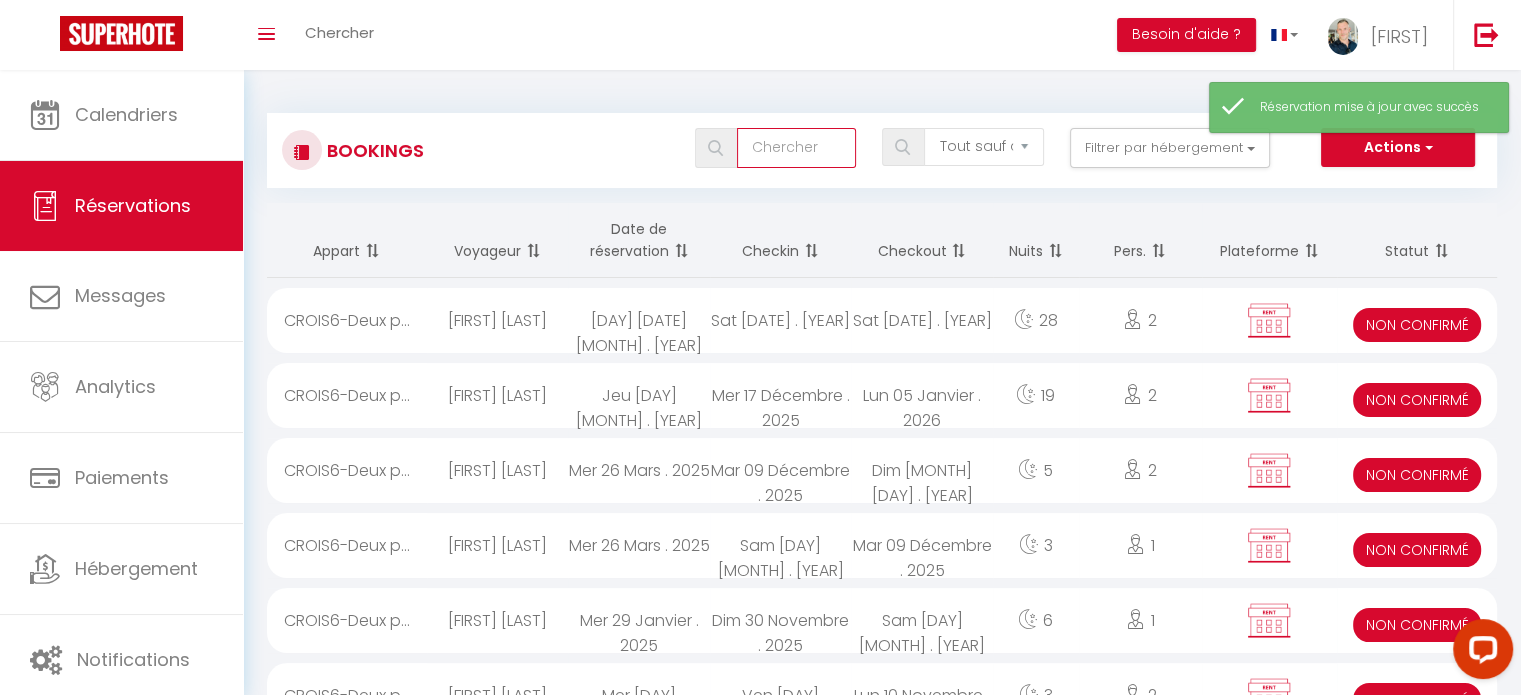 click at bounding box center (796, 148) 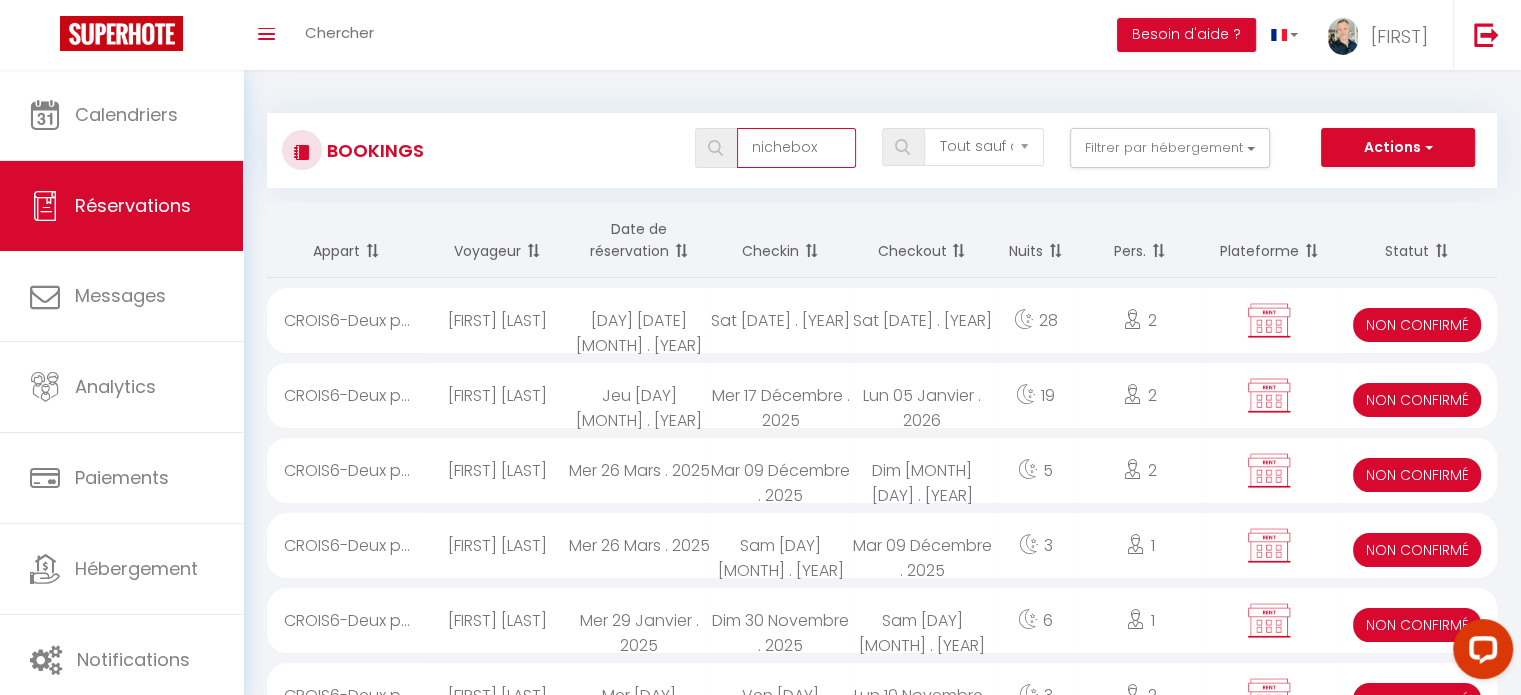 type on "nichebox" 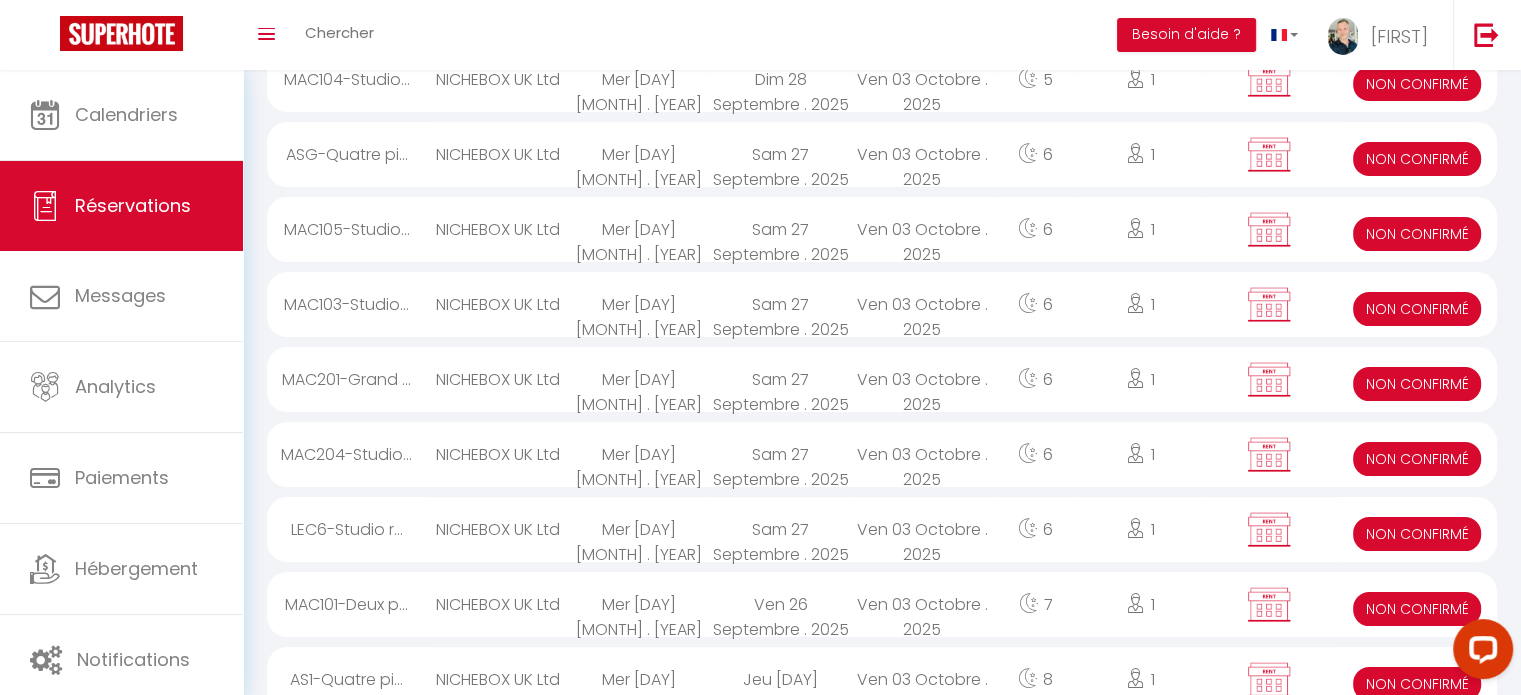 scroll, scrollTop: 244, scrollLeft: 0, axis: vertical 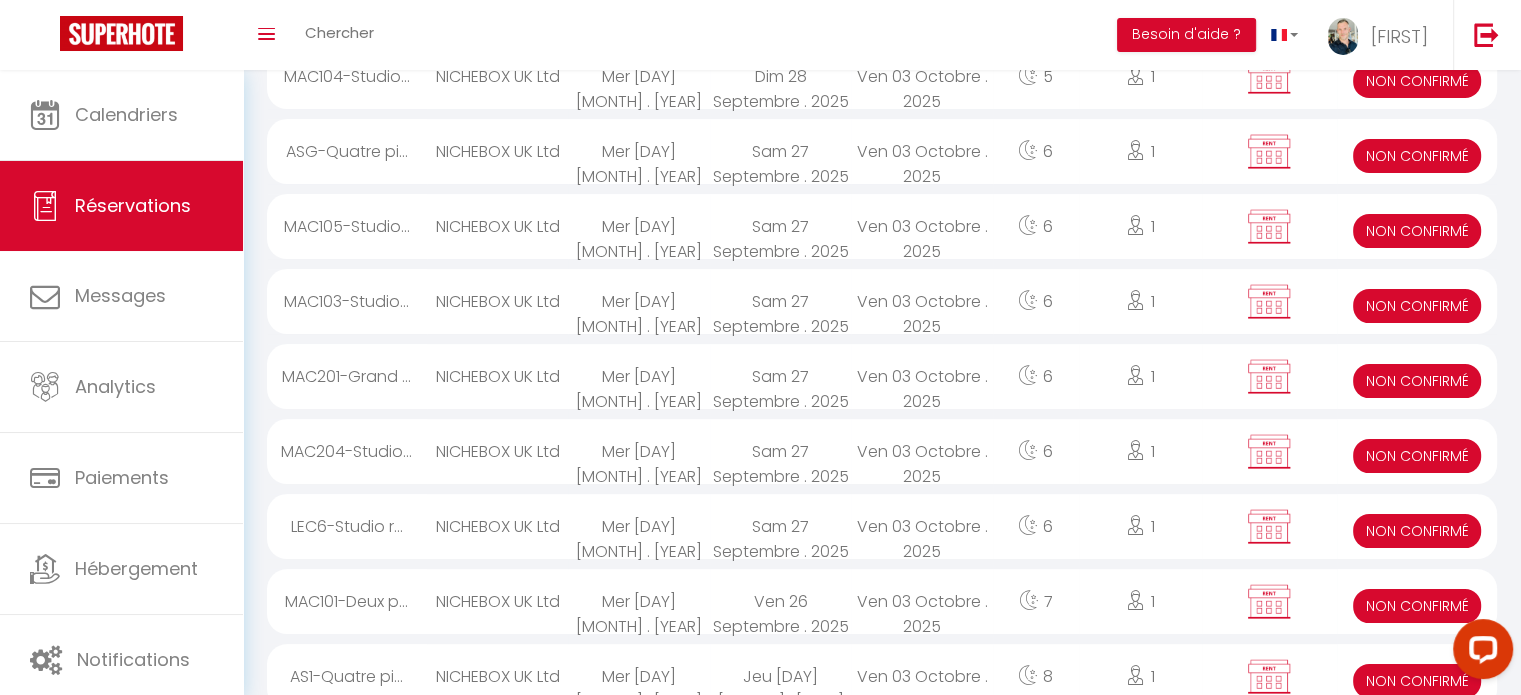 click on "Ven 26 Septembre . 2025" at bounding box center [780, 76] 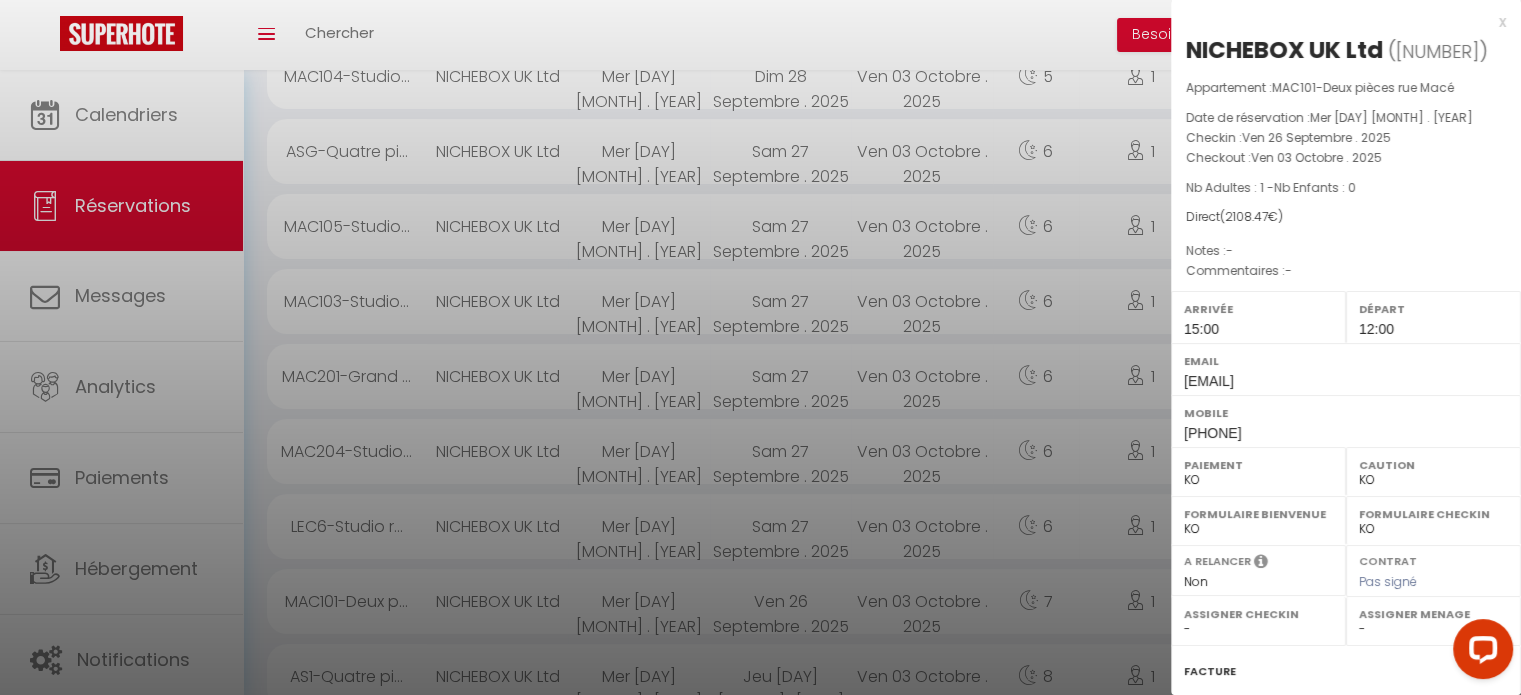 scroll, scrollTop: 233, scrollLeft: 0, axis: vertical 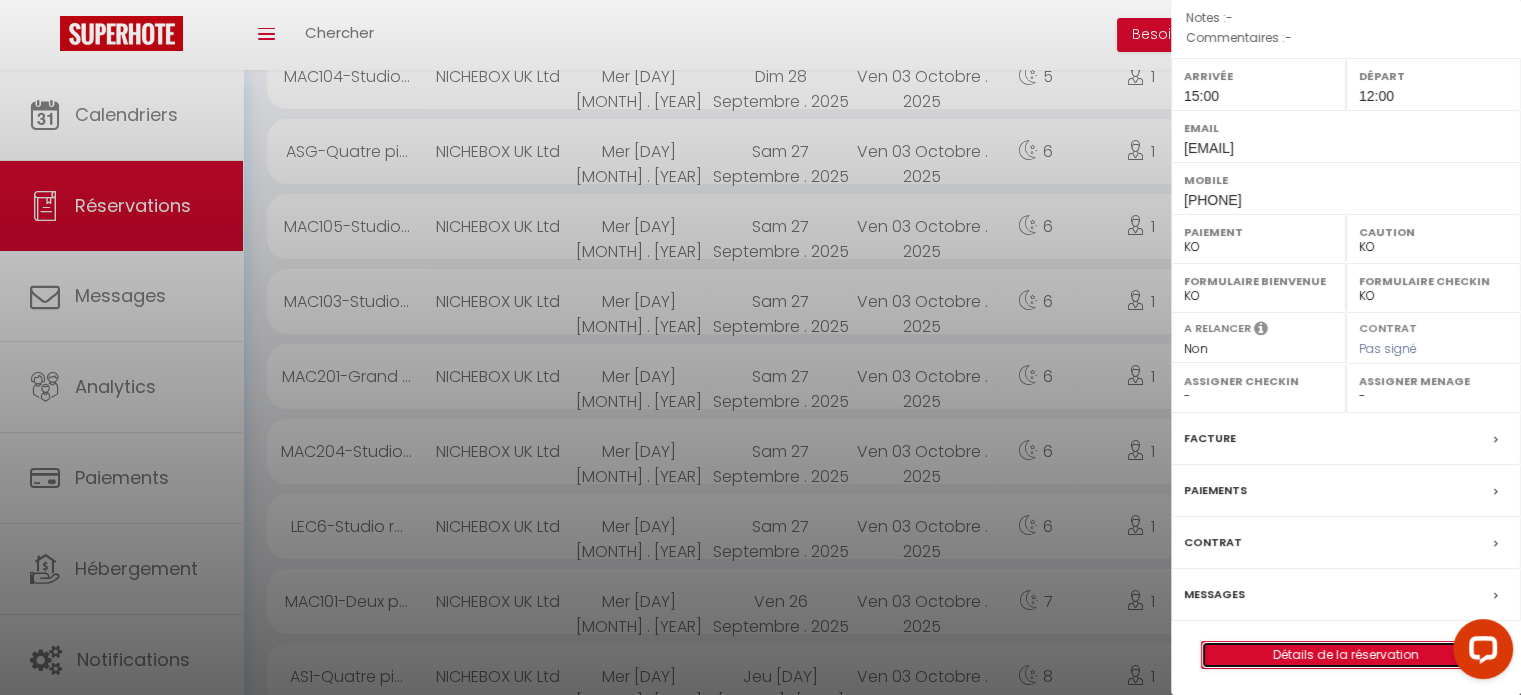 click on "Détails de la réservation" at bounding box center (1346, 655) 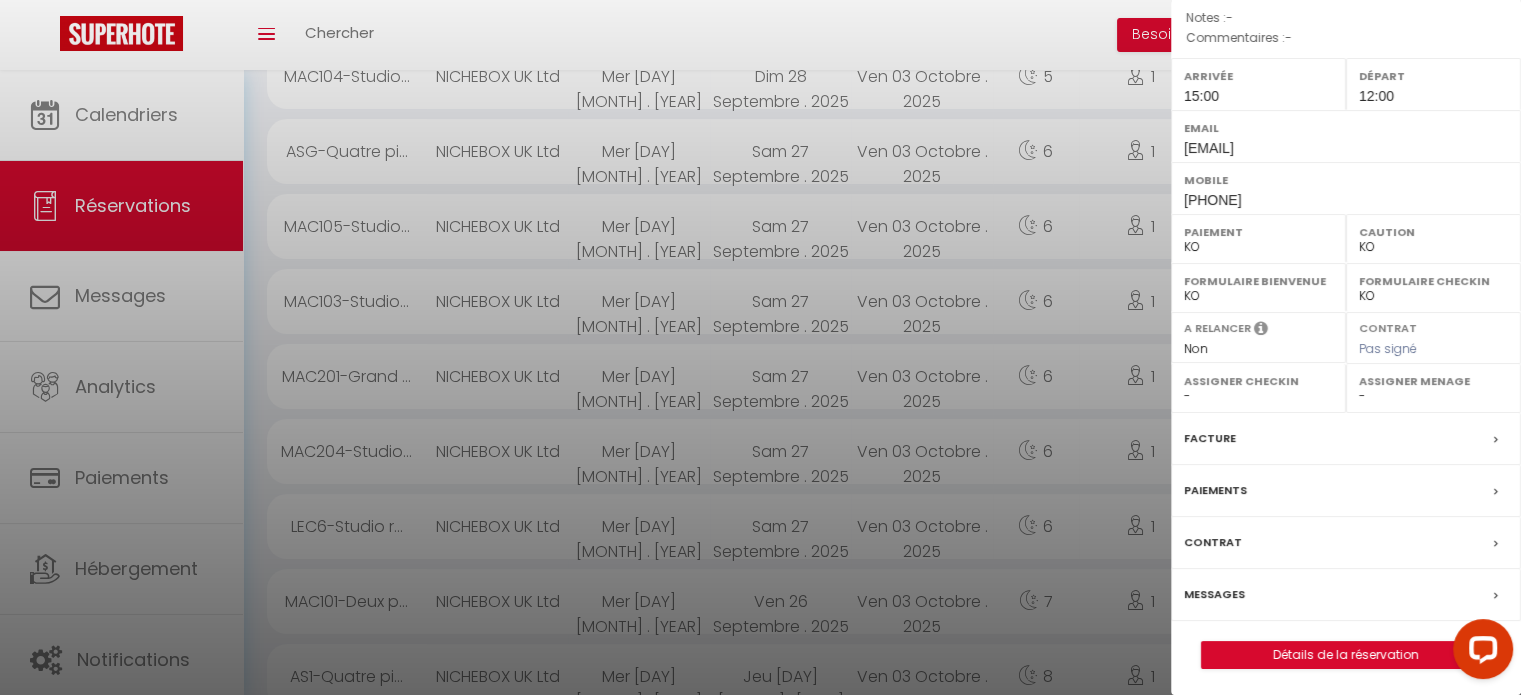 scroll, scrollTop: 0, scrollLeft: 0, axis: both 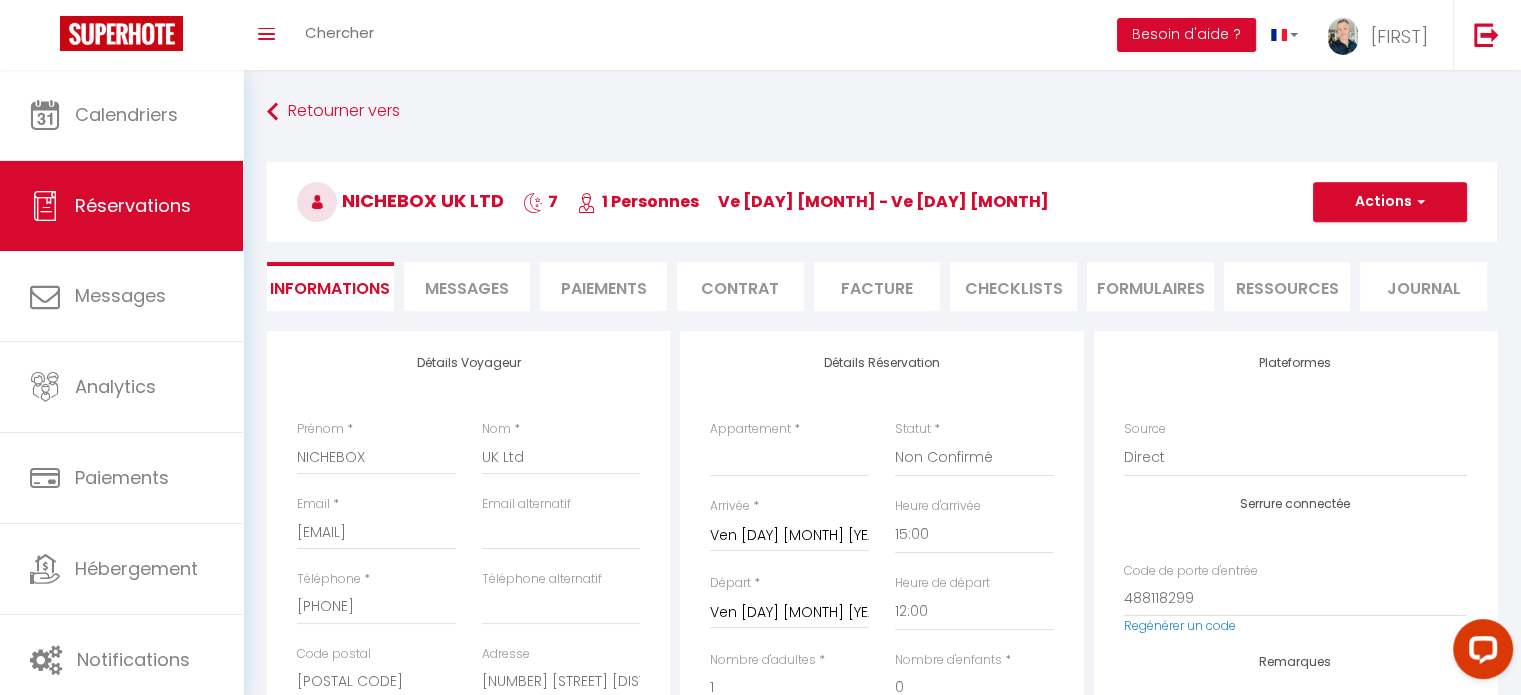 drag, startPoint x: 809, startPoint y: 410, endPoint x: 694, endPoint y: 380, distance: 118.84864 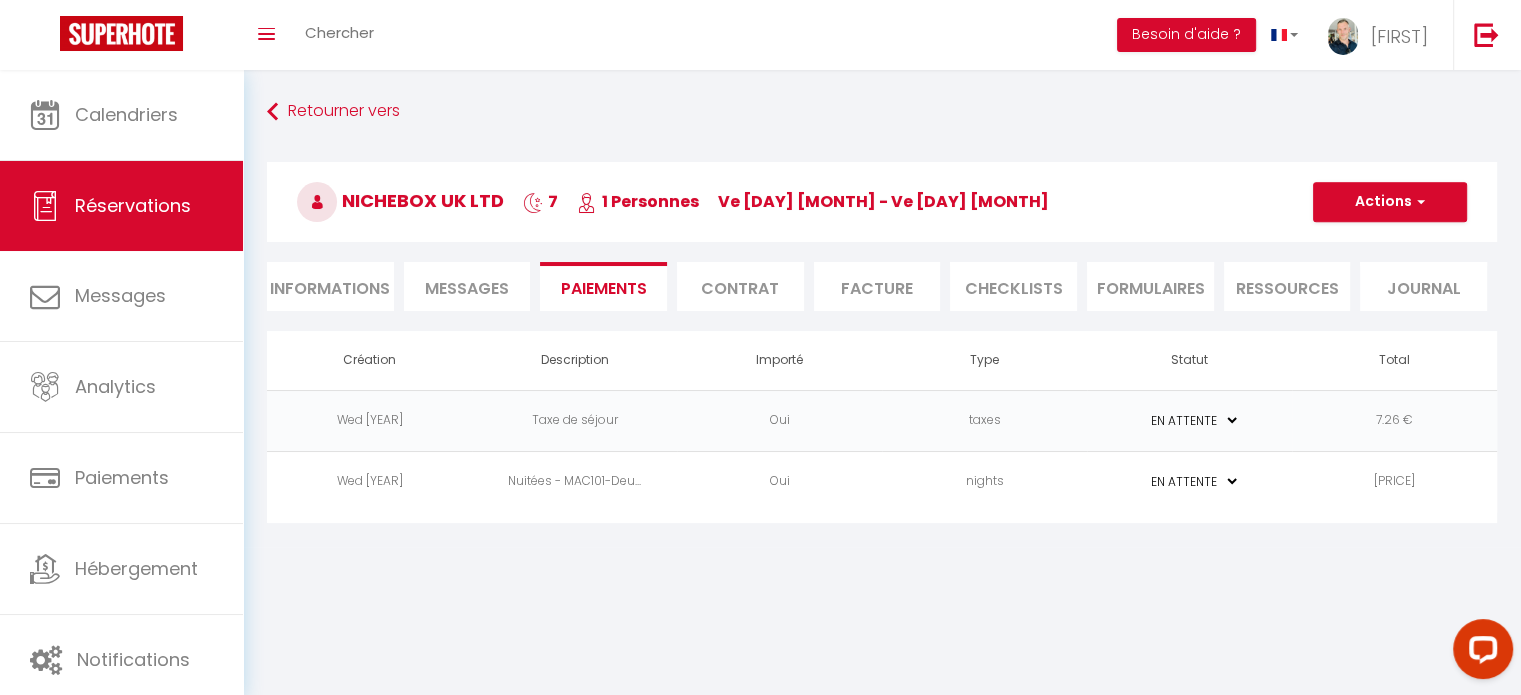 click on "7.26 €" at bounding box center (1394, 420) 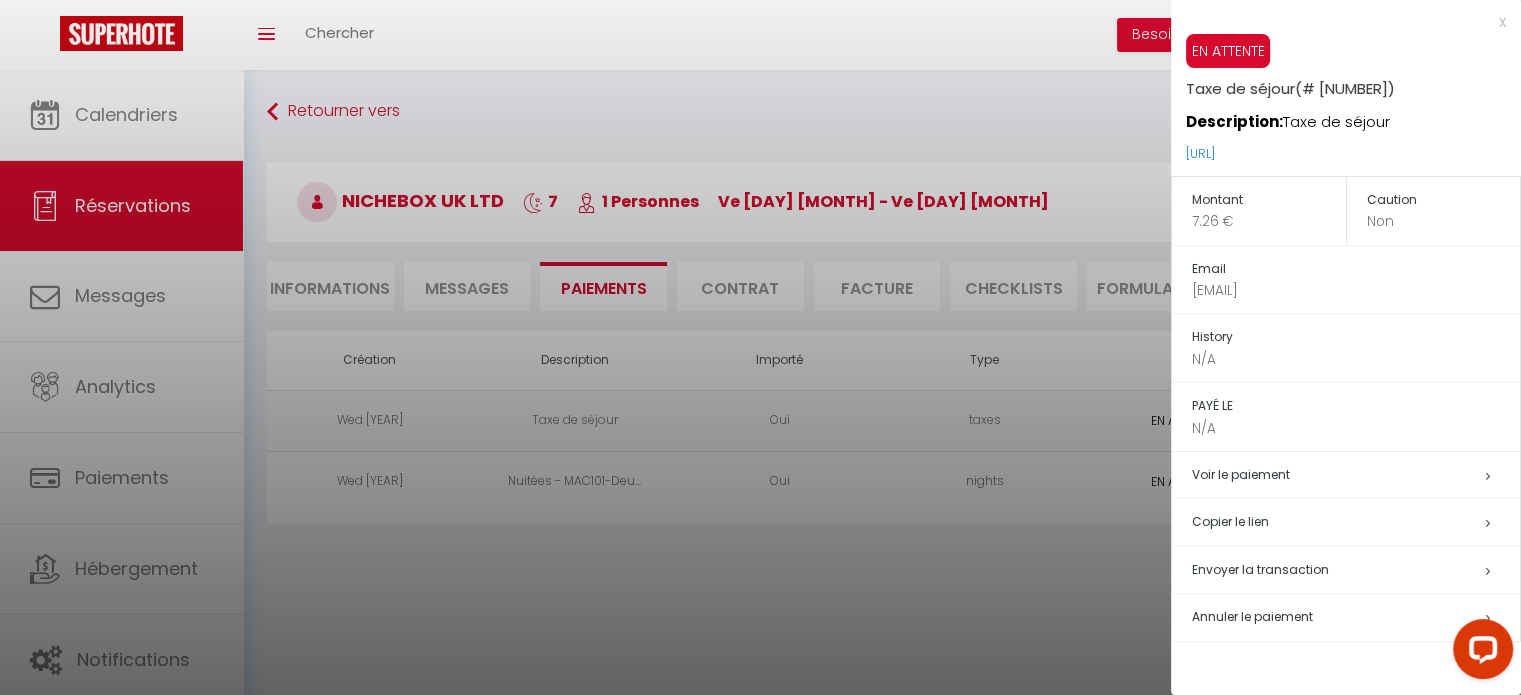 click on "Annuler le paiement" at bounding box center (1488, 522) 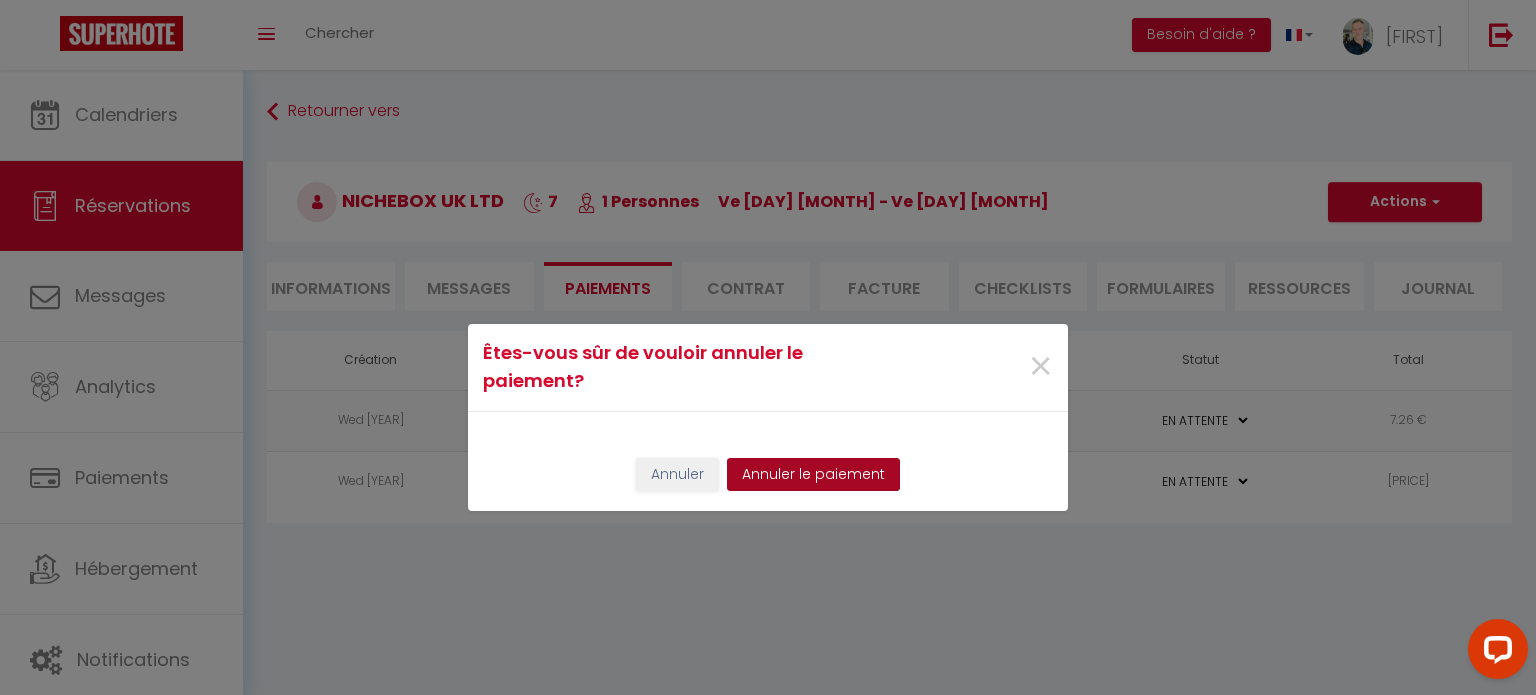 click on "Annuler le paiement" at bounding box center [813, 475] 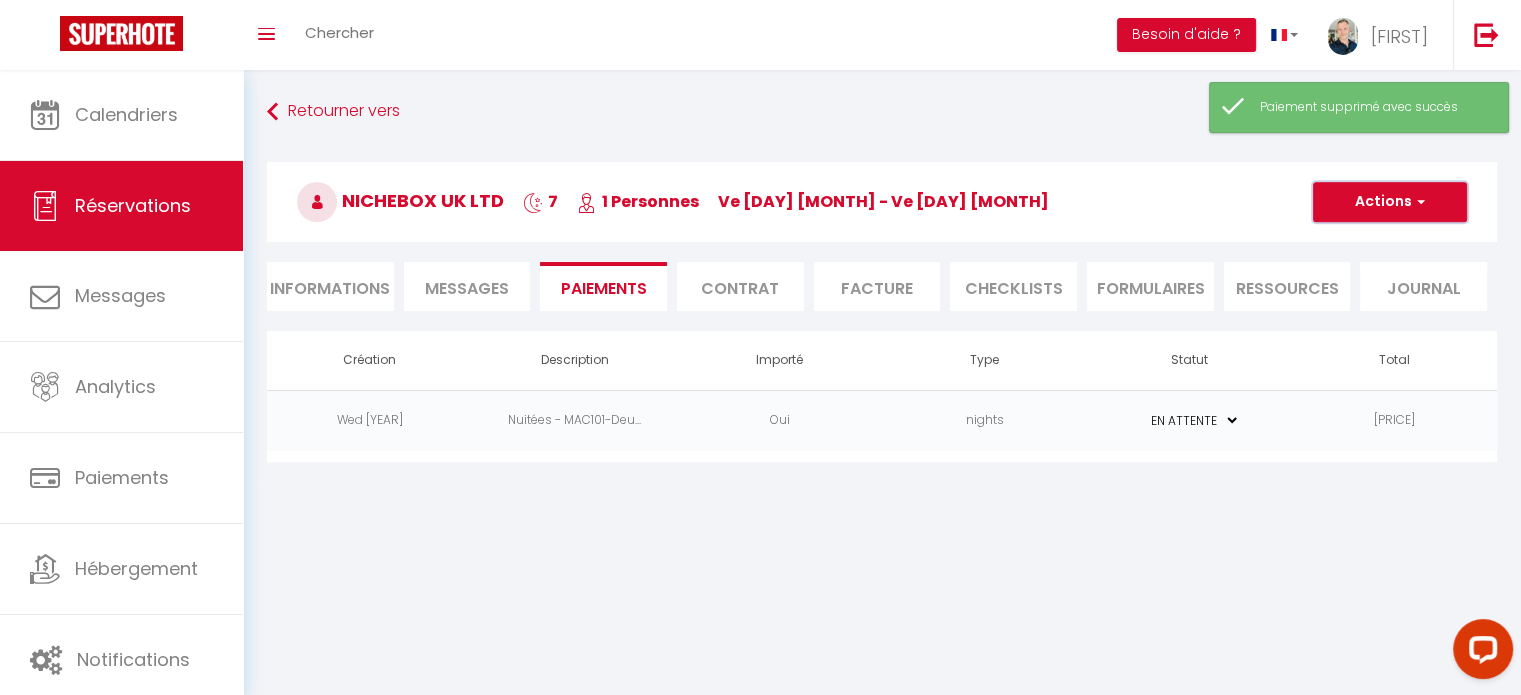 click at bounding box center (0, 0) 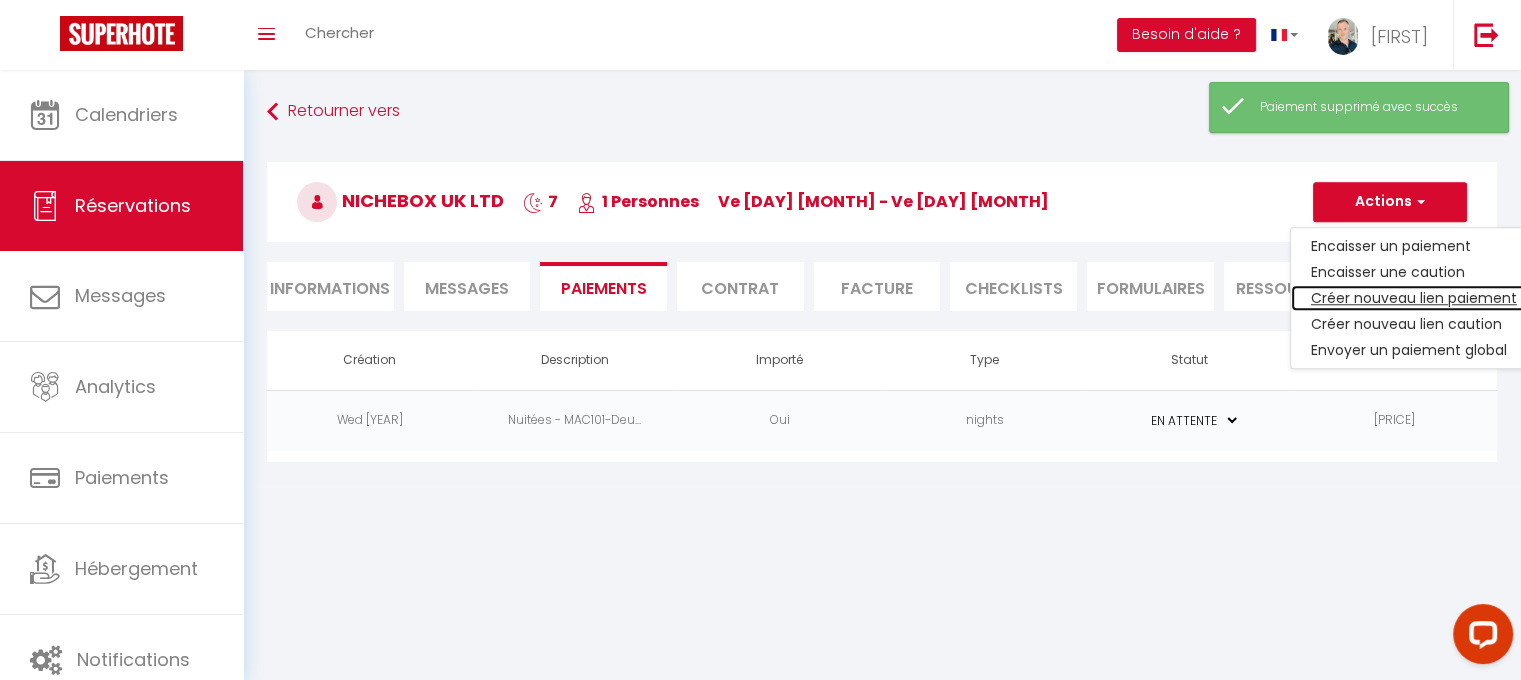 click on "Créer nouveau lien paiement" at bounding box center [1414, 246] 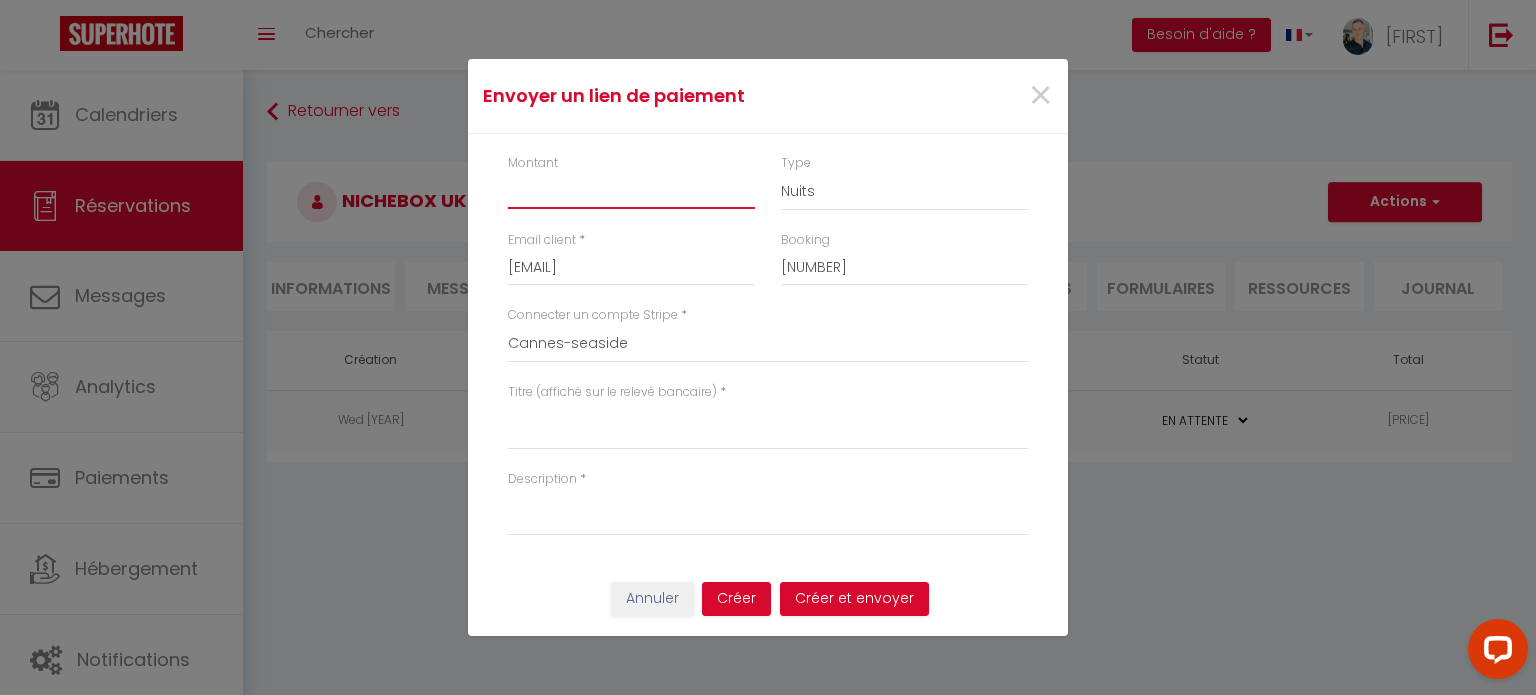click on "Montant" at bounding box center (631, 191) 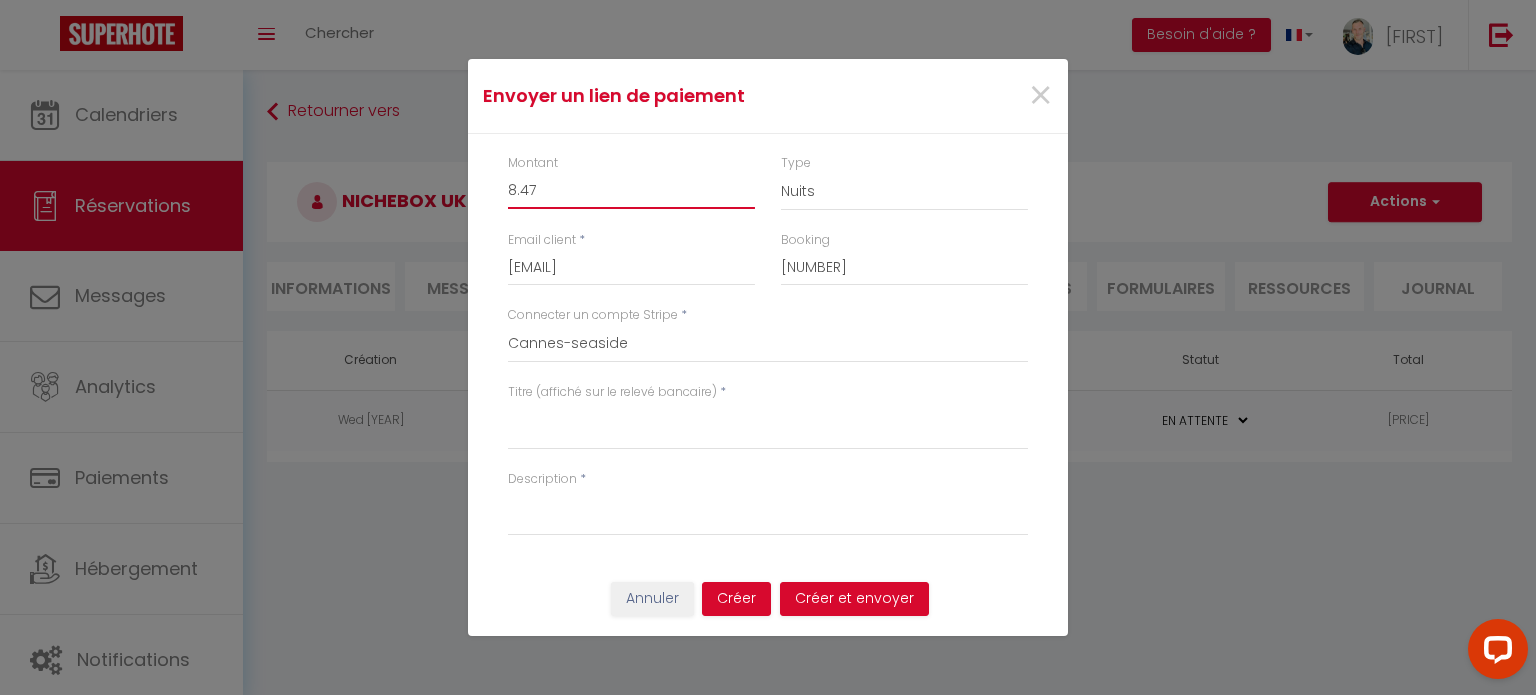 type on "8.47" 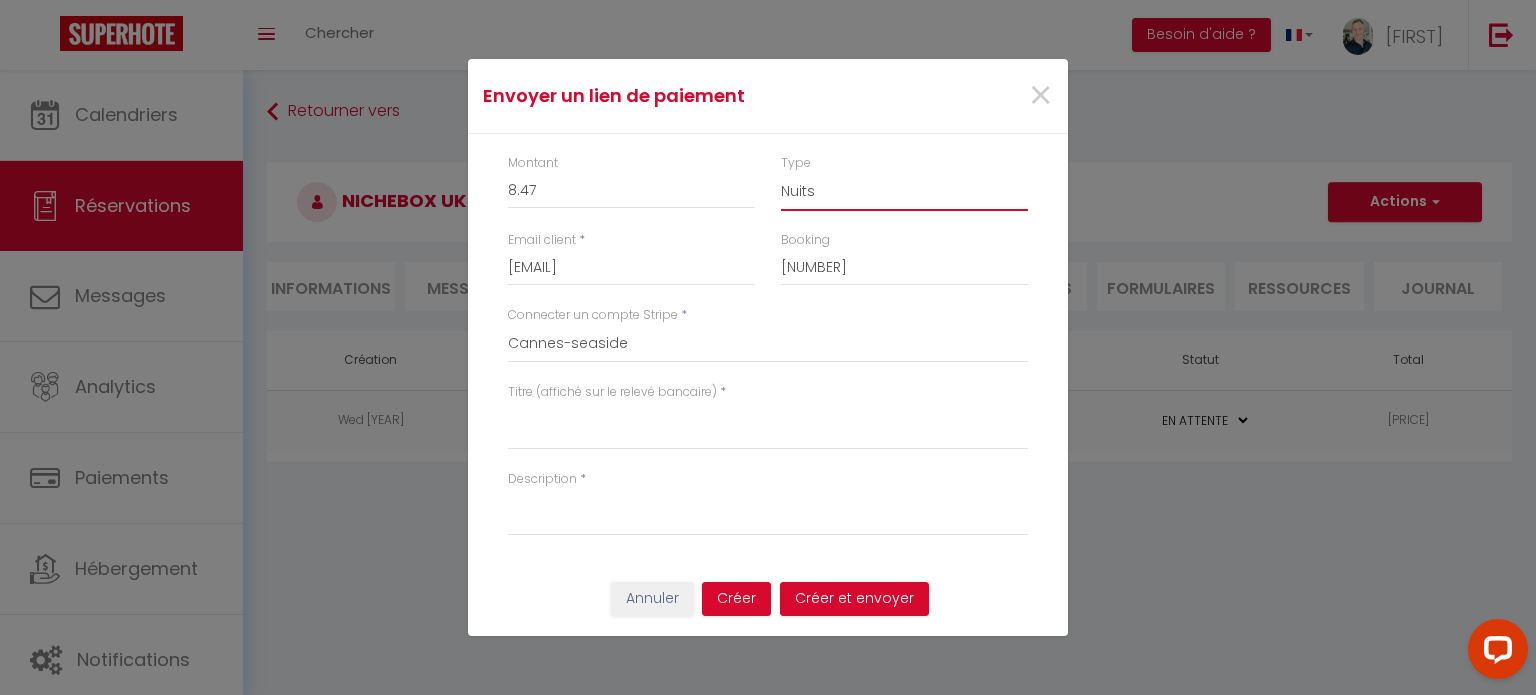 click on "Nuits   Frais de ménage   Taxe de séjour   Autre" at bounding box center [904, 192] 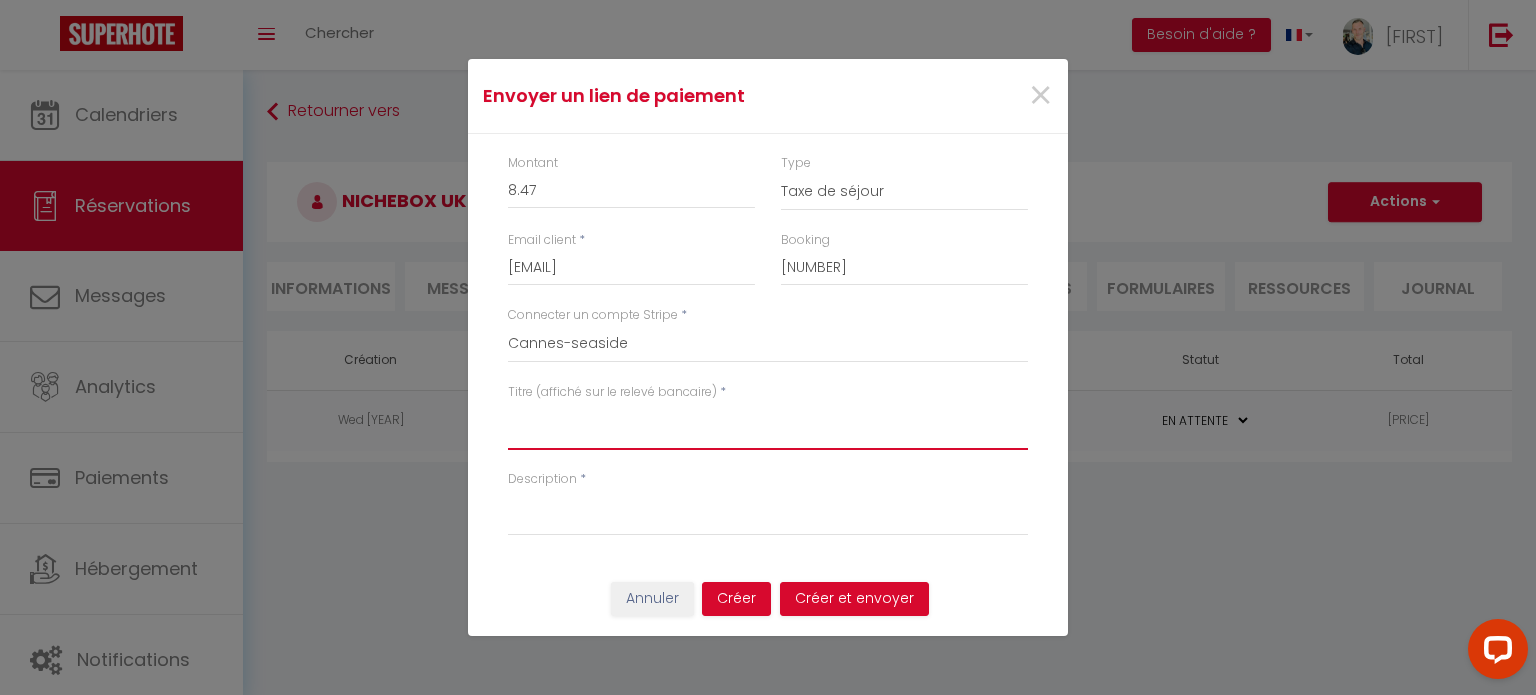 click on "Titre (affiché sur le relevé bancaire)" at bounding box center [768, 426] 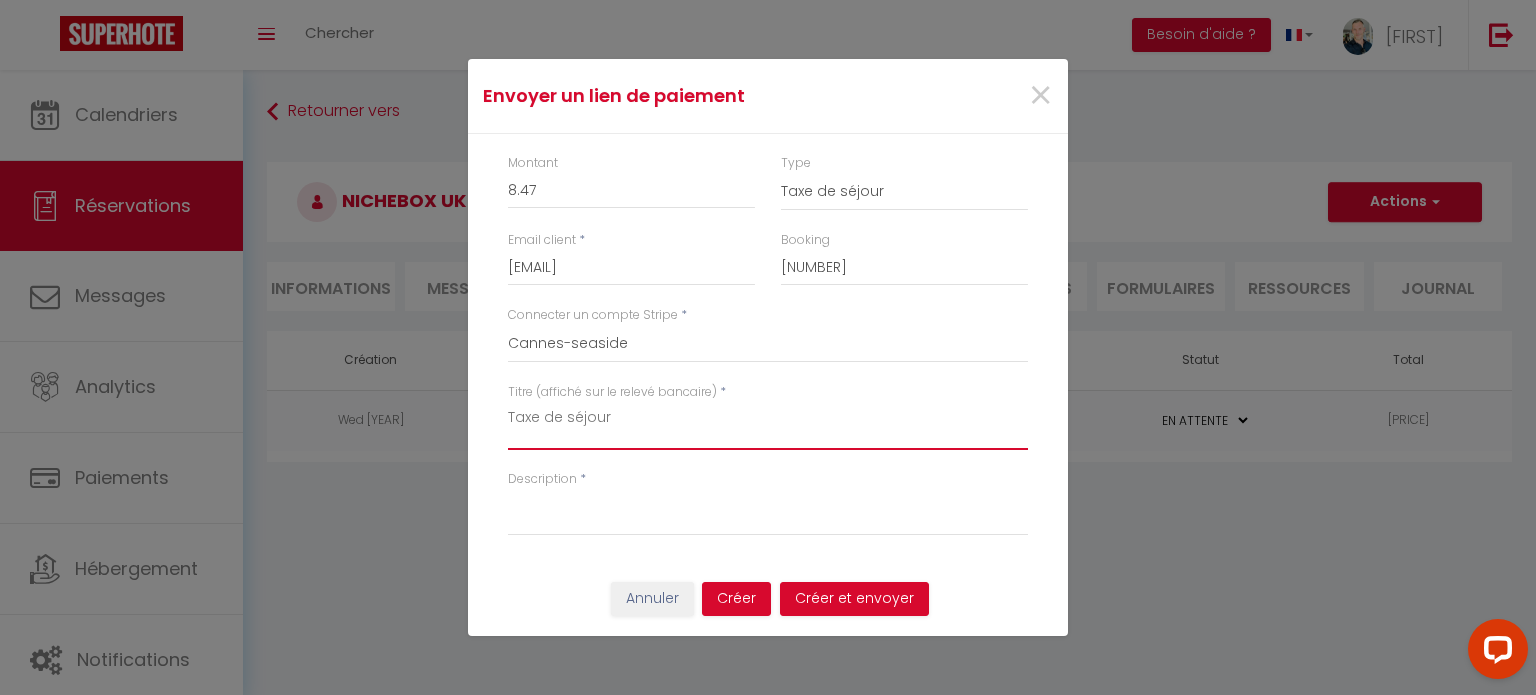 type on "Taxe de séjour" 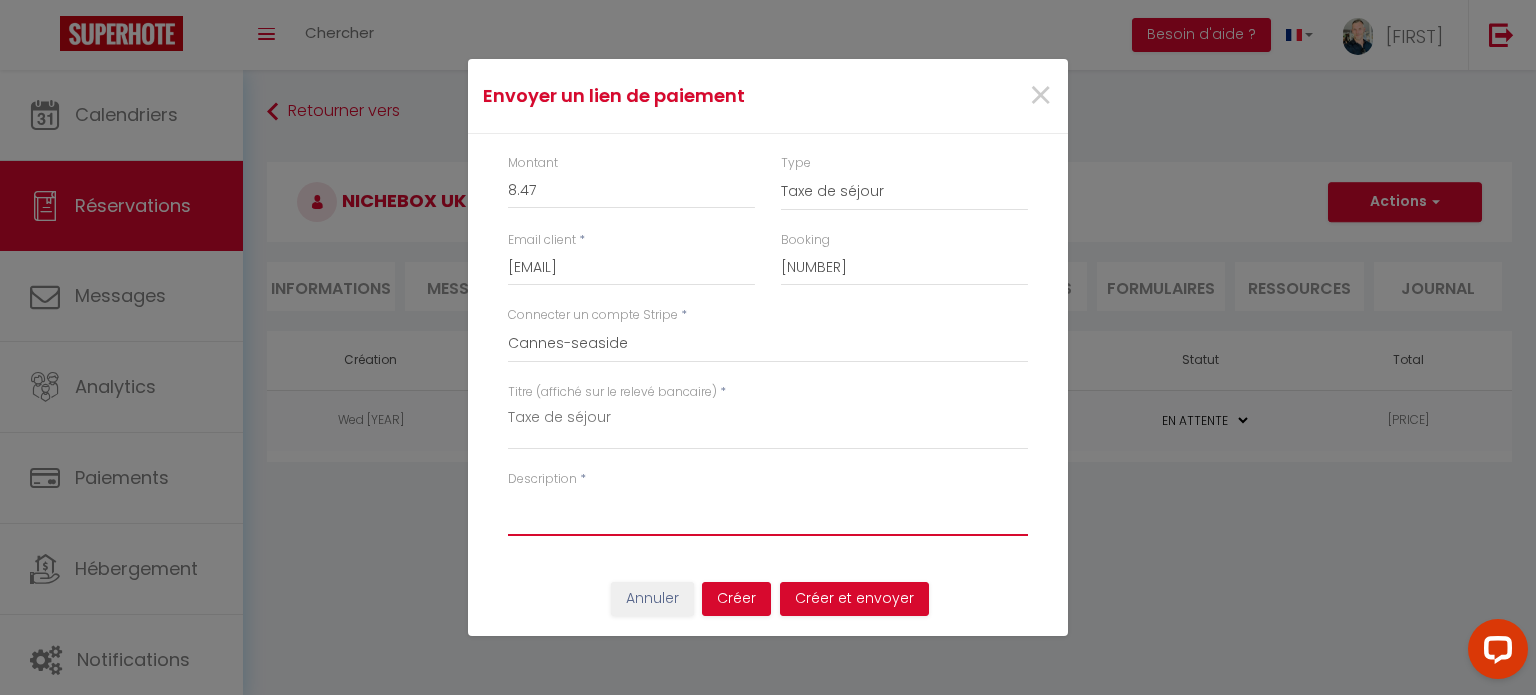 click on "Description" at bounding box center [768, 512] 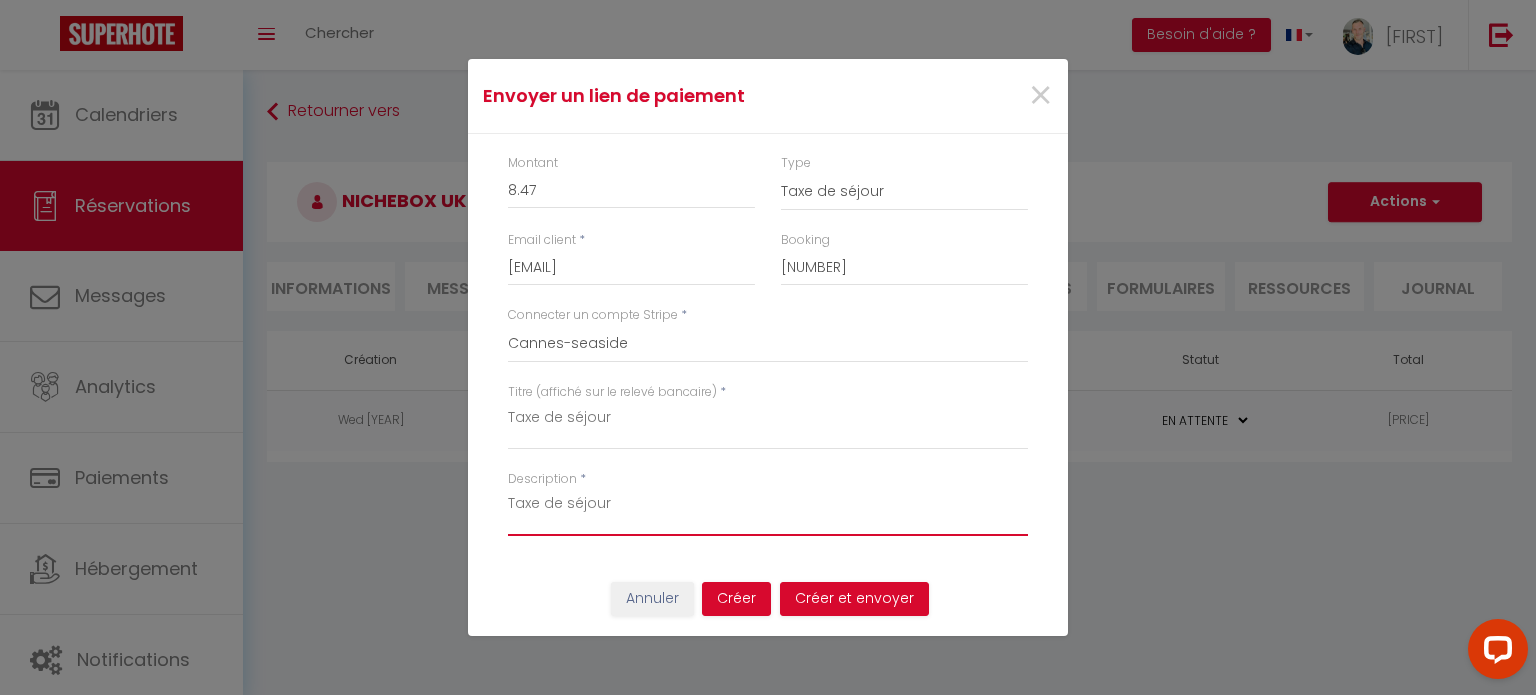 type on "Taxe de séjour" 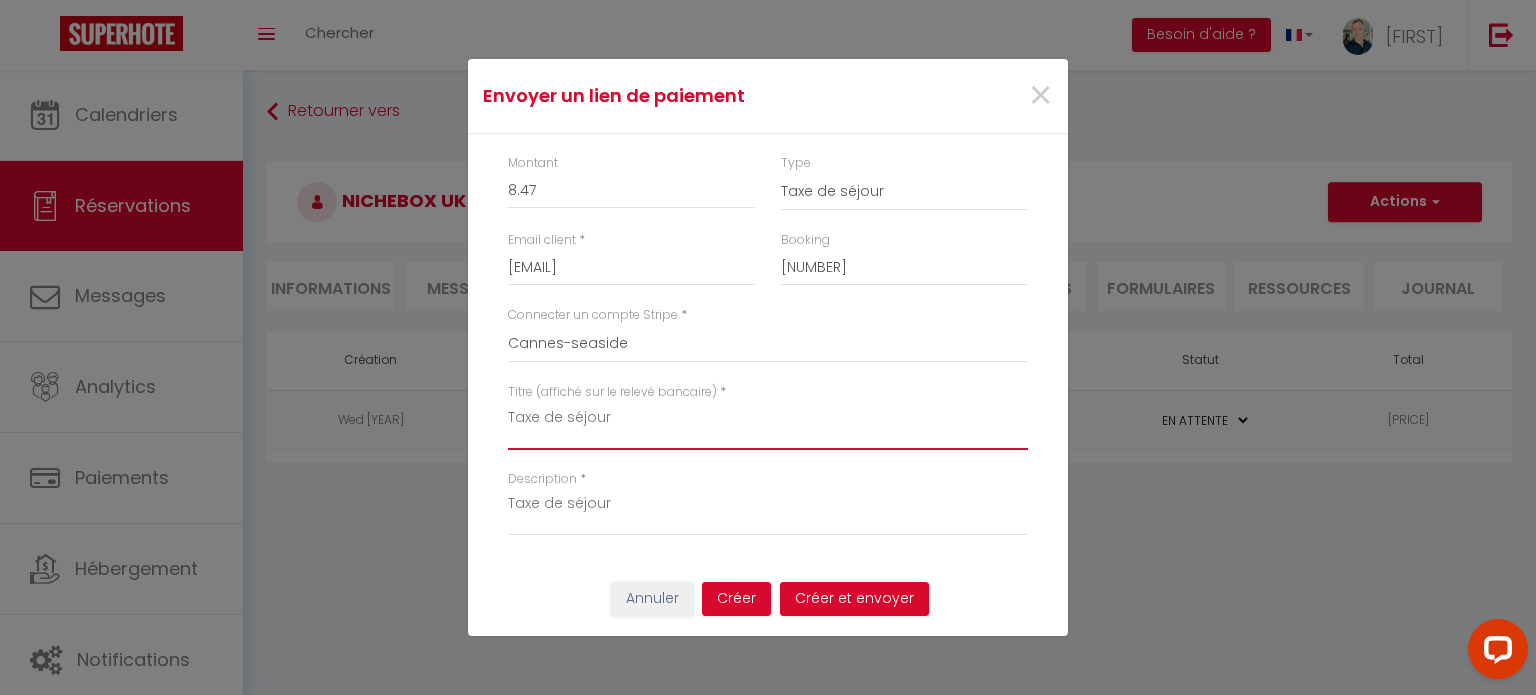 drag, startPoint x: 650, startPoint y: 428, endPoint x: 389, endPoint y: 397, distance: 262.83453 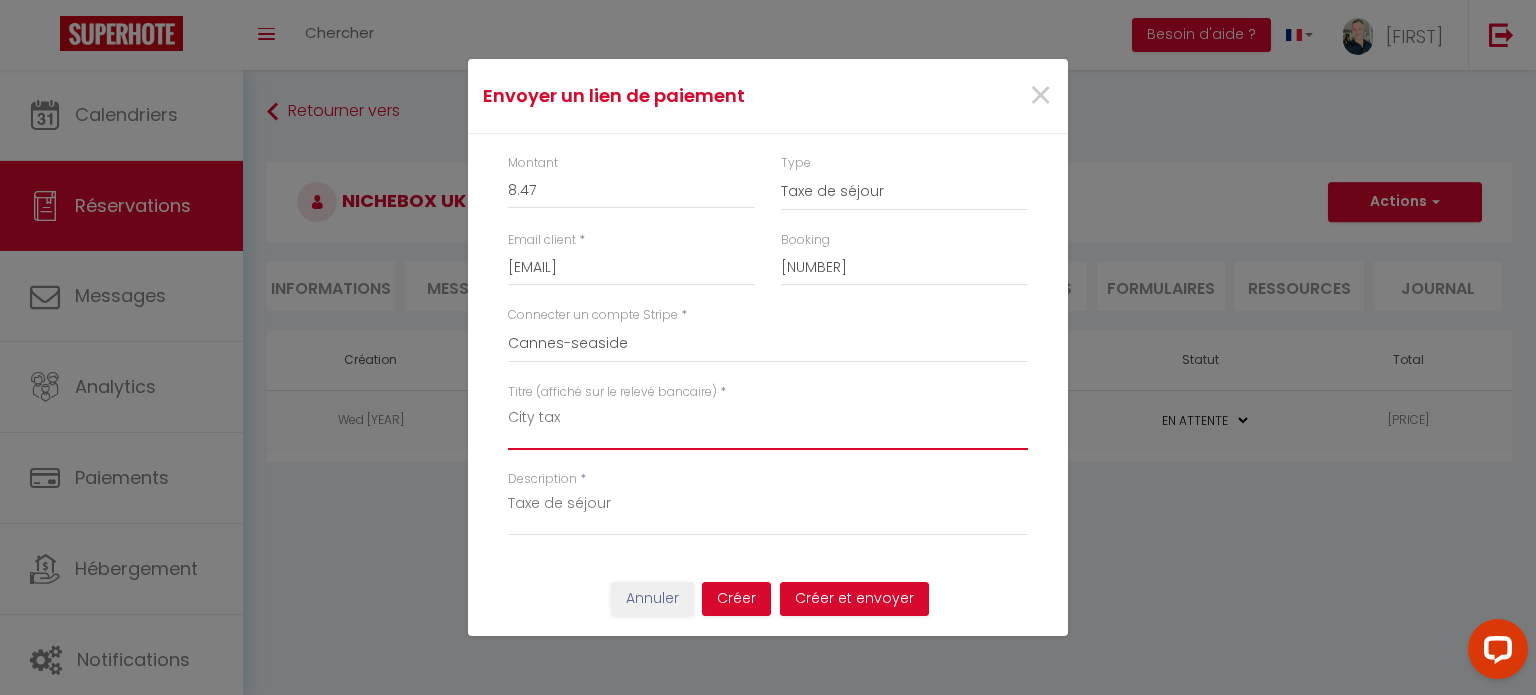 type on "City tax" 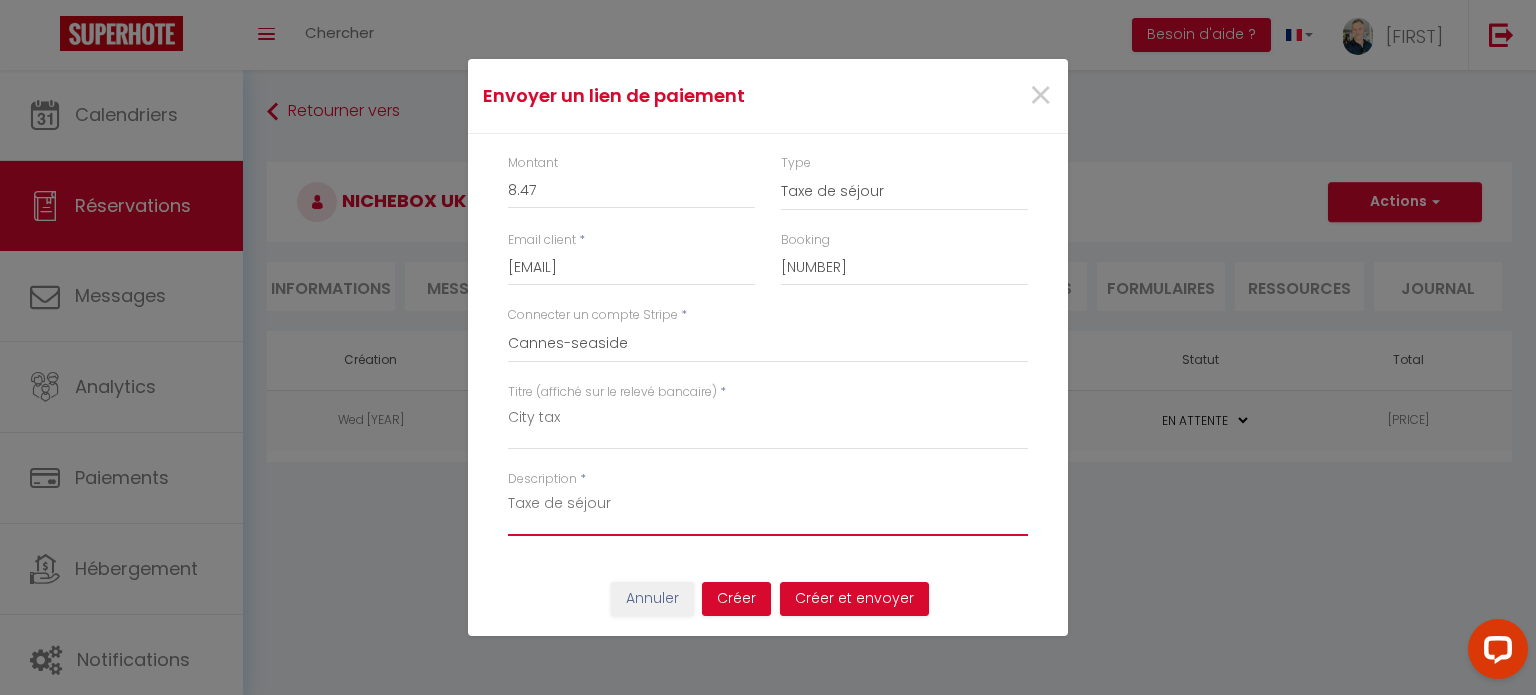 drag, startPoint x: 663, startPoint y: 526, endPoint x: 482, endPoint y: 515, distance: 181.33394 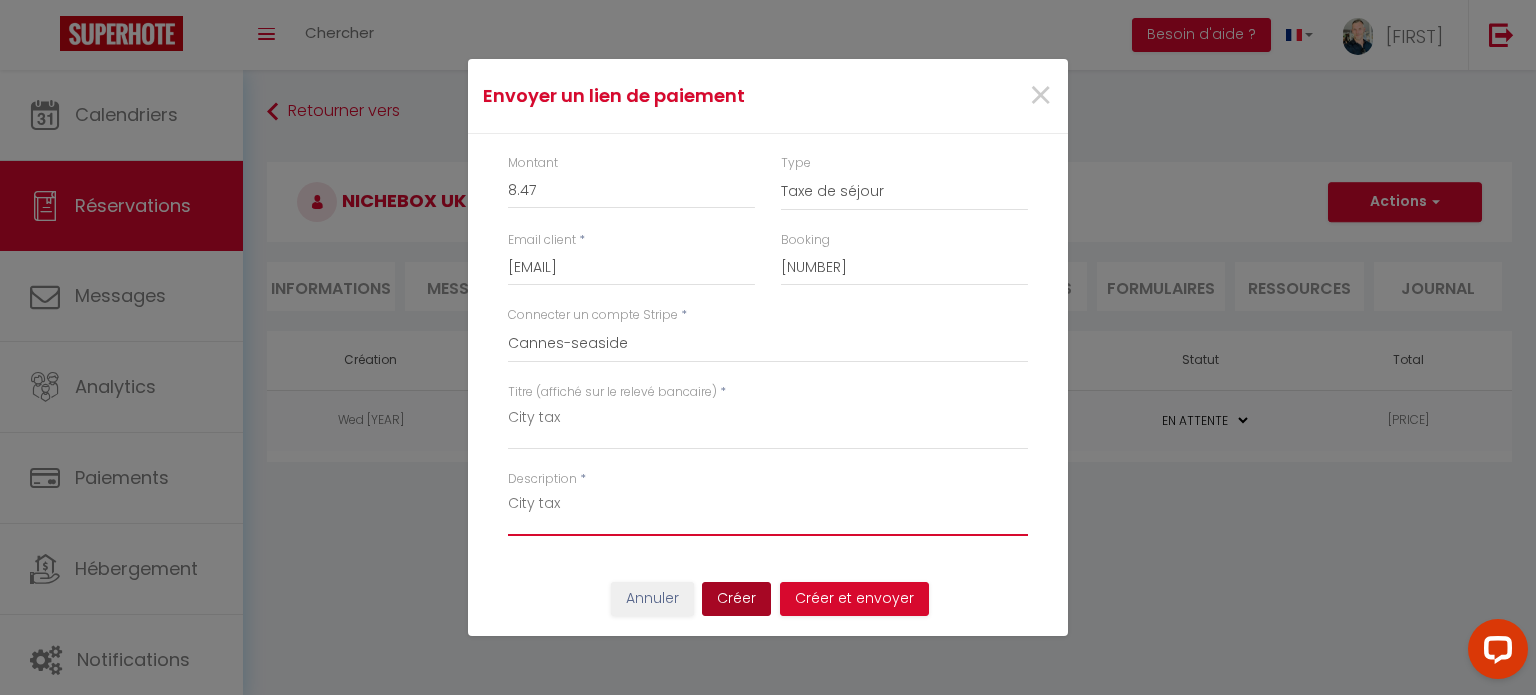 type on "City tax" 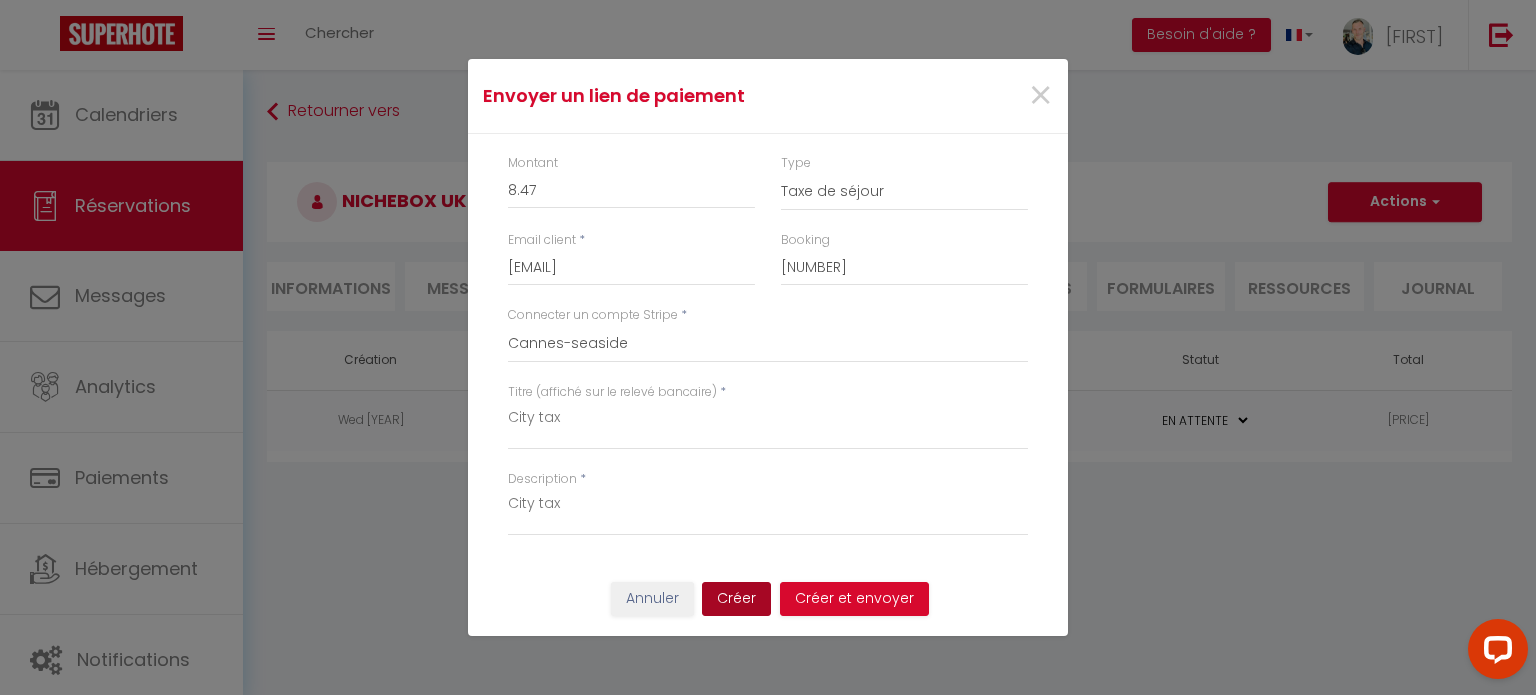 click on "Créer" at bounding box center [736, 599] 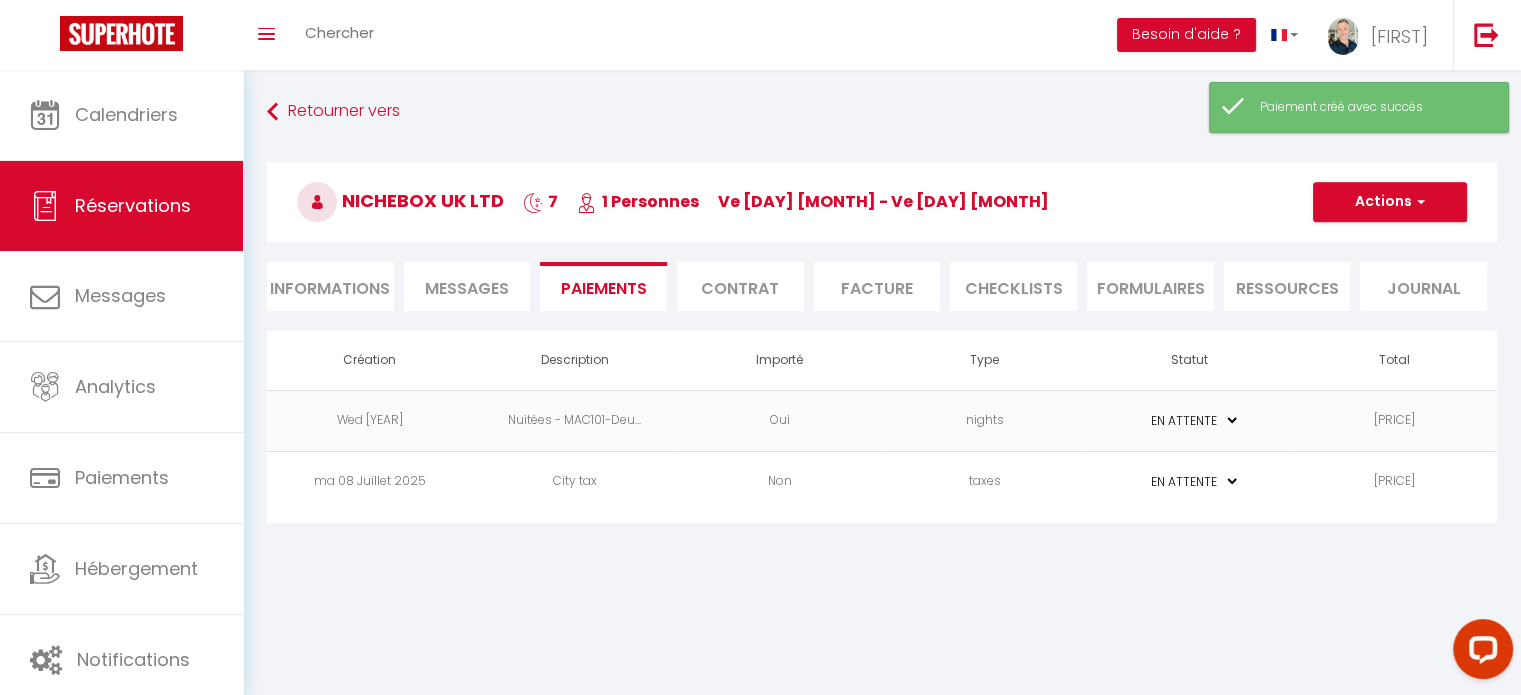 click on "Facture" at bounding box center (877, 286) 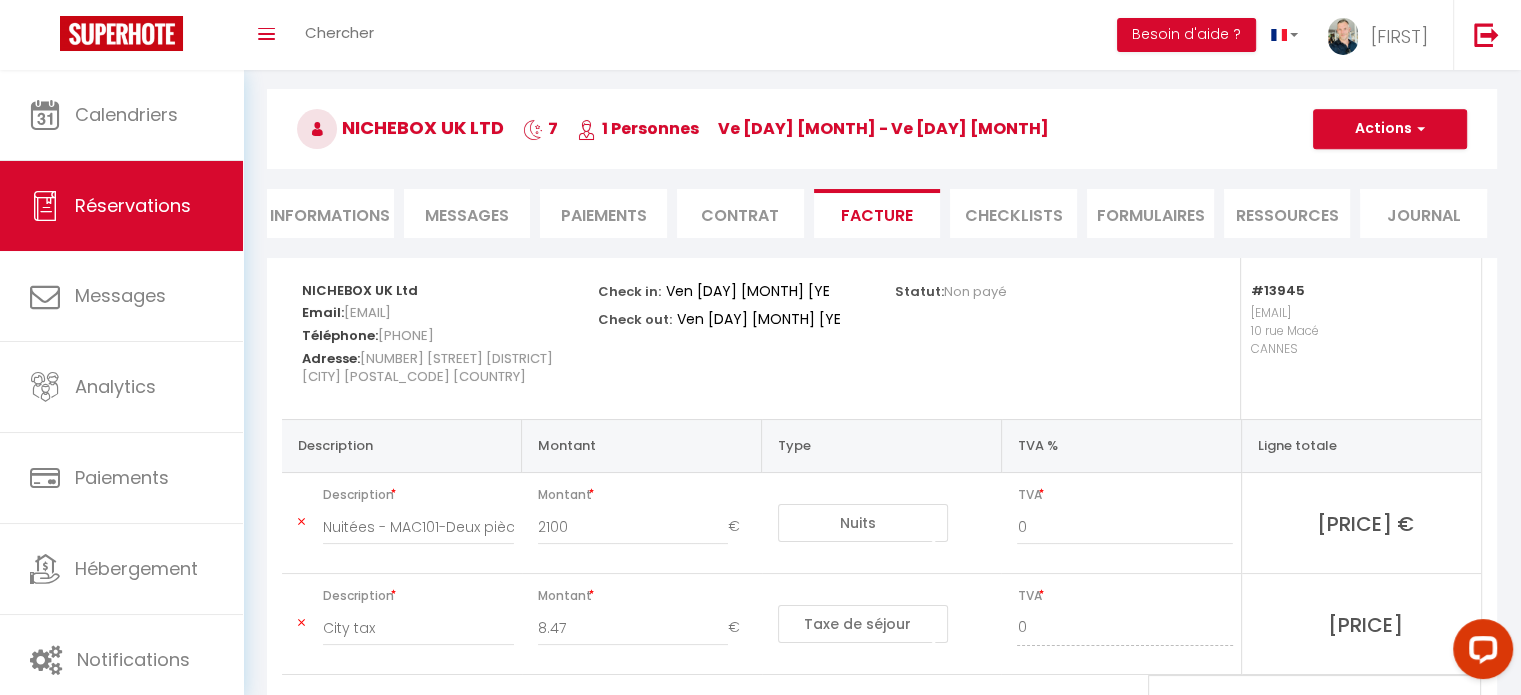 scroll, scrollTop: 76, scrollLeft: 0, axis: vertical 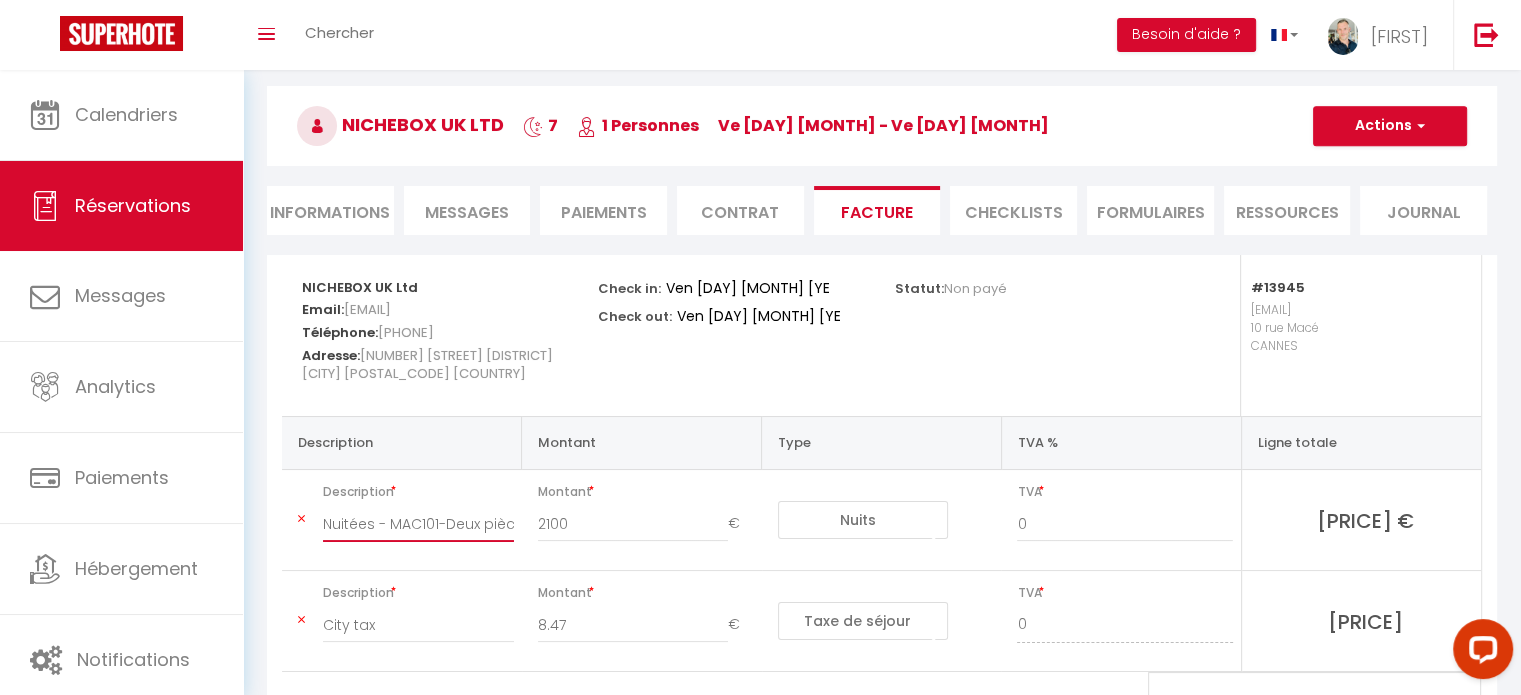 click on "Nuitées - MAC101-Deux pièces rue Macé - NICHEBOX UK Ltd" at bounding box center [418, 524] 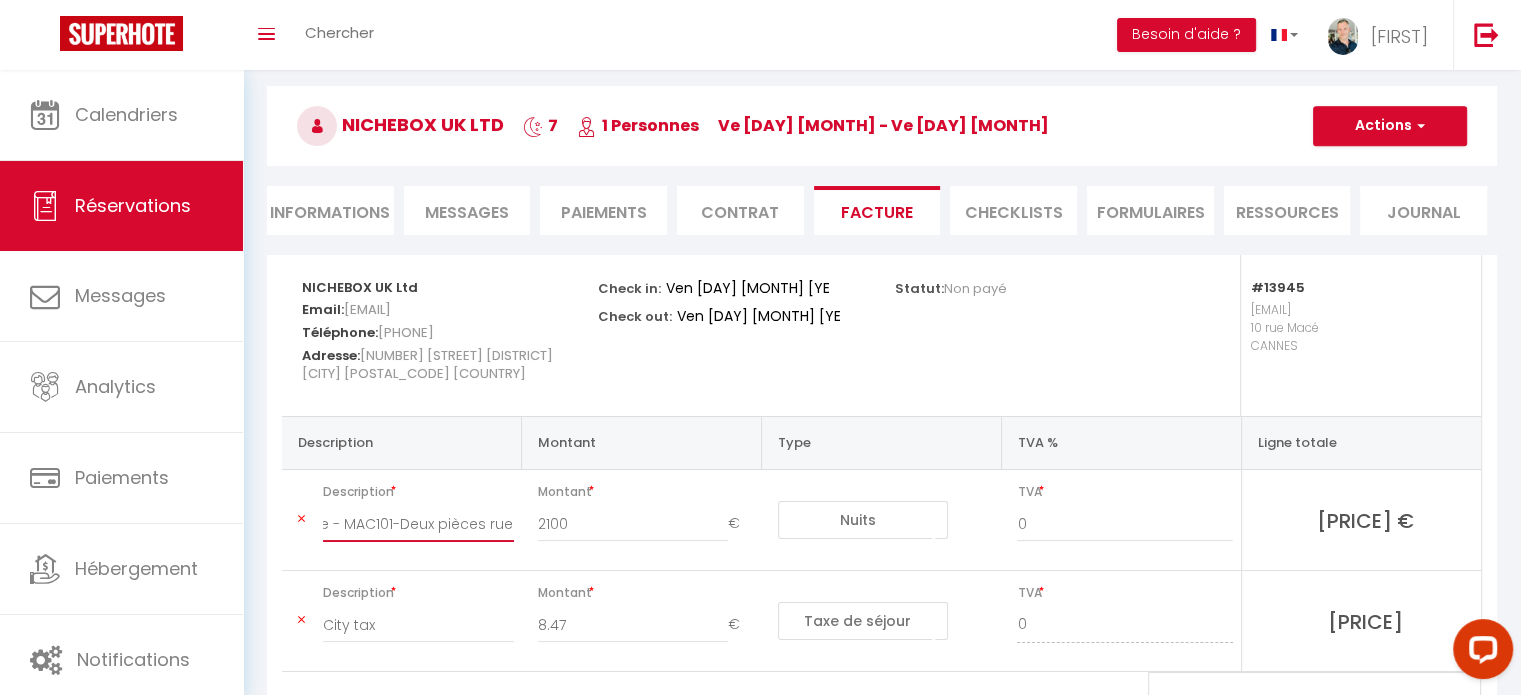 scroll, scrollTop: 0, scrollLeft: 258, axis: horizontal 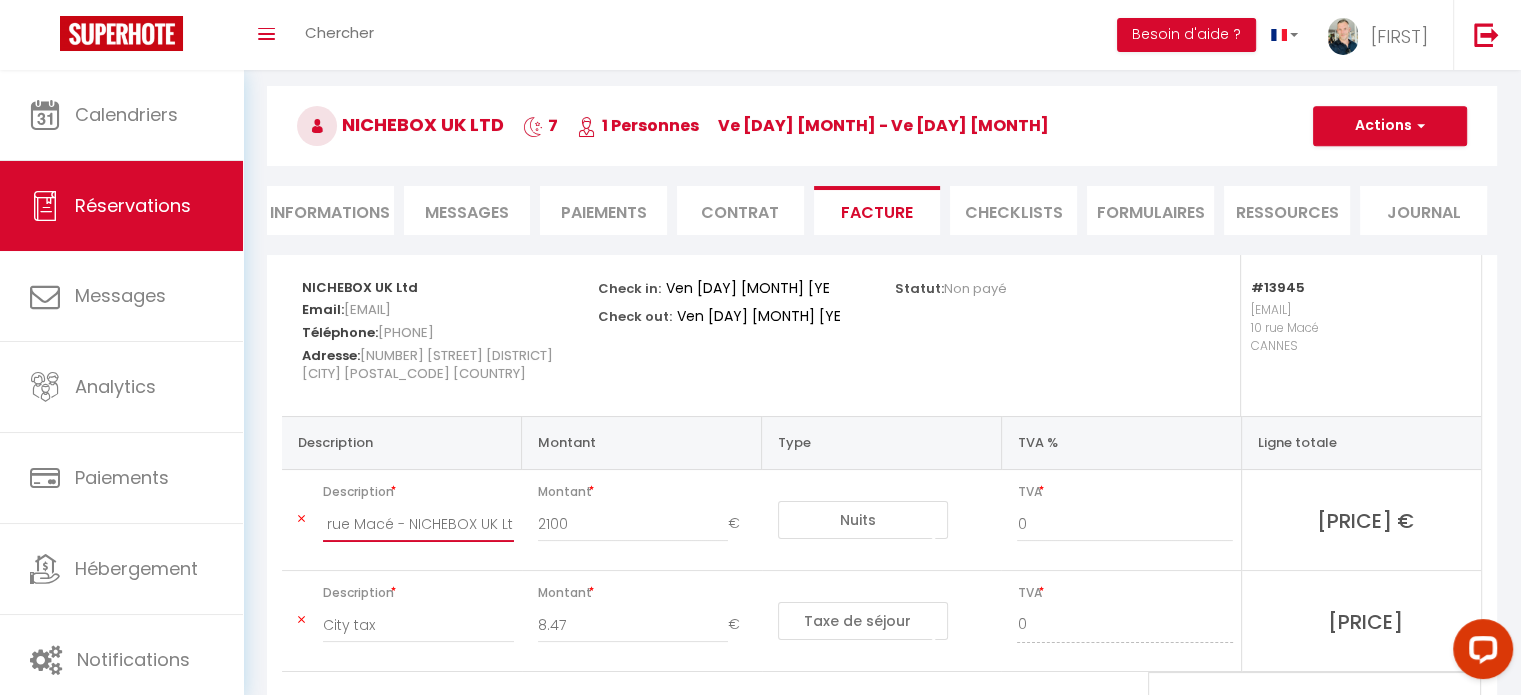 drag, startPoint x: 487, startPoint y: 523, endPoint x: 564, endPoint y: 523, distance: 77 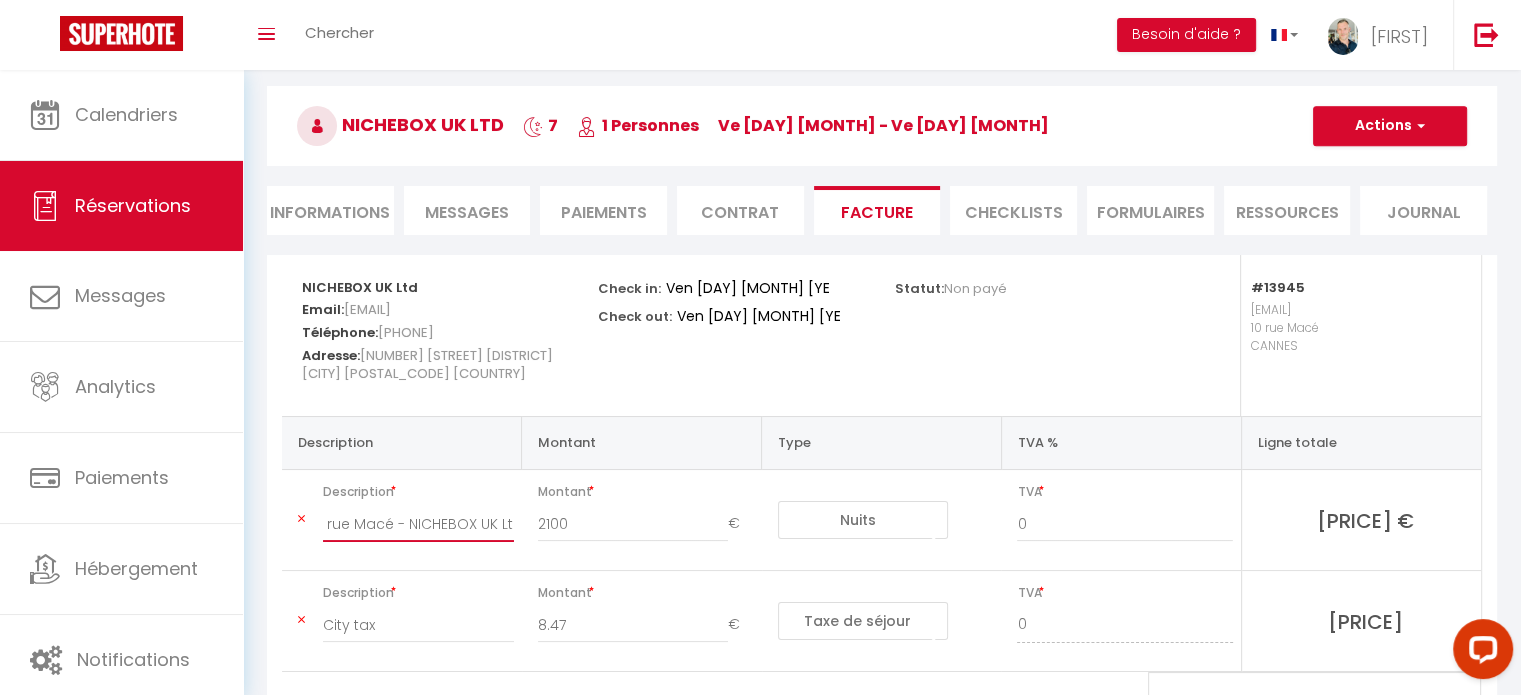 click on "Description    Total night fee - MAC101-Deux pièces rue Macé - NICHEBOX UK Ltd   Montant    [PRICE]   Nuits   Frais de ménage   Taxe de séjour   Autre   Frais de service hôte   Frais de paiement (booking)   Réduction         TVA    0    [PRICE]" at bounding box center (881, 520) 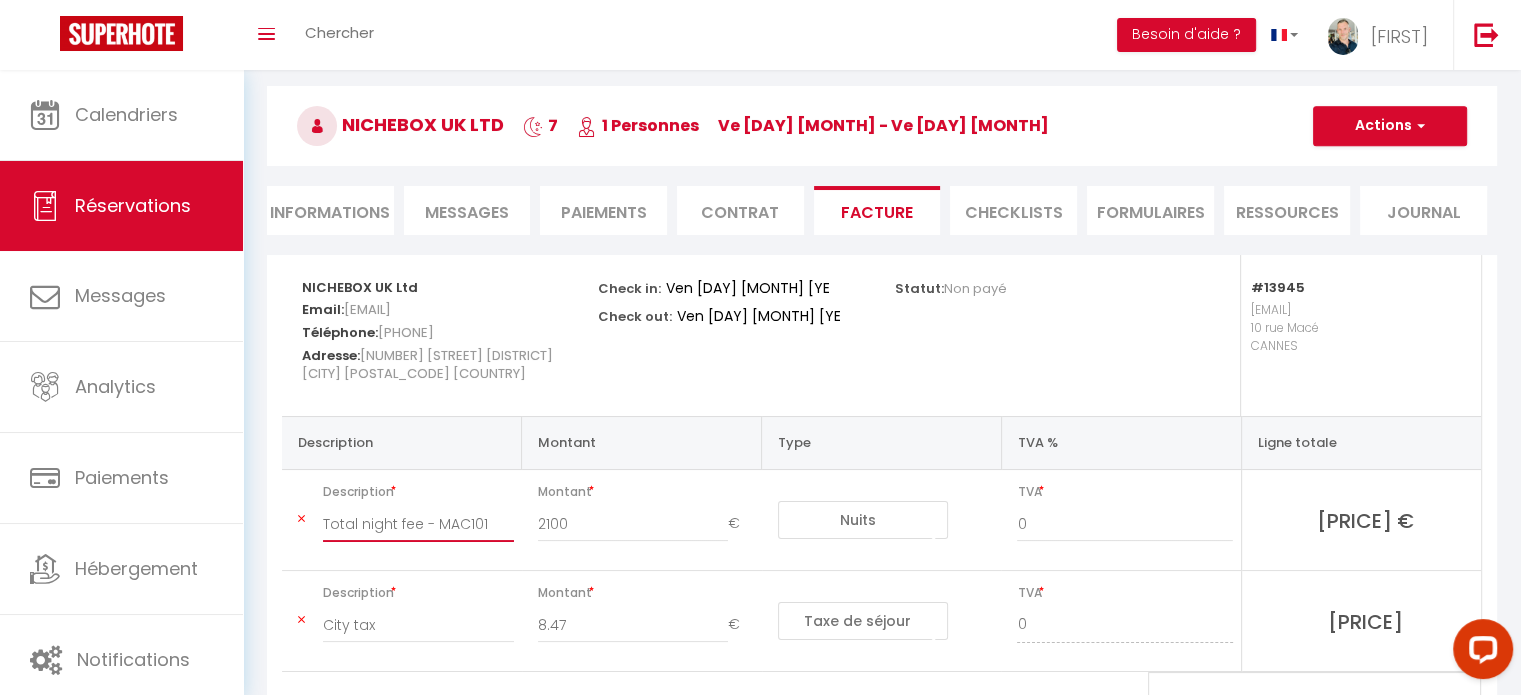 scroll, scrollTop: 0, scrollLeft: 0, axis: both 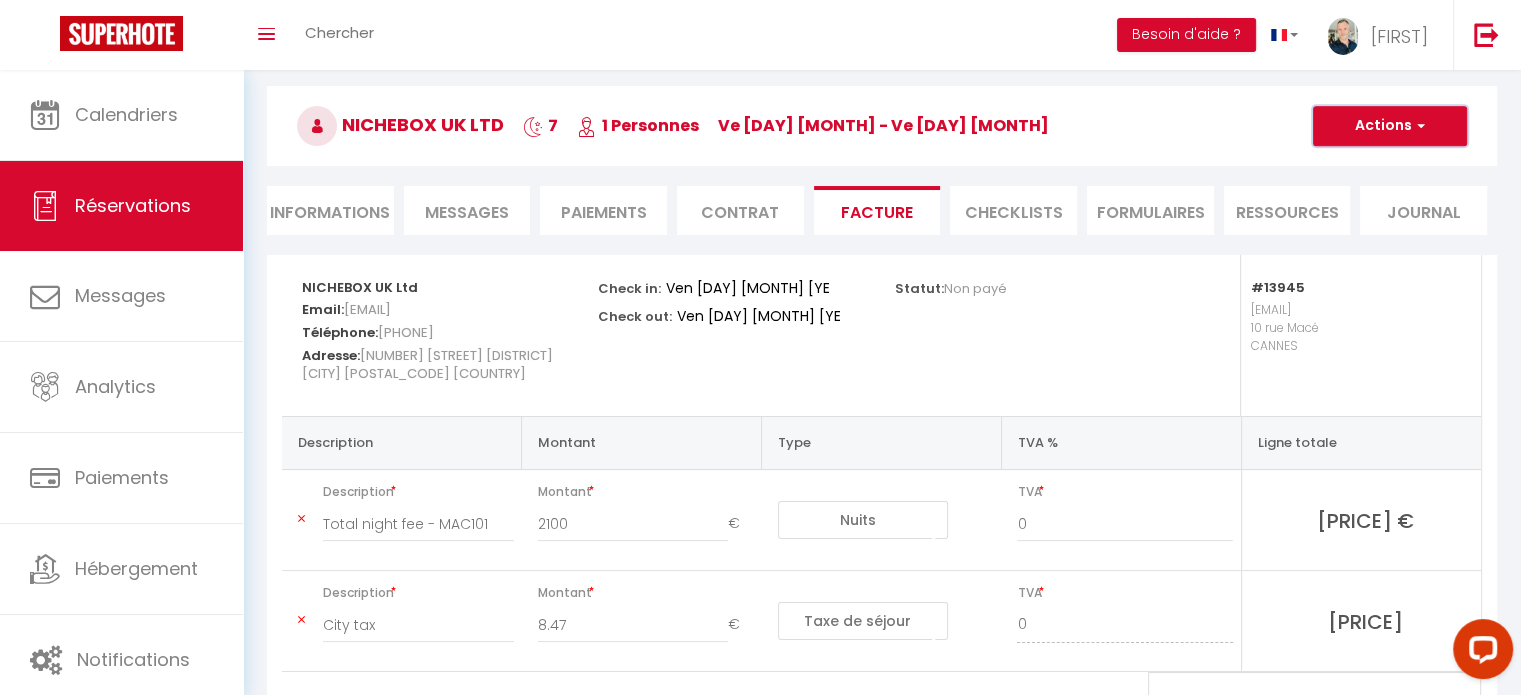 click on "Actions" at bounding box center (1390, 126) 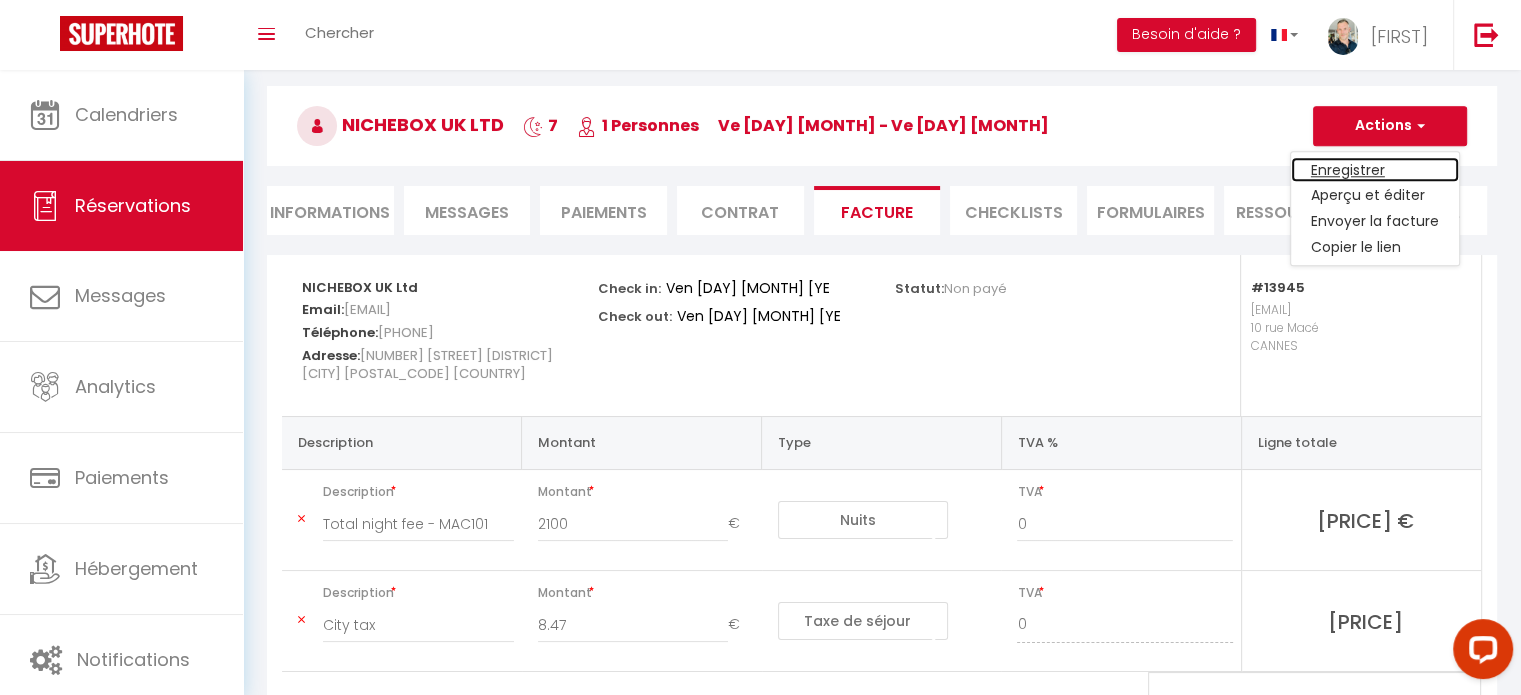 click on "Enregistrer" at bounding box center (1375, 170) 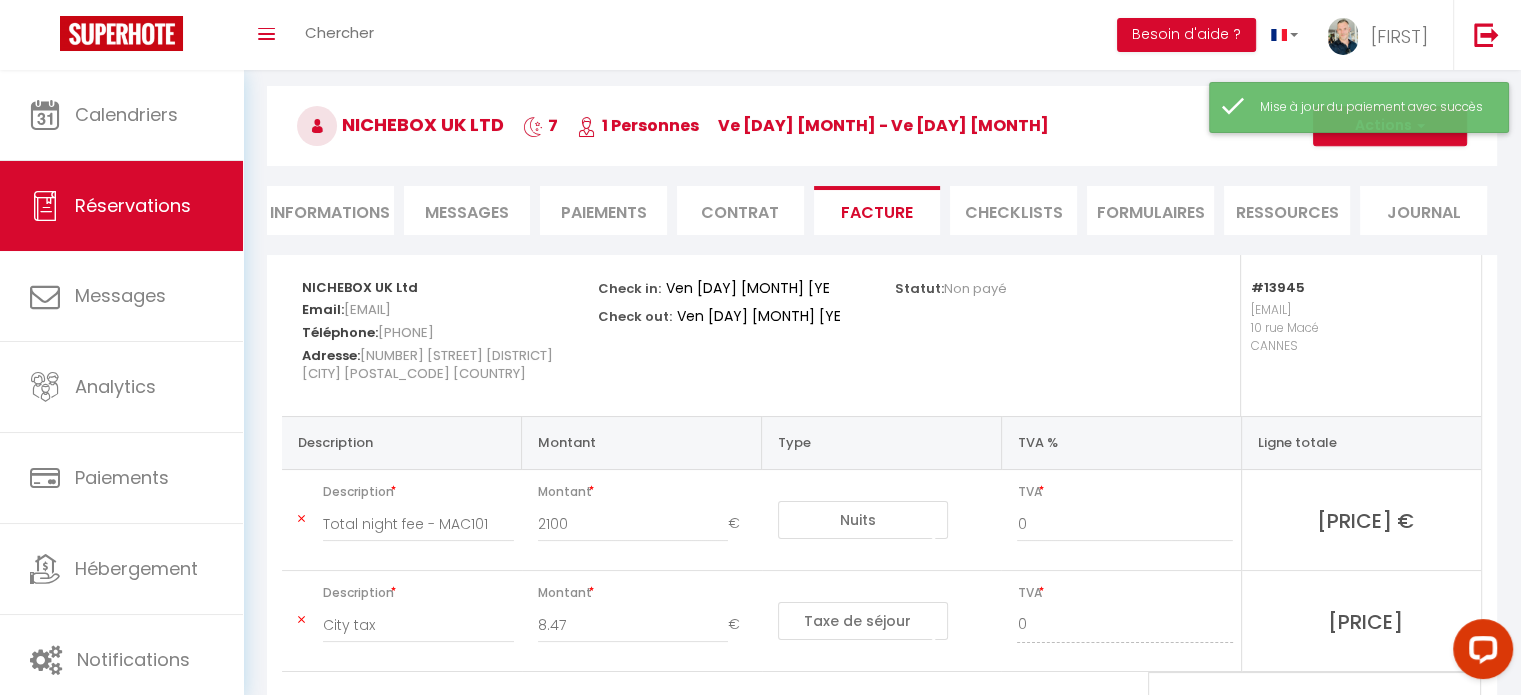 click on "Mise à jour du paiement avec succès" at bounding box center (1359, 107) 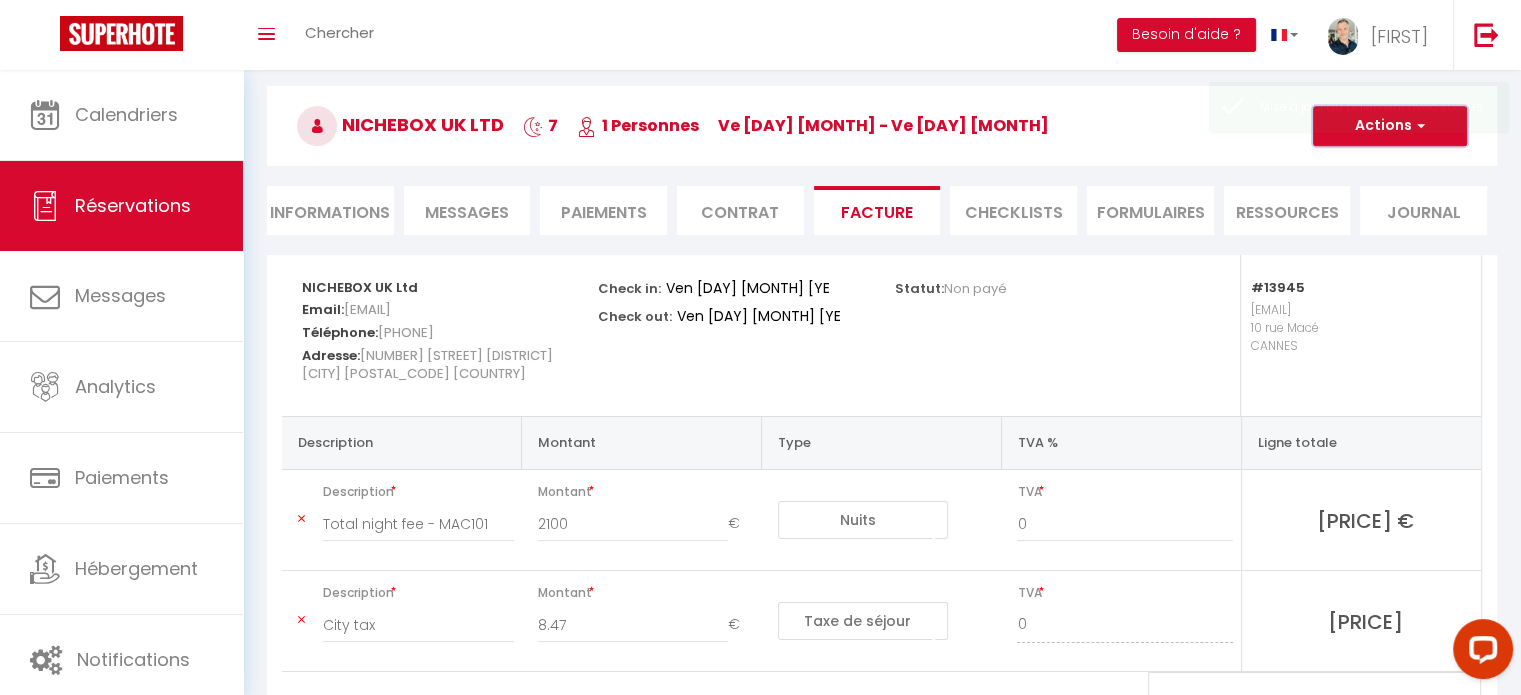 click on "Actions" at bounding box center [1390, 126] 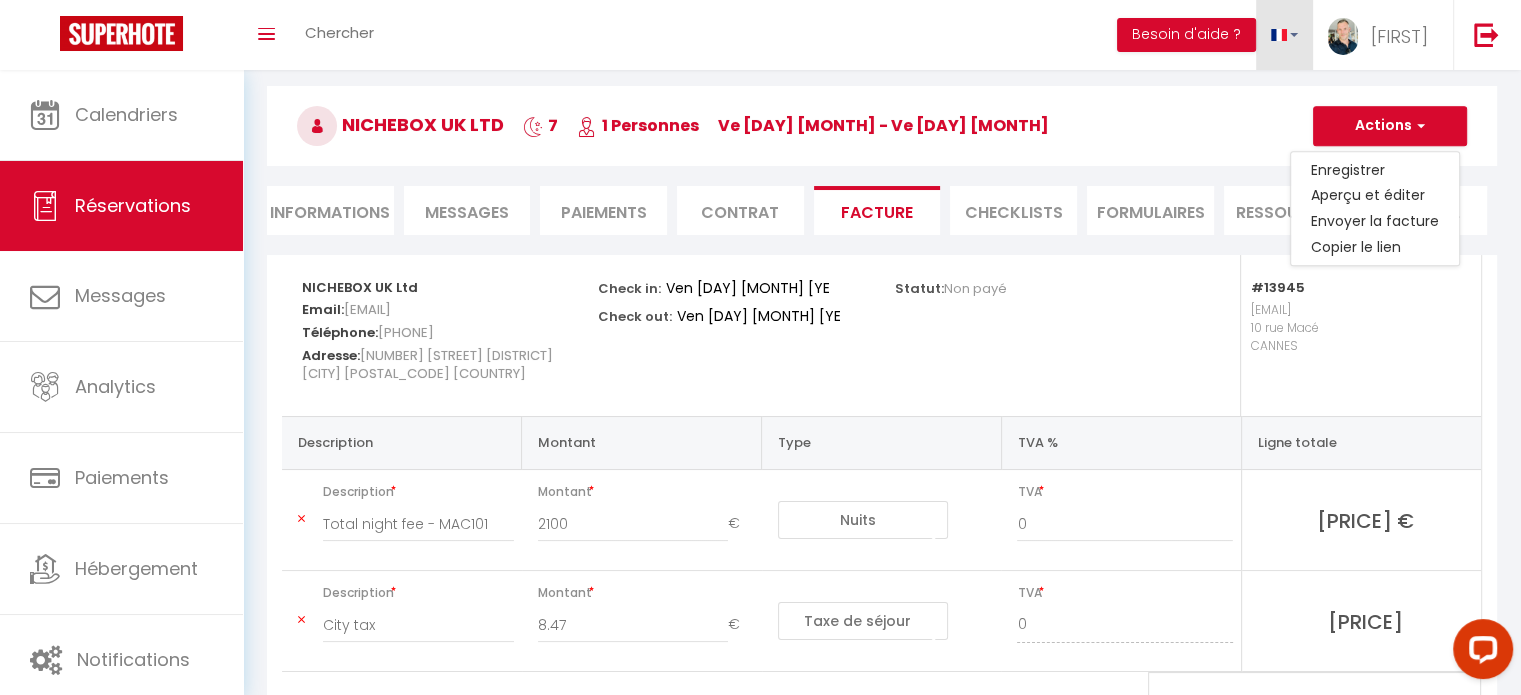 click at bounding box center (1285, 35) 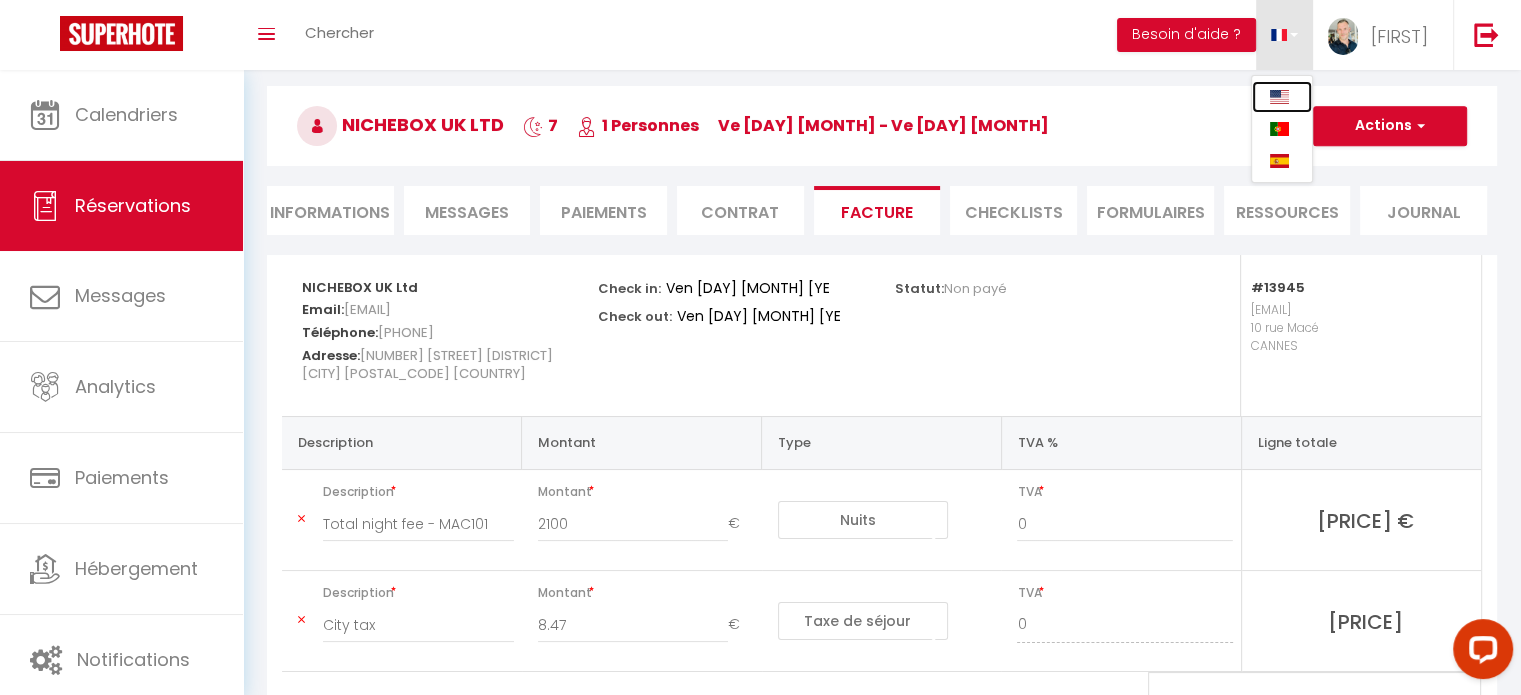 click at bounding box center [1279, 97] 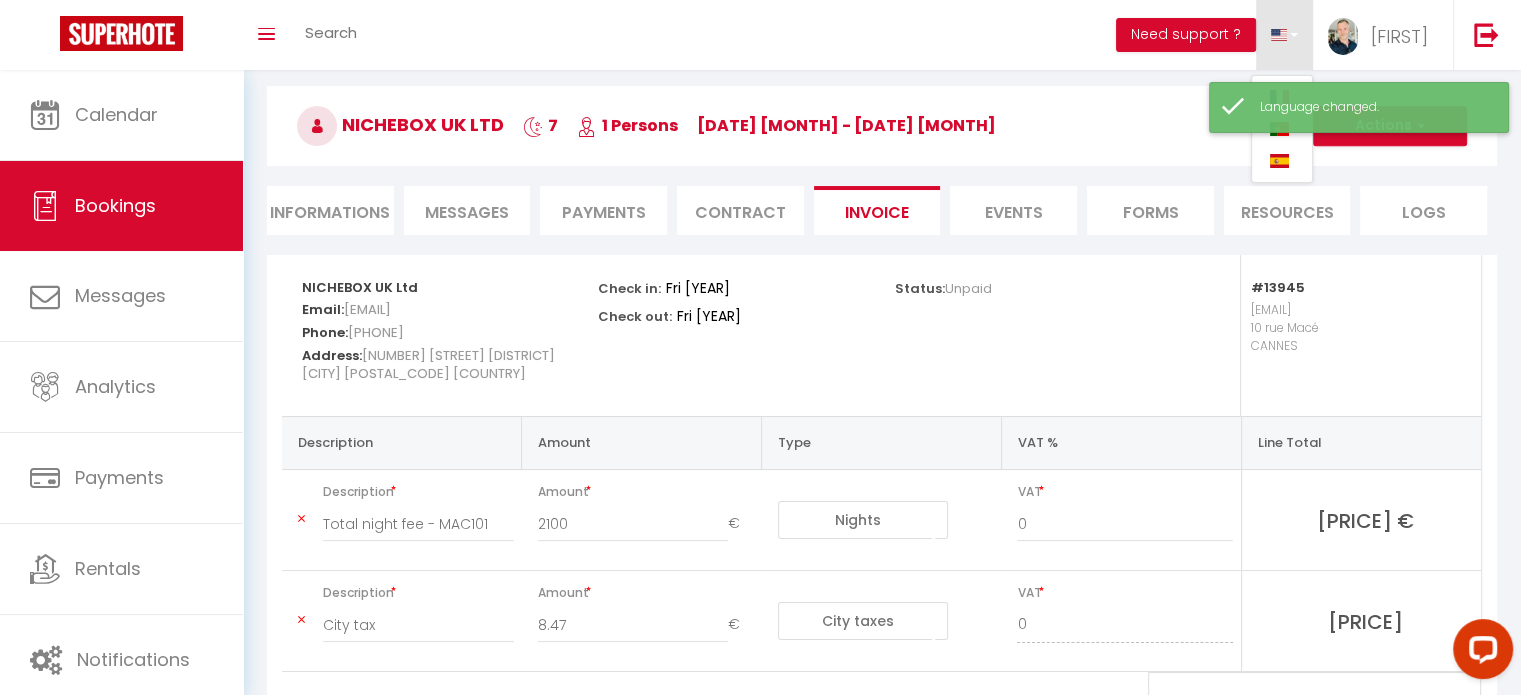 click on "Language changed." at bounding box center [1359, 107] 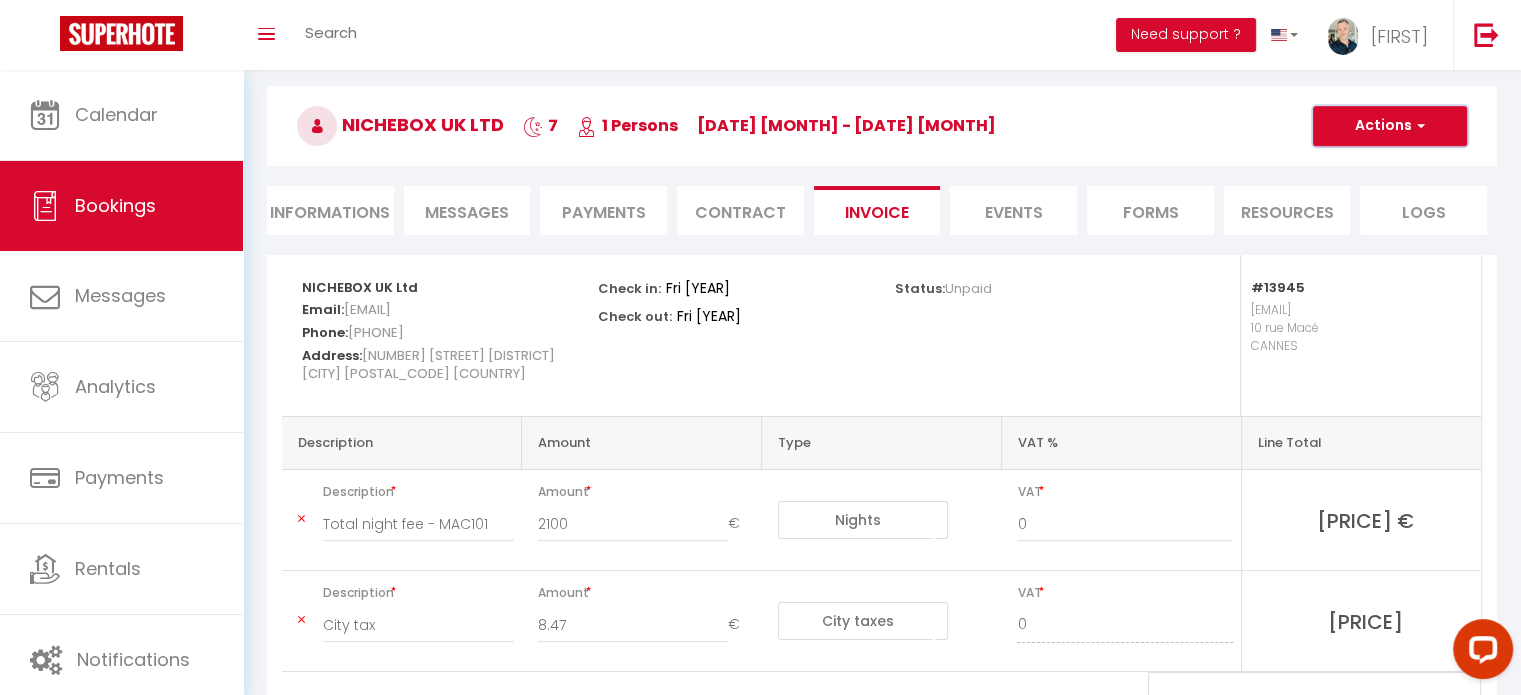 click on "Actions" at bounding box center [1390, 126] 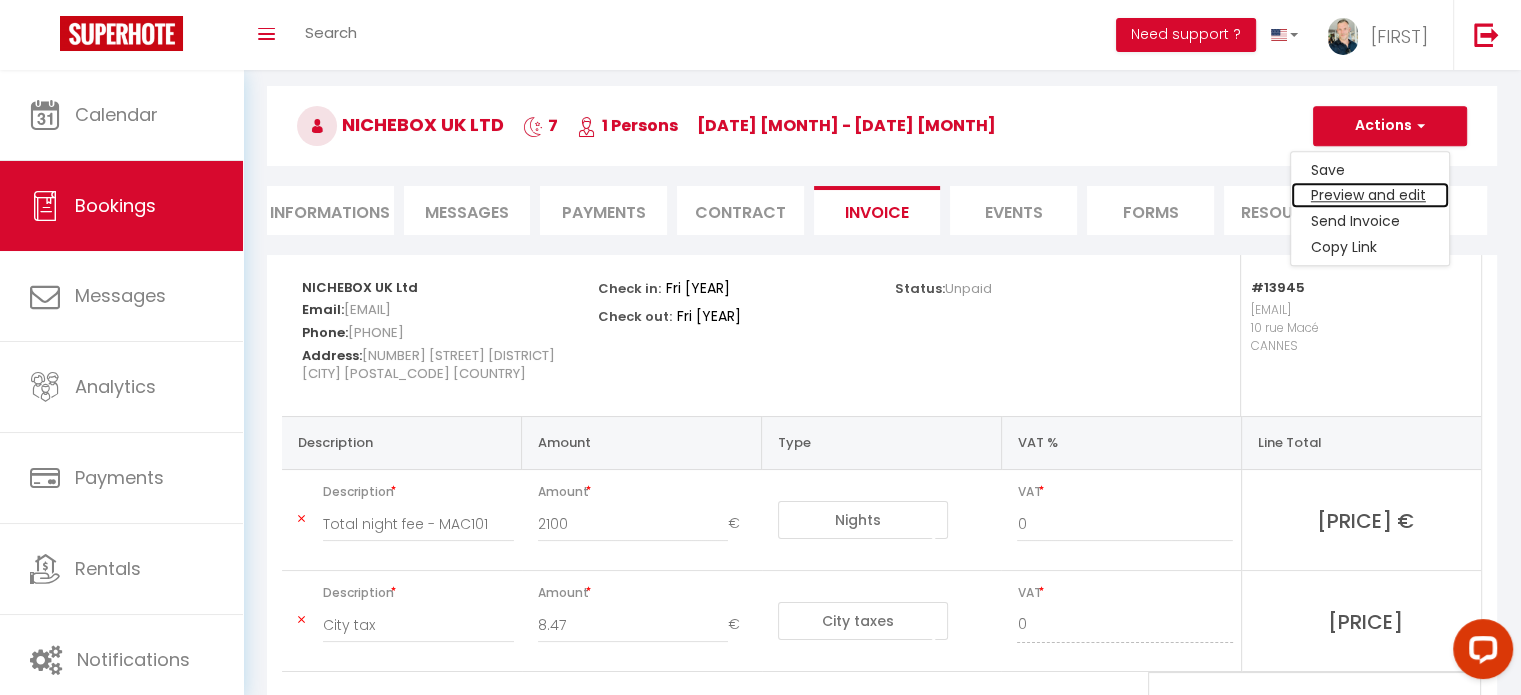 click on "Preview and edit" at bounding box center (1370, 196) 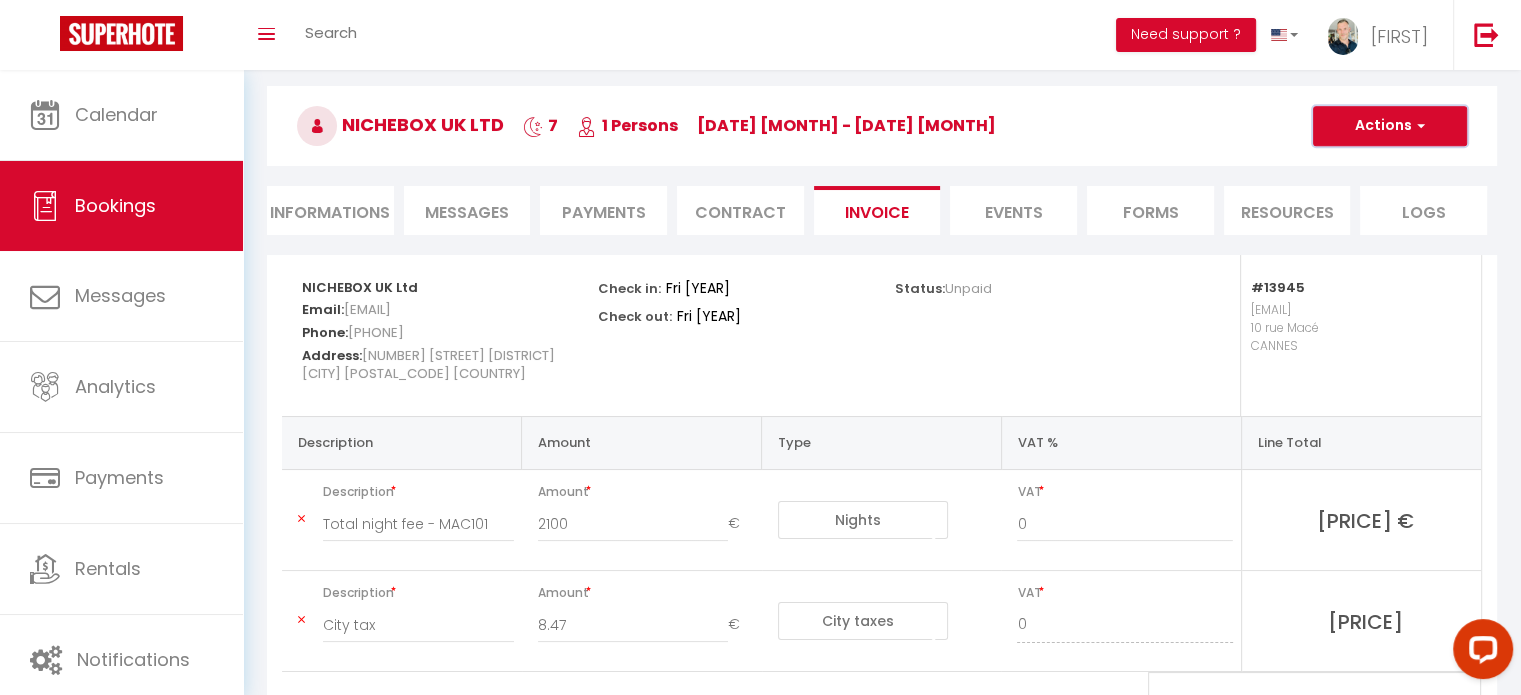 click on "Actions" at bounding box center (1390, 126) 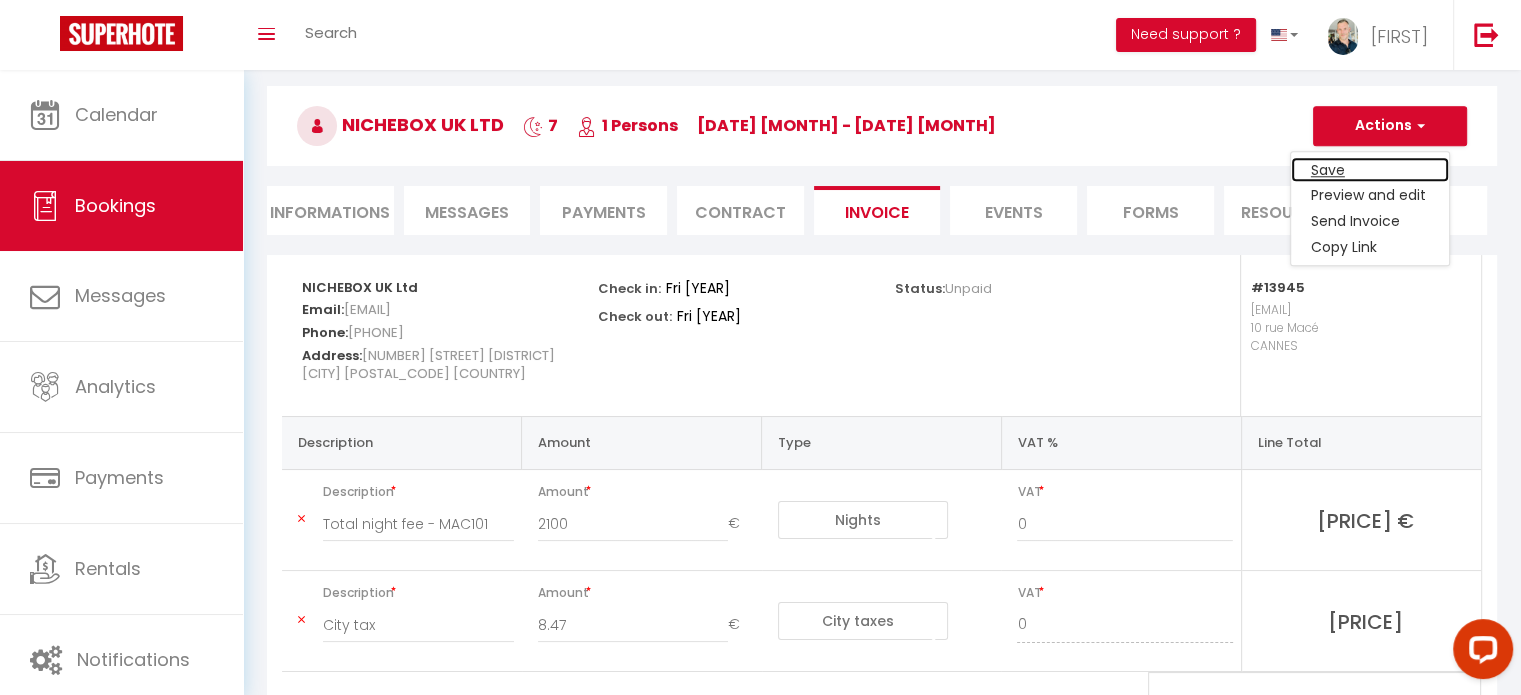 click on "Save" at bounding box center (1370, 170) 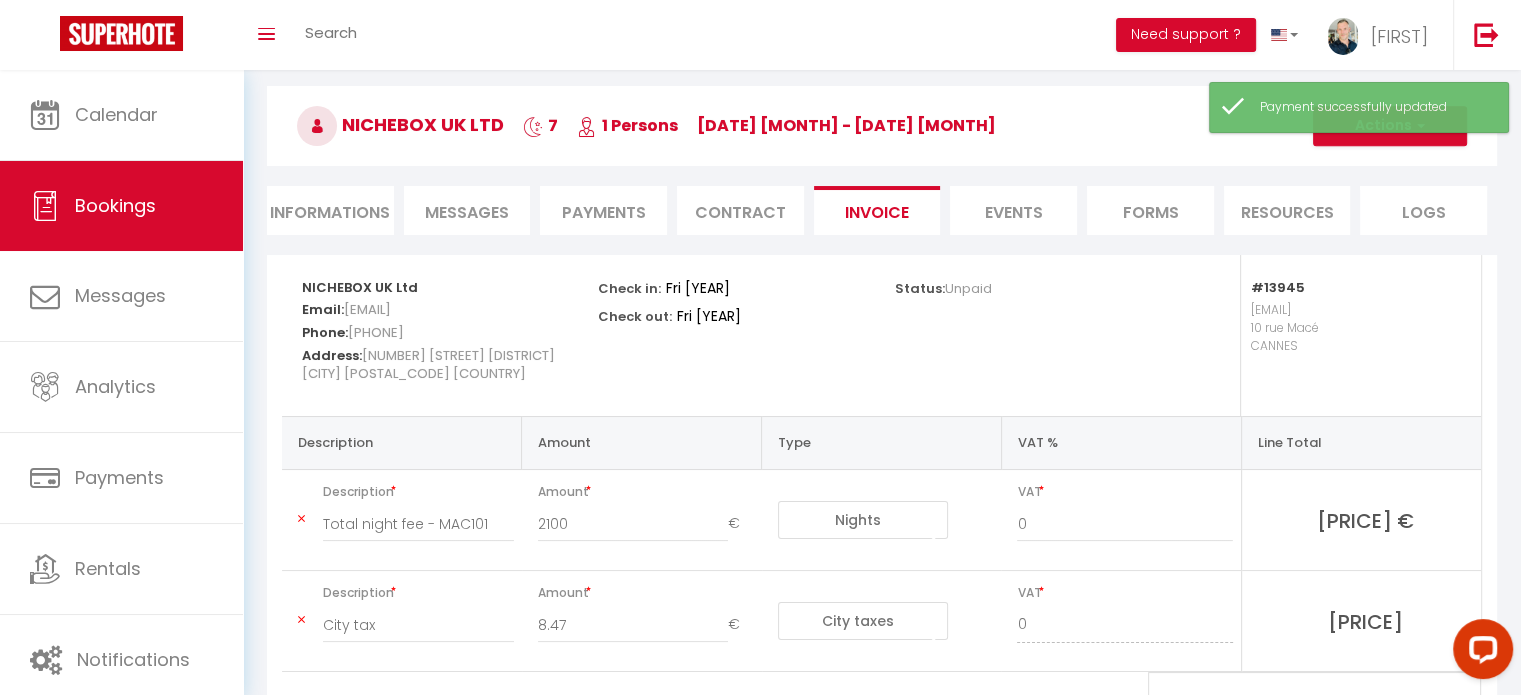 click on "Informations" at bounding box center [330, 210] 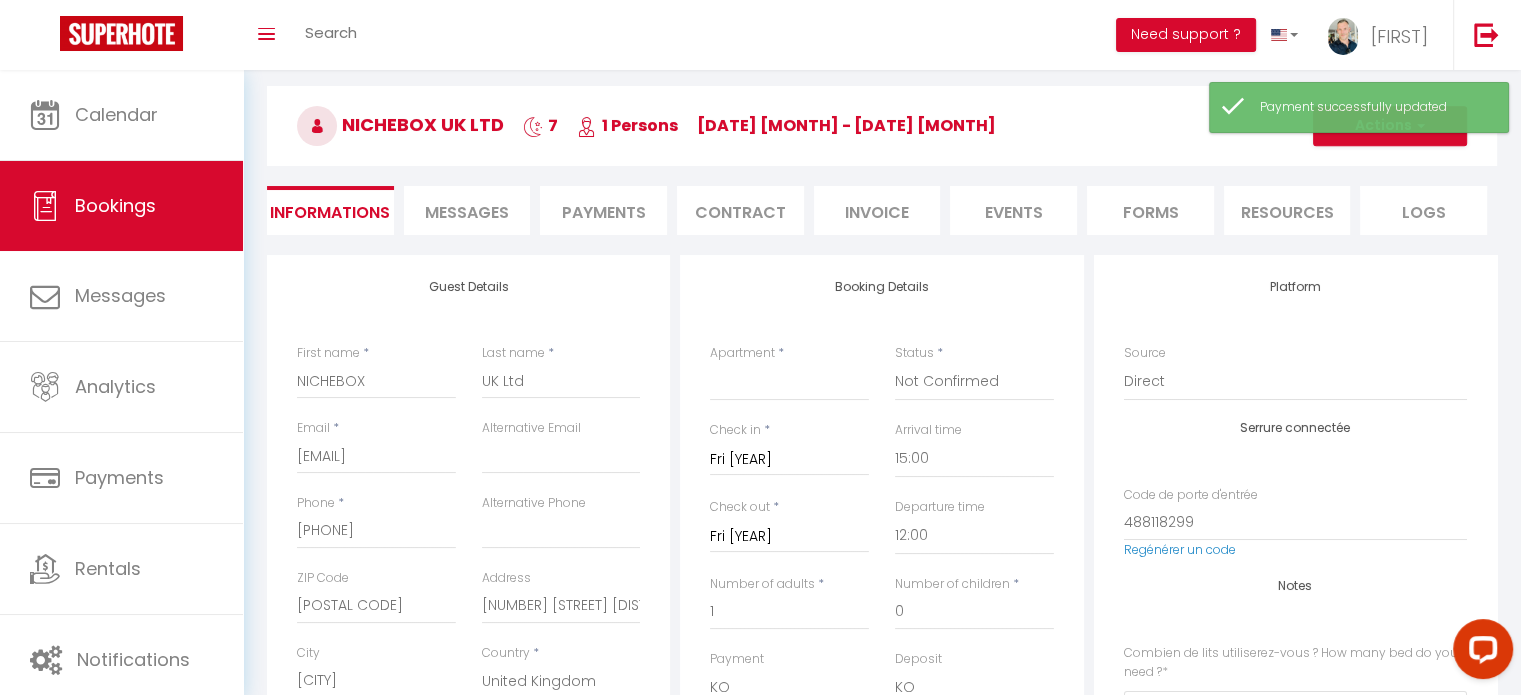 click on "Informations" at bounding box center (330, 210) 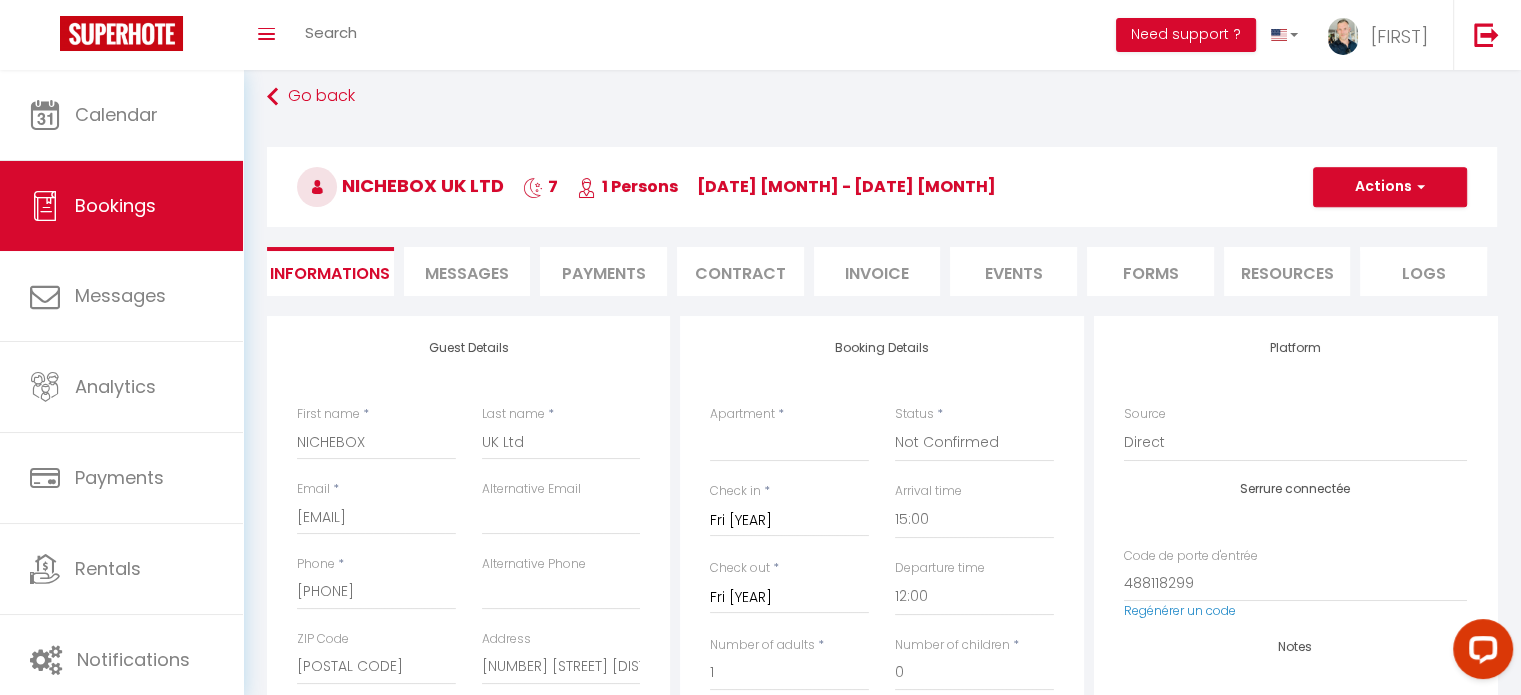 scroll, scrollTop: 0, scrollLeft: 0, axis: both 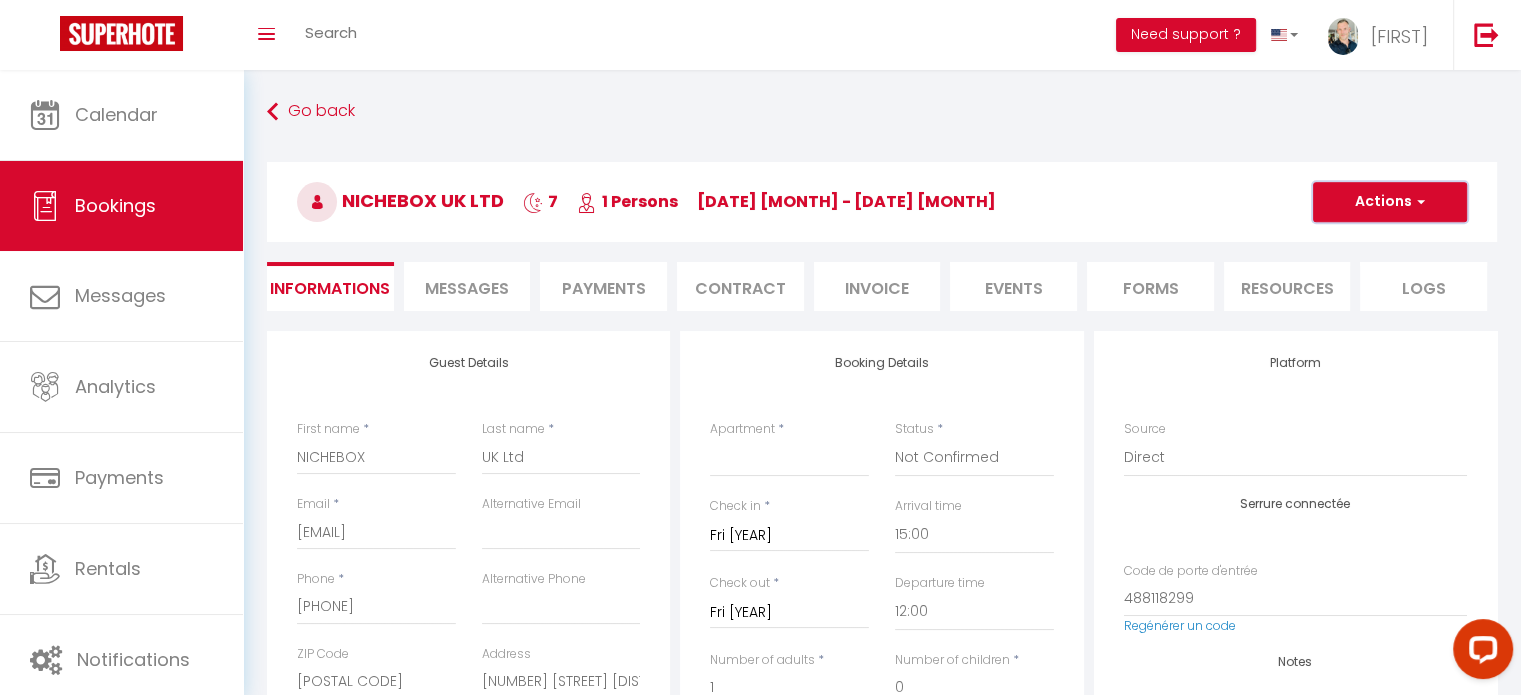 click on "Actions" at bounding box center [1390, 202] 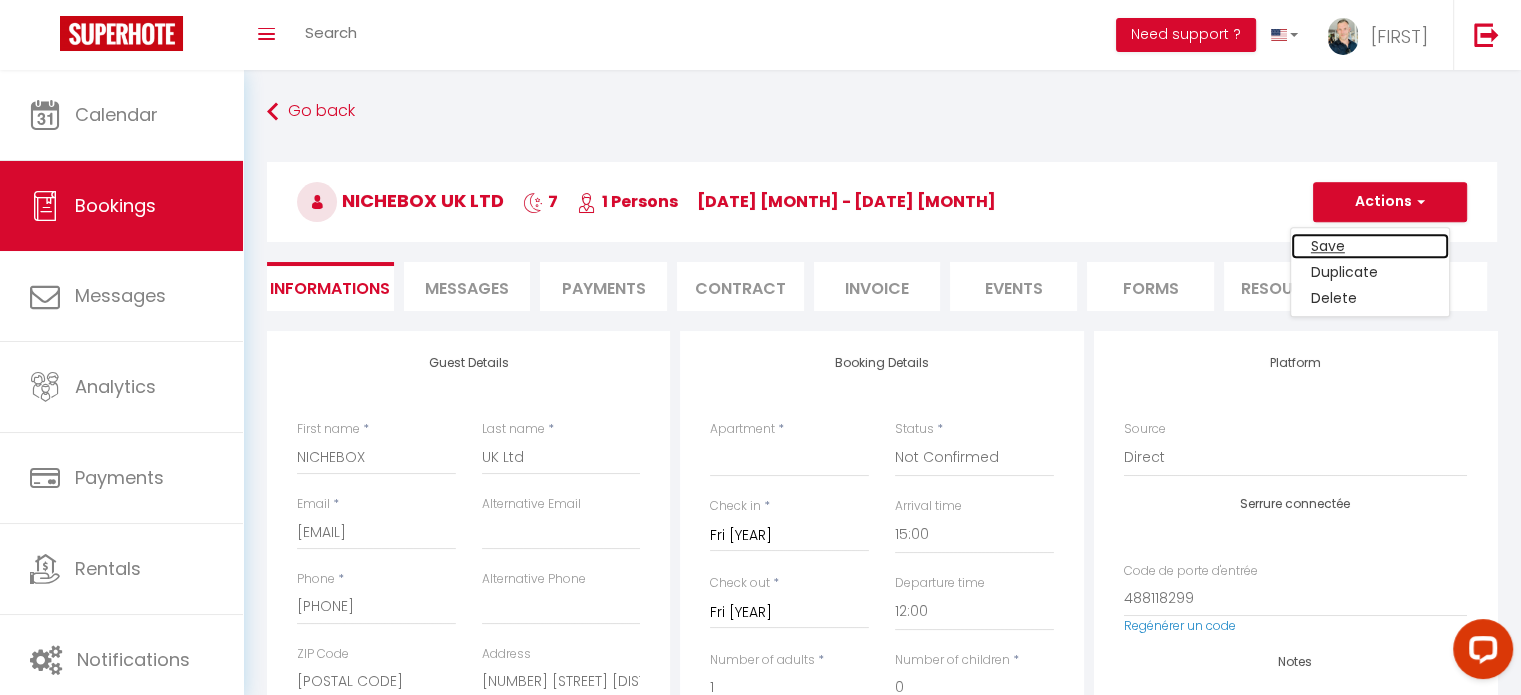 click on "Save" at bounding box center (1370, 246) 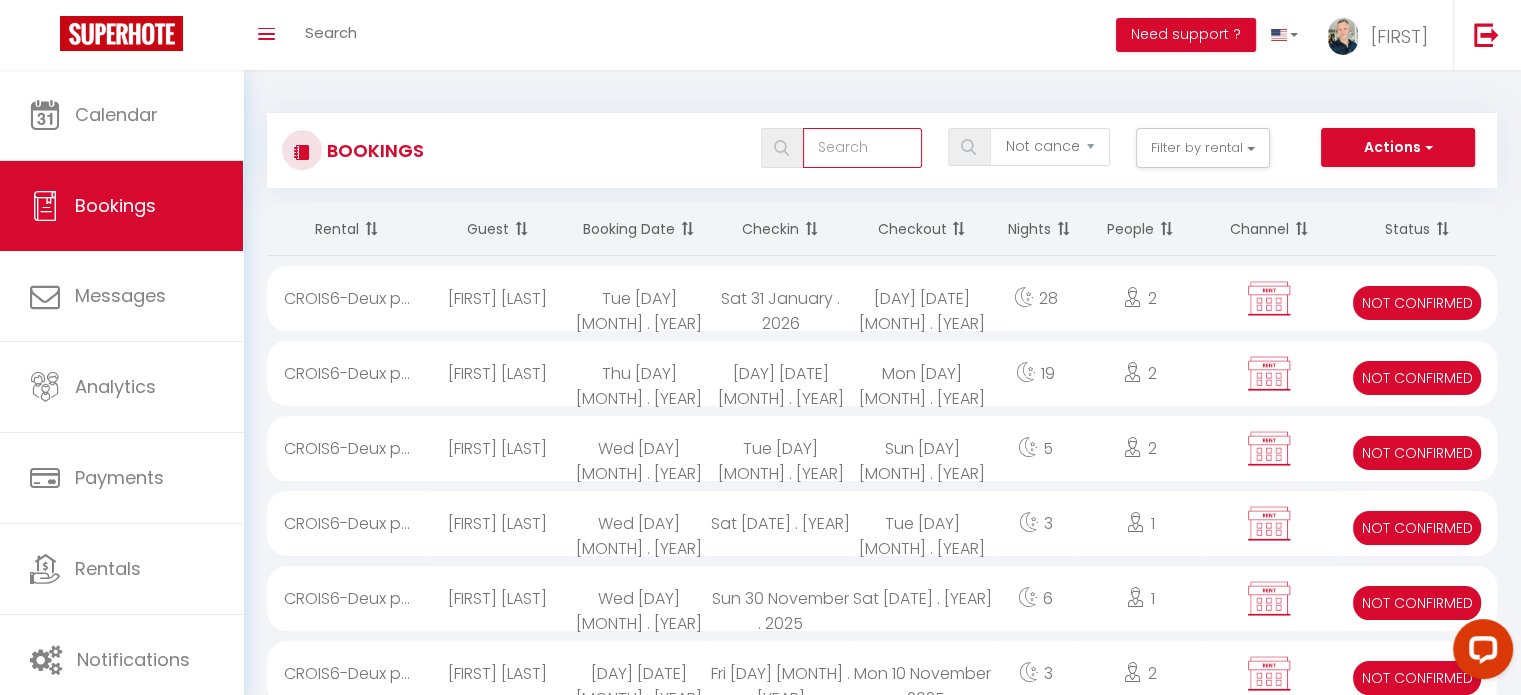 click at bounding box center (862, 148) 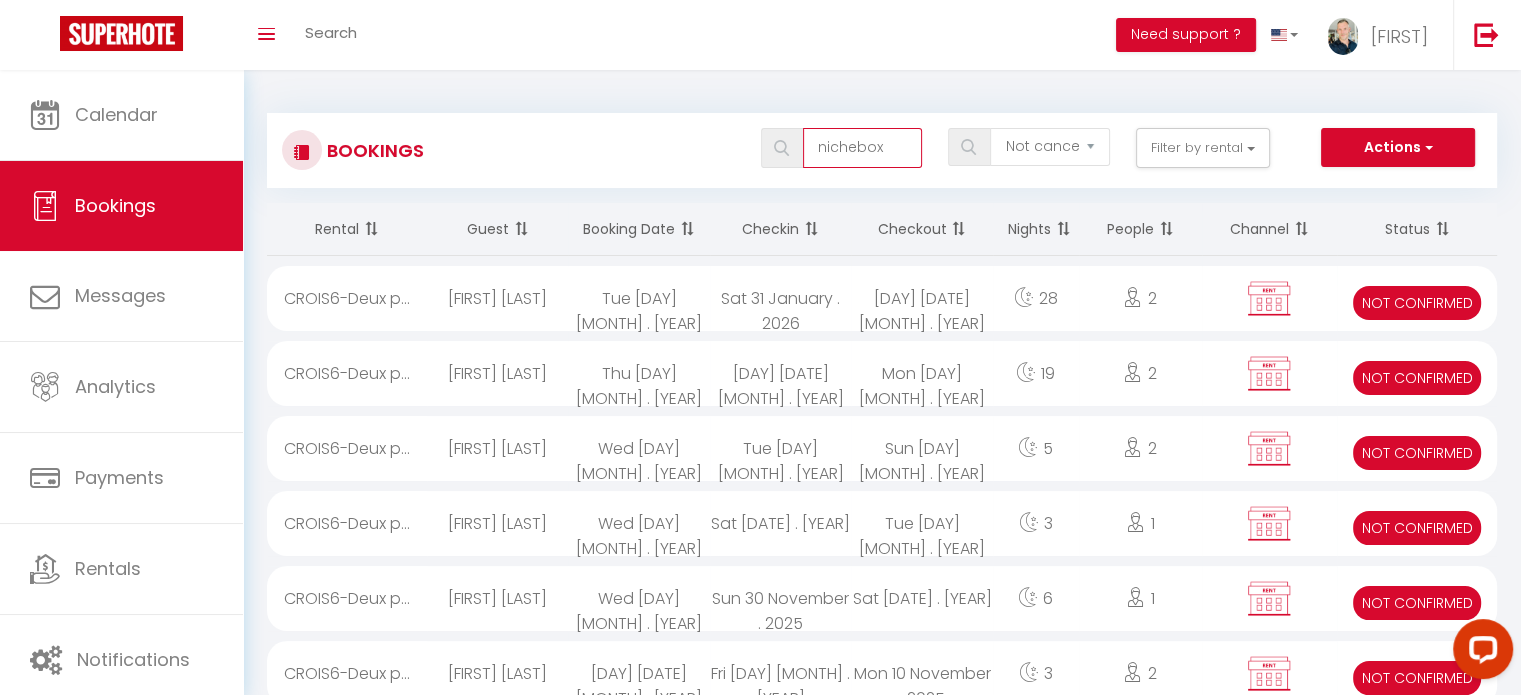 type on "nichebox" 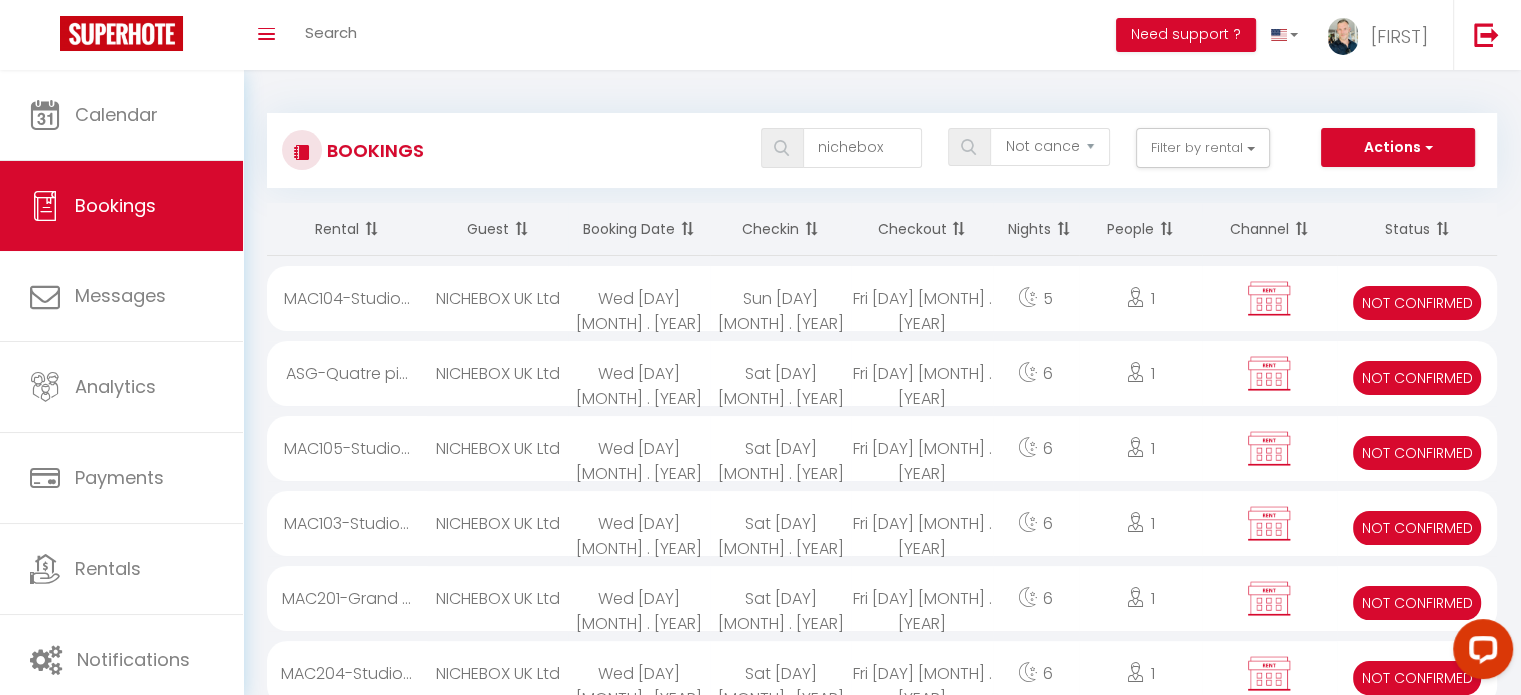 click on "Wed [DAY] [MONTH] . [YEAR]" at bounding box center [638, 298] 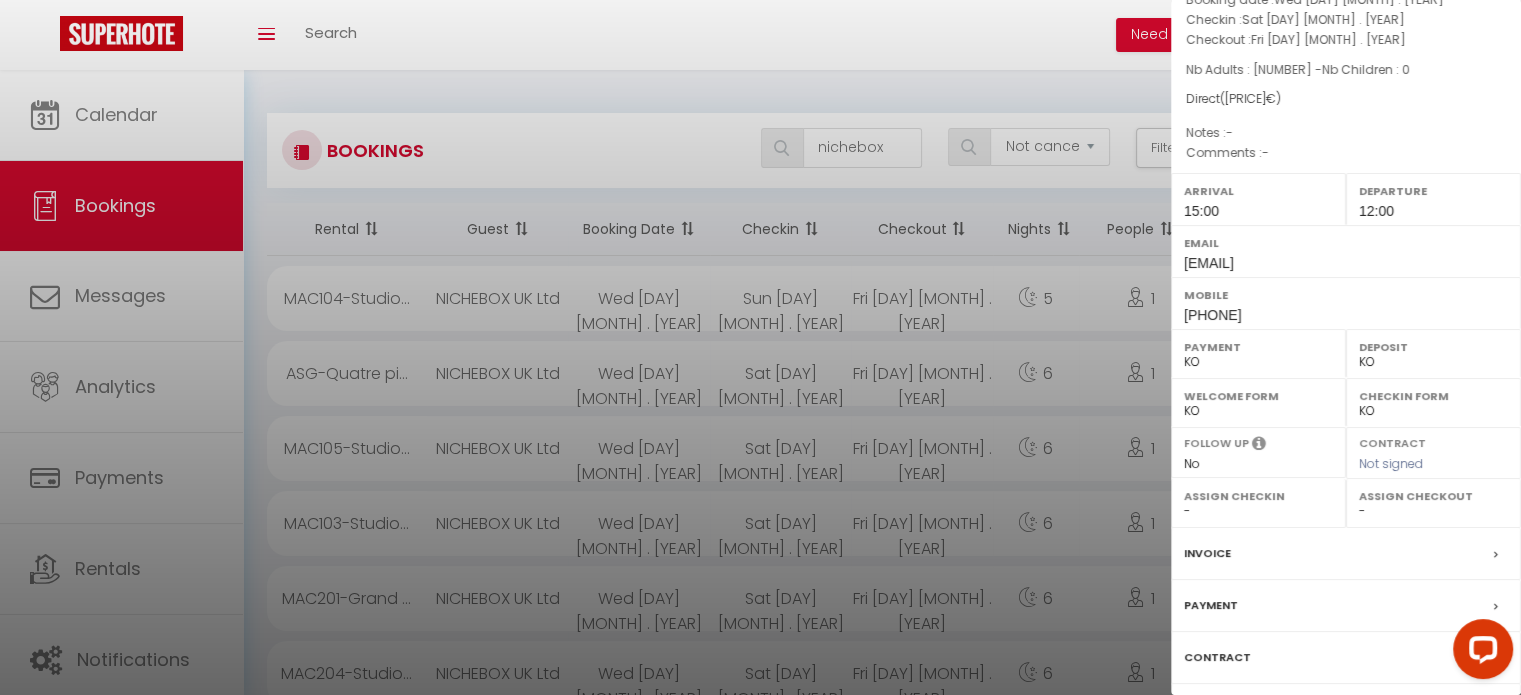 scroll, scrollTop: 175, scrollLeft: 0, axis: vertical 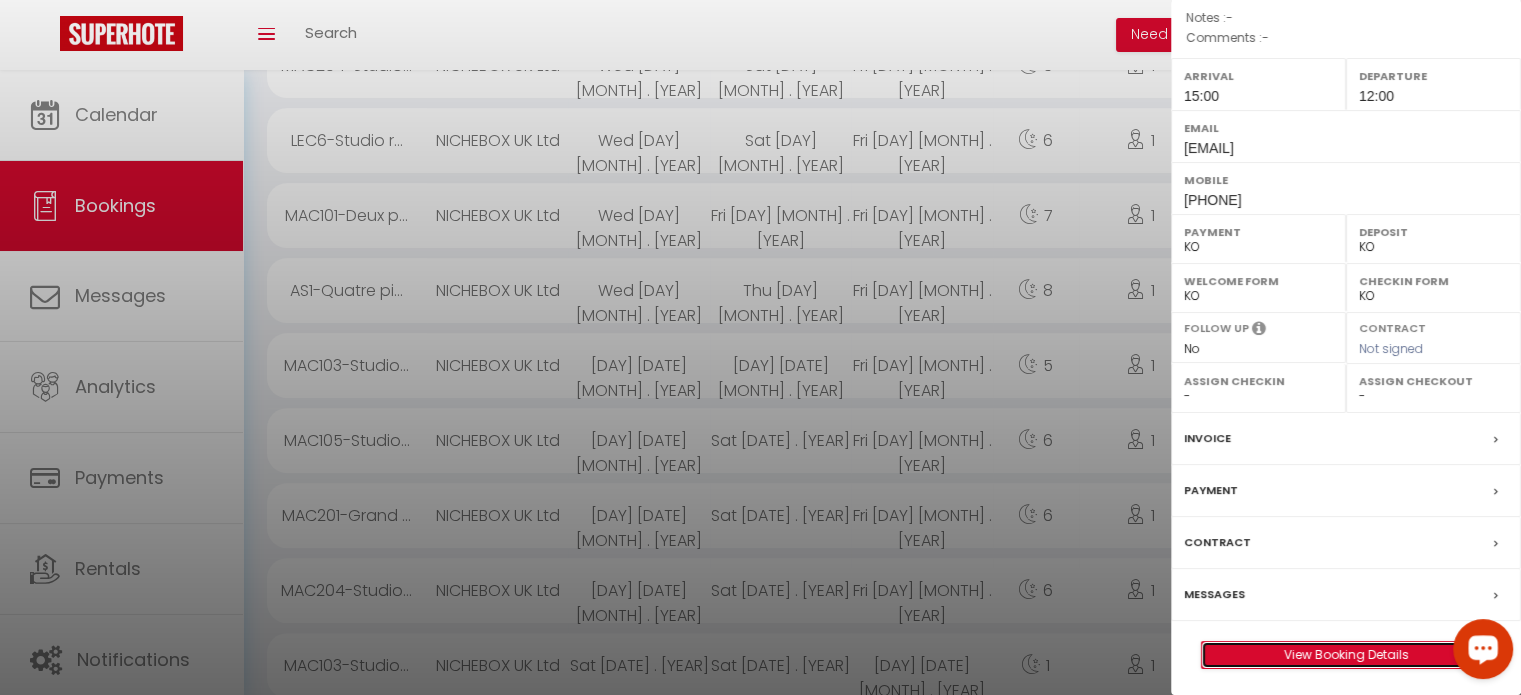 click on "View Booking Details" at bounding box center (1346, 655) 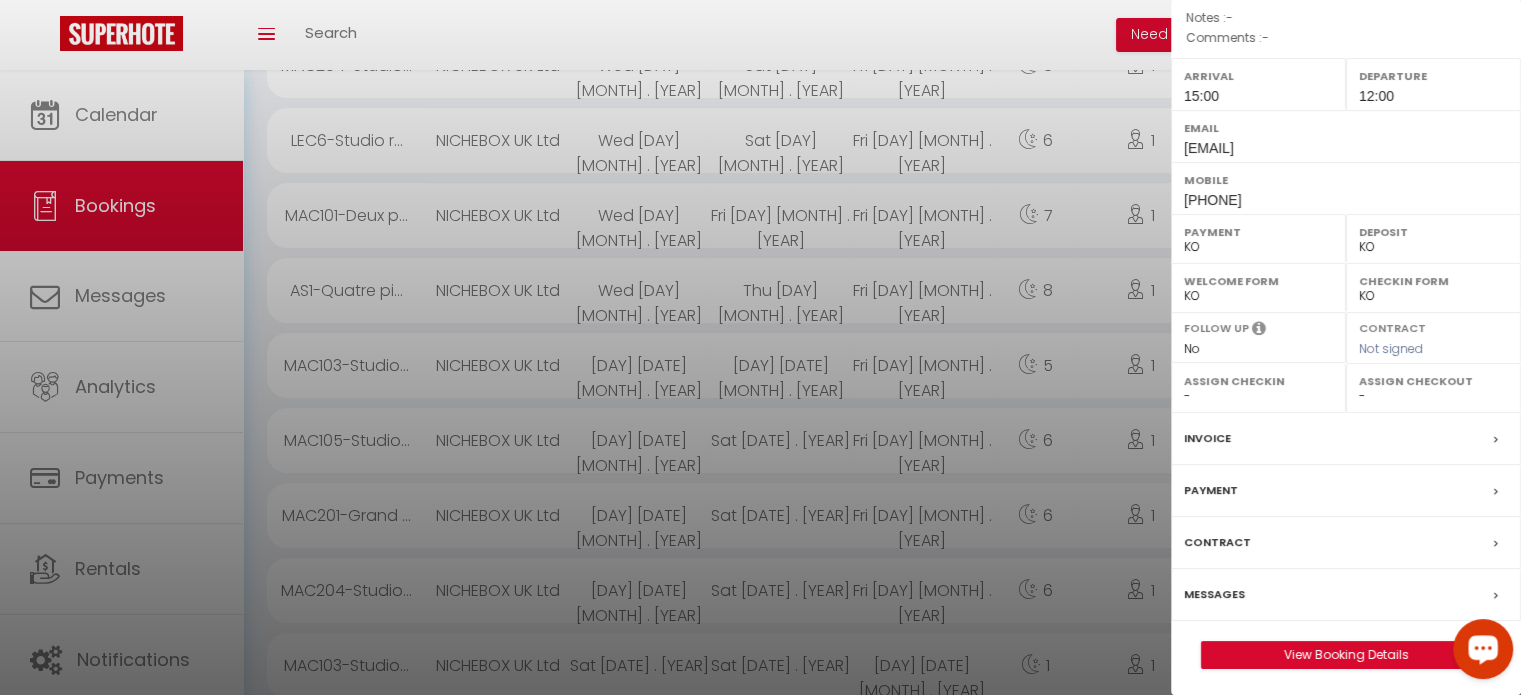 scroll, scrollTop: 0, scrollLeft: 0, axis: both 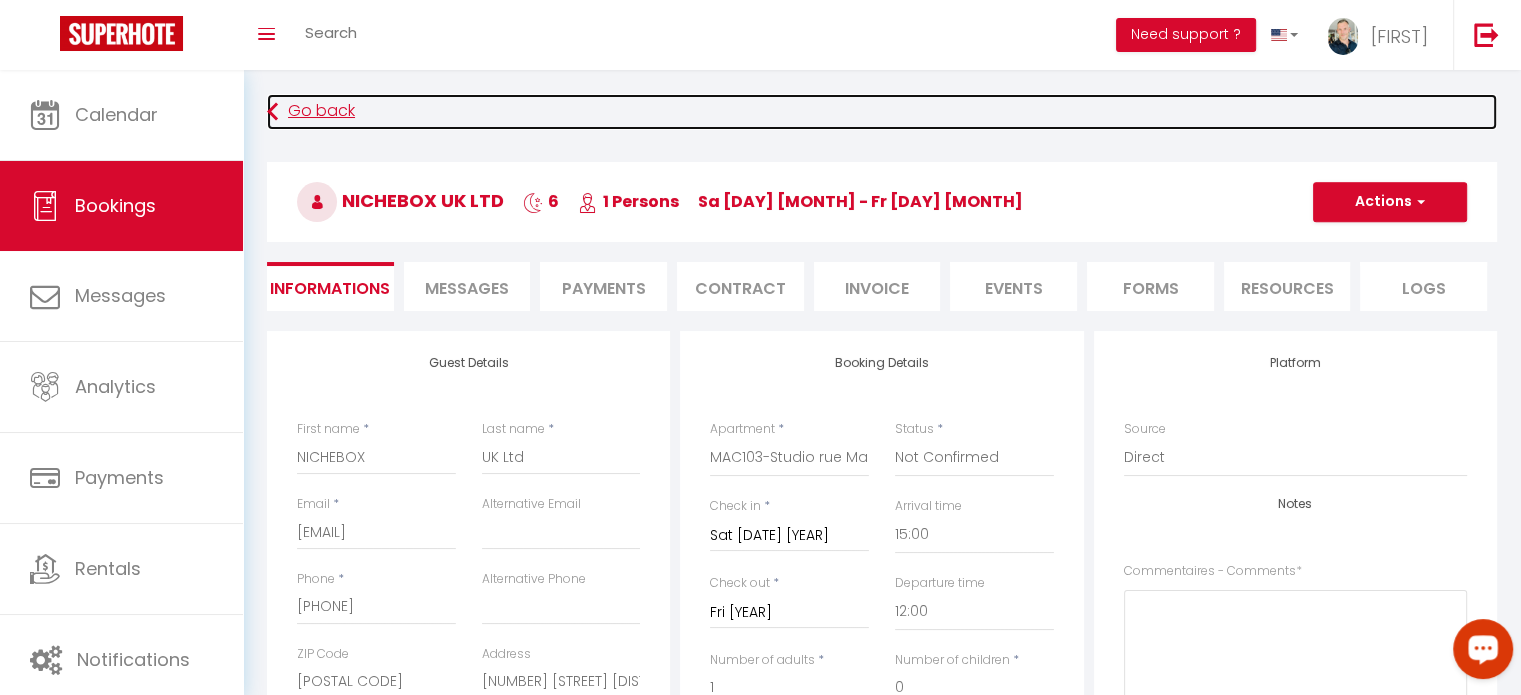 click on "Go back" at bounding box center (882, 112) 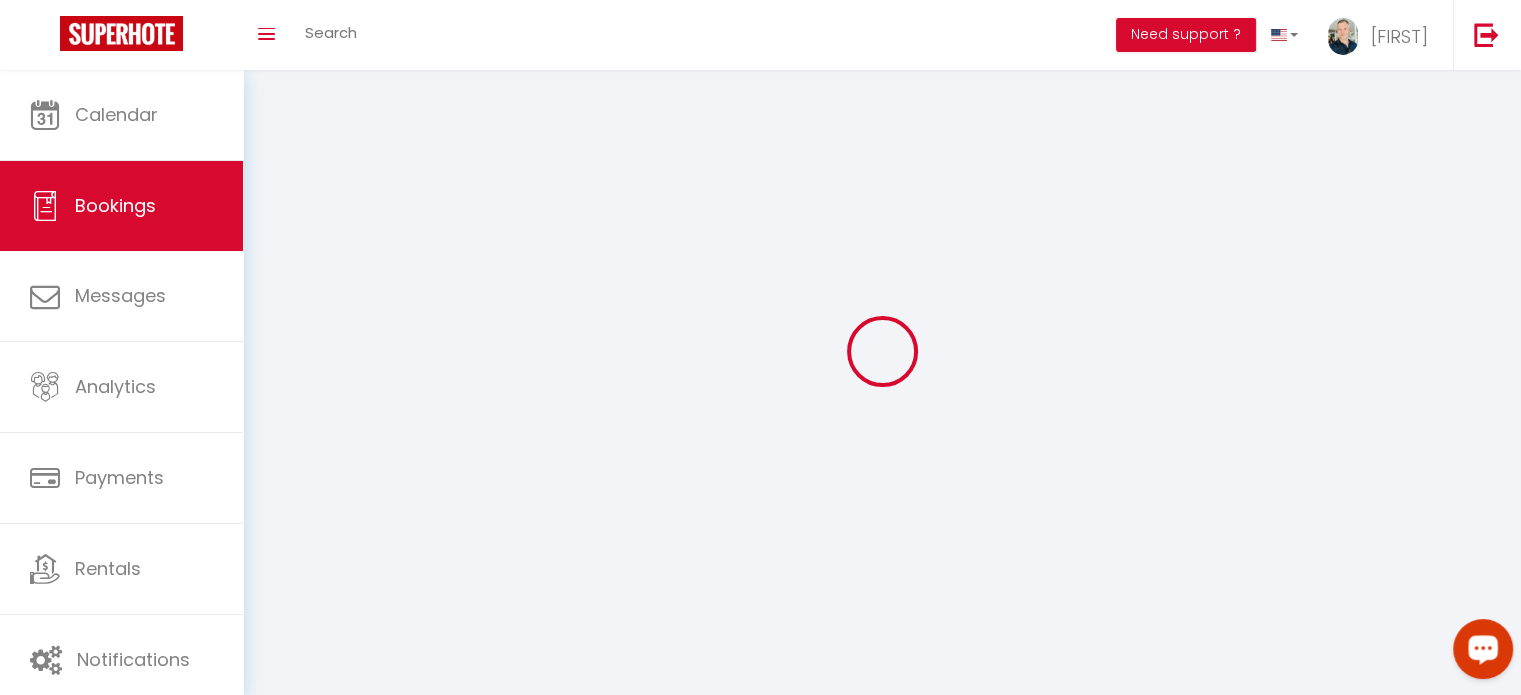 scroll, scrollTop: 388, scrollLeft: 0, axis: vertical 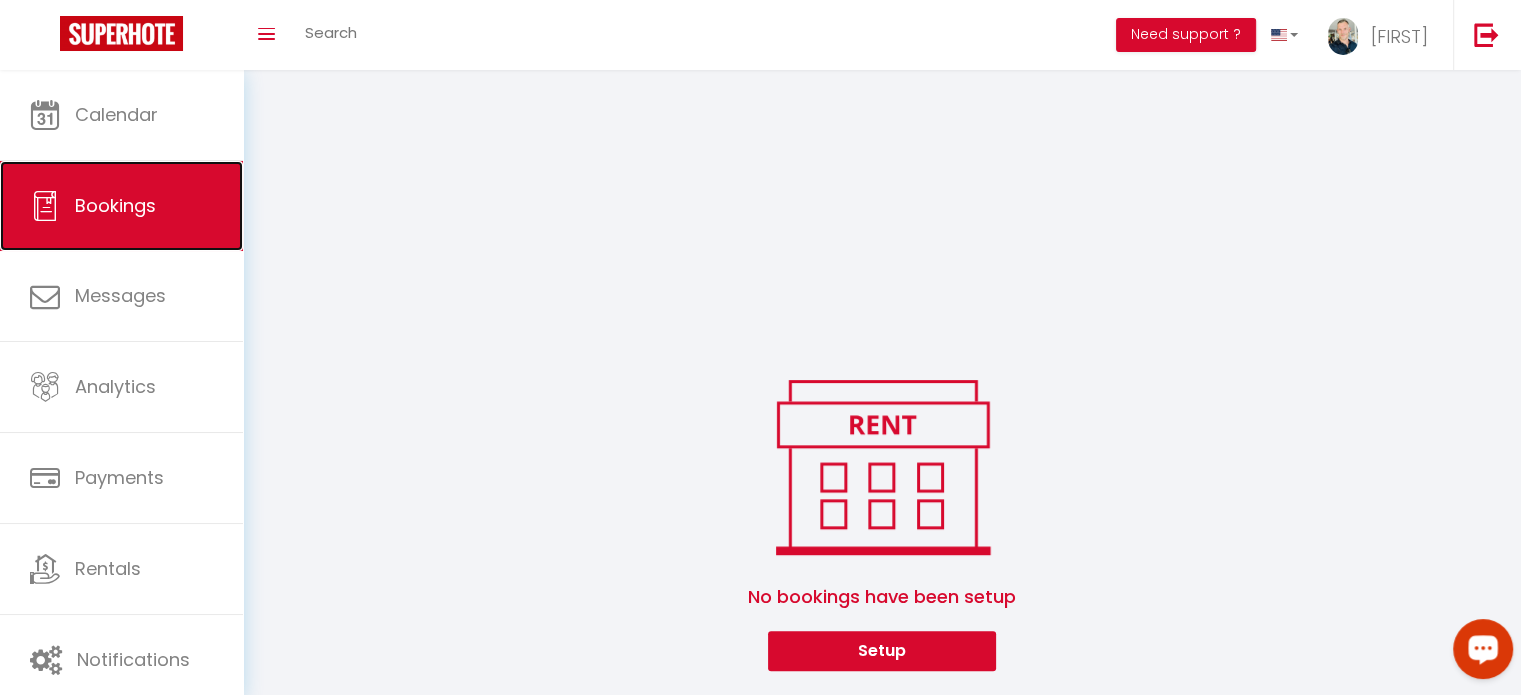 click on "Bookings" at bounding box center (121, 206) 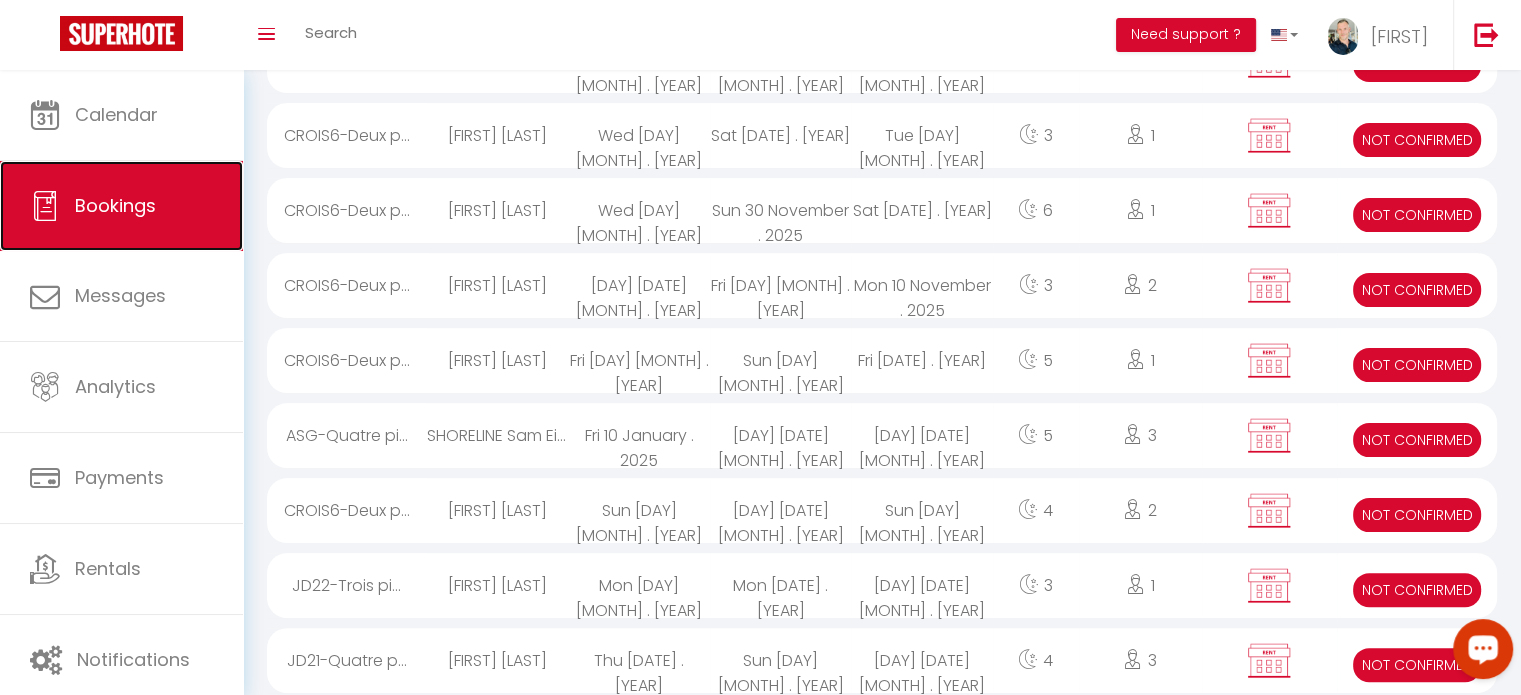 scroll, scrollTop: 496, scrollLeft: 0, axis: vertical 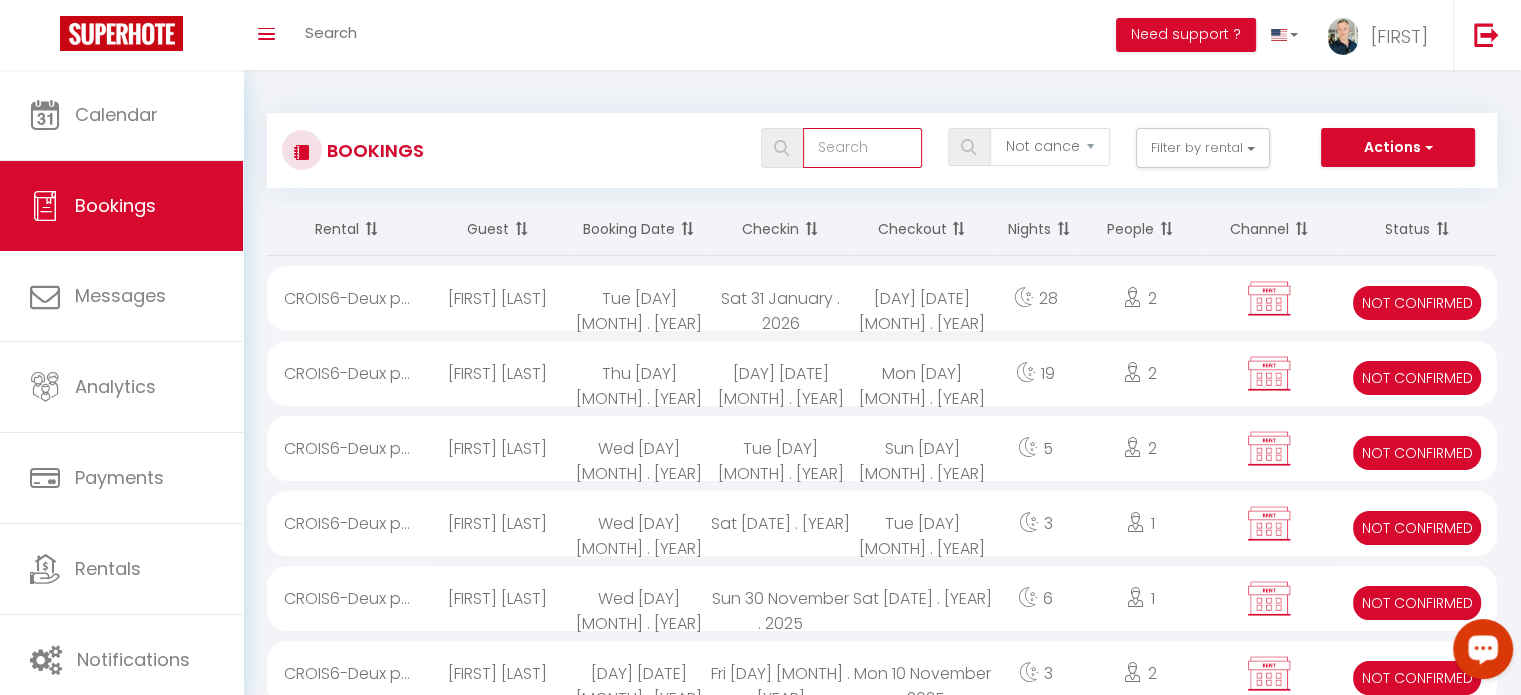 click at bounding box center (862, 148) 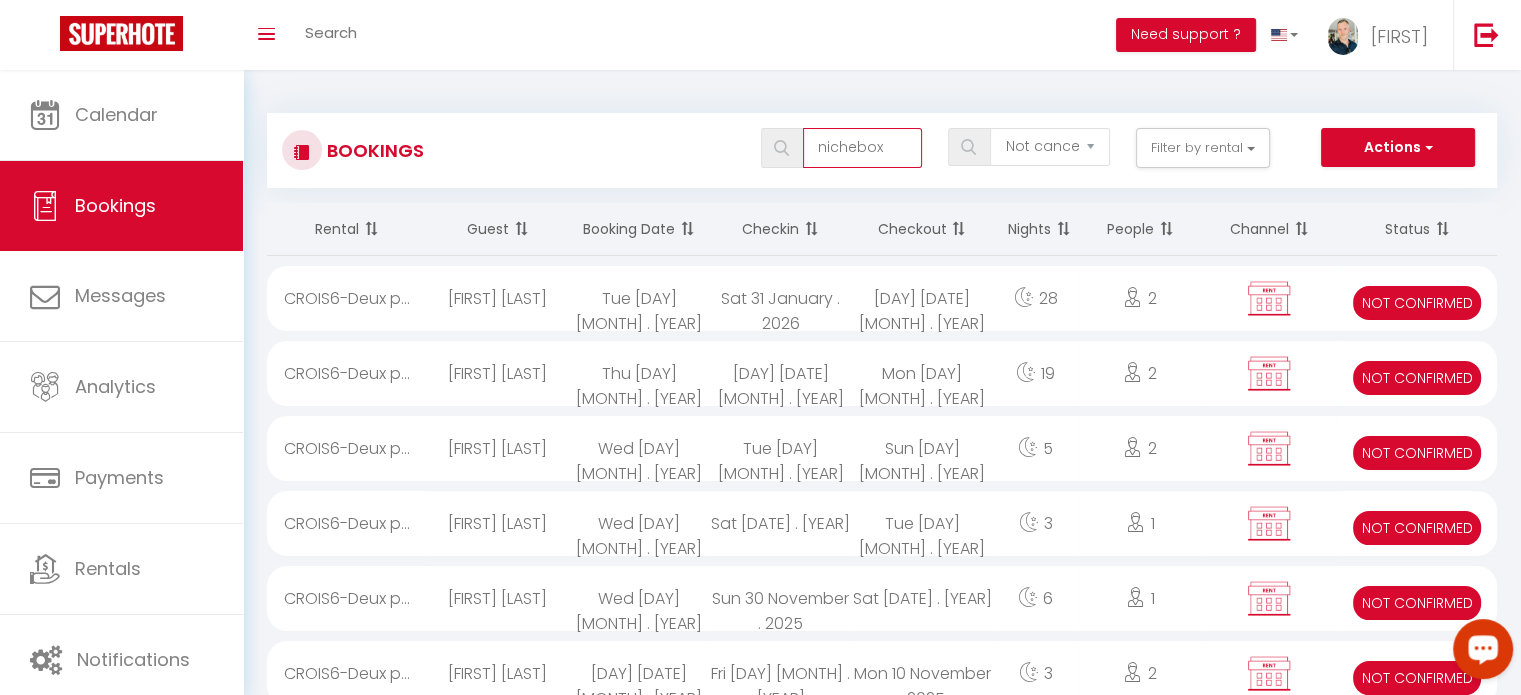 type on "nichebox" 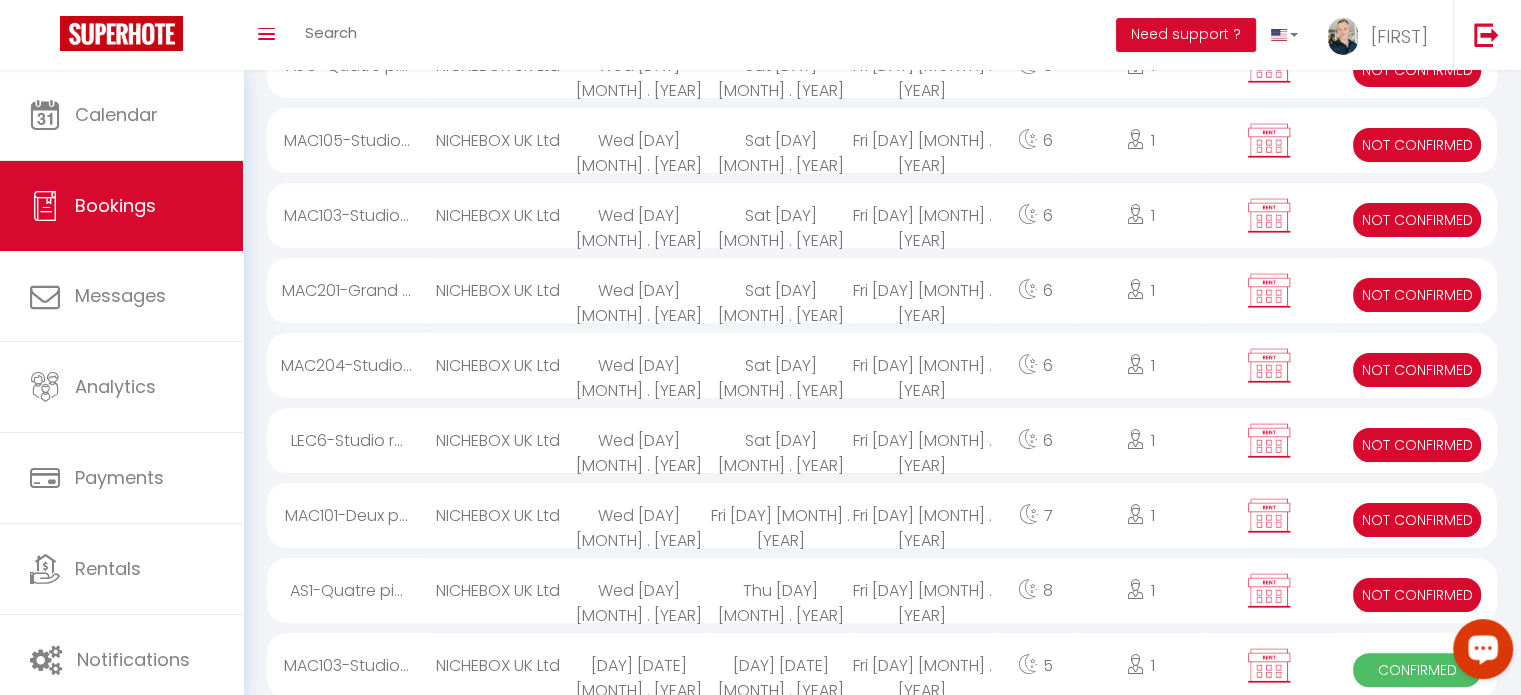scroll, scrollTop: 326, scrollLeft: 0, axis: vertical 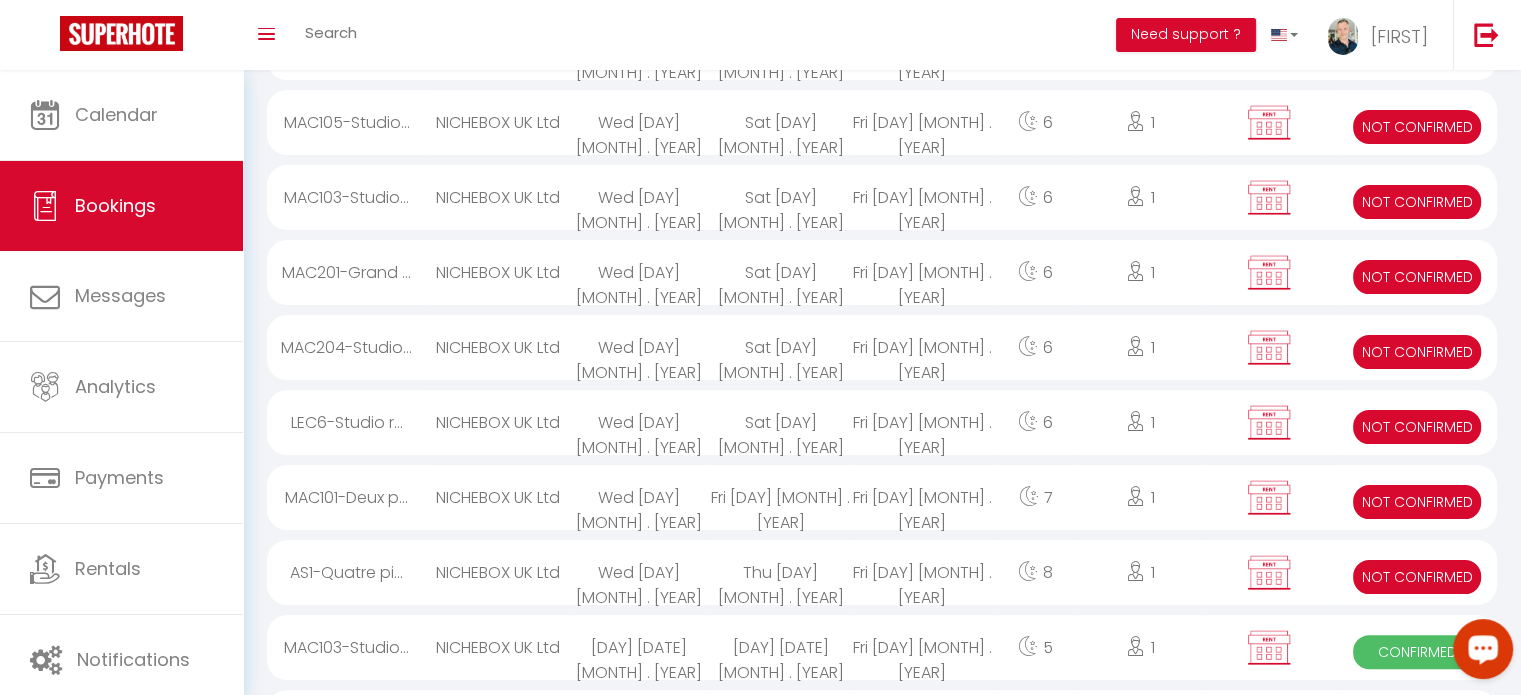 click on "Fri [DAY] [MONTH] . [YEAR]" at bounding box center (780, -28) 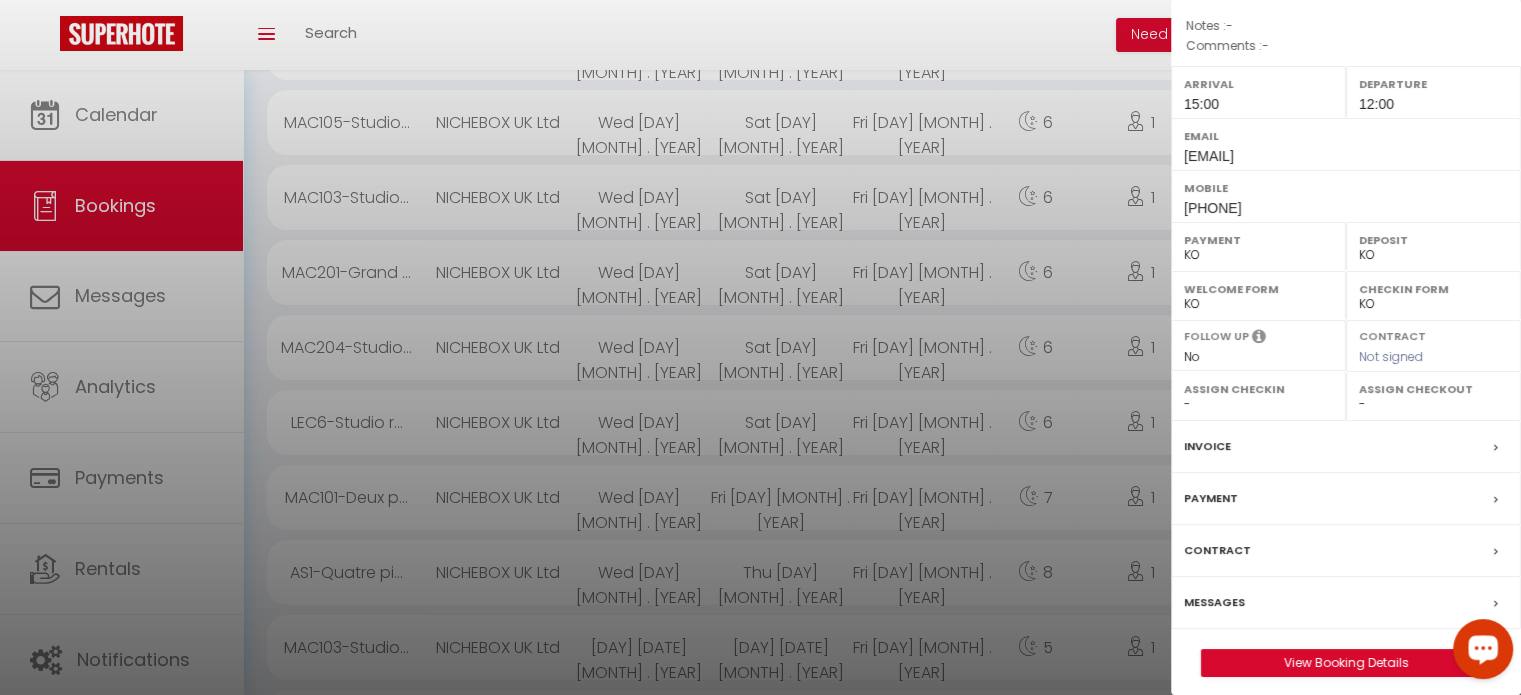 scroll, scrollTop: 233, scrollLeft: 0, axis: vertical 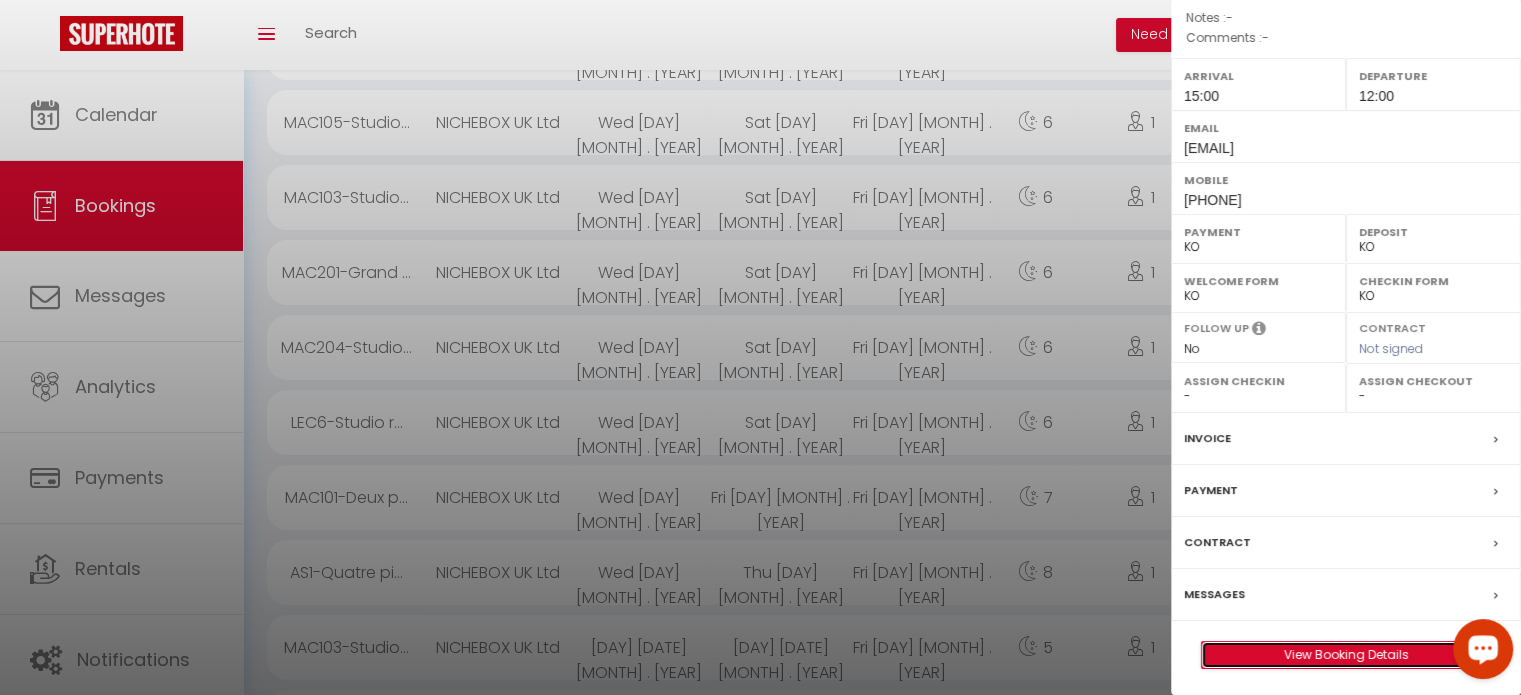 click on "View Booking Details" at bounding box center (1346, 655) 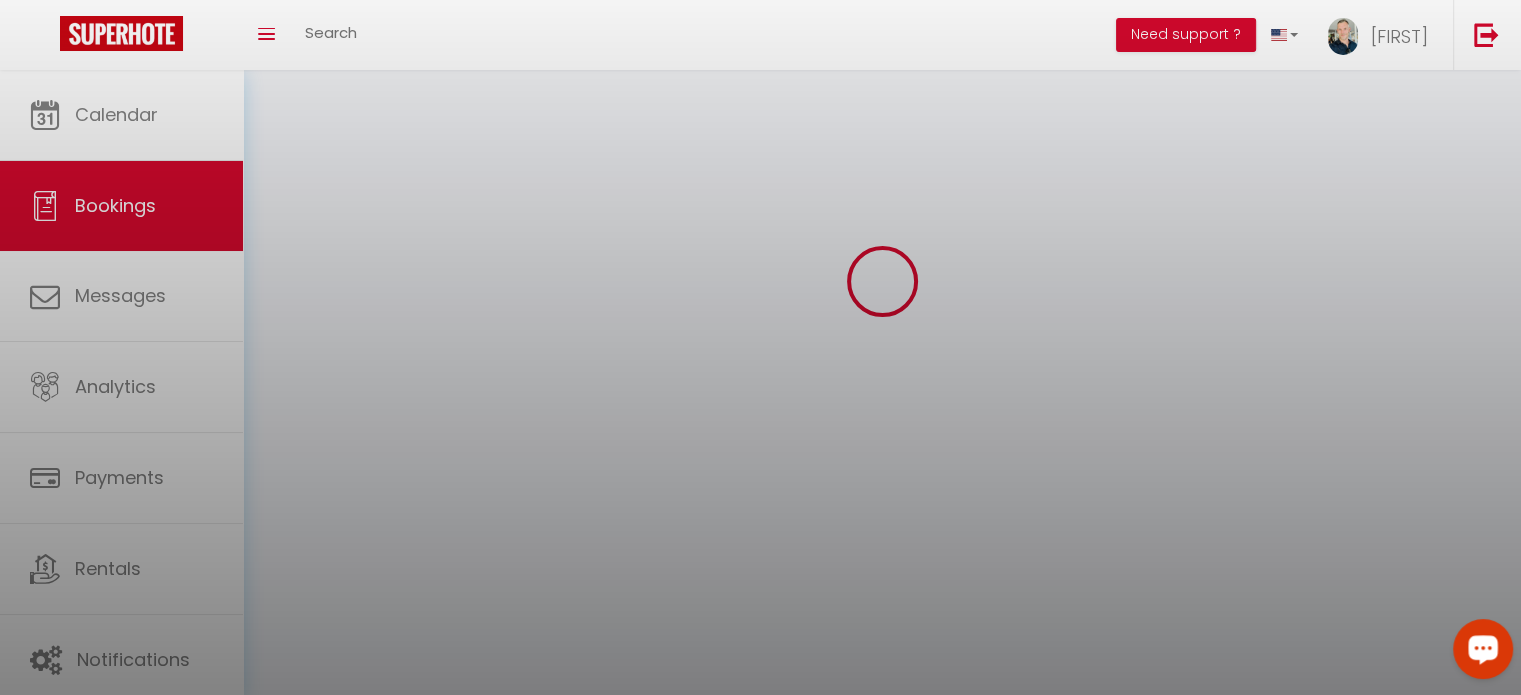 scroll, scrollTop: 0, scrollLeft: 0, axis: both 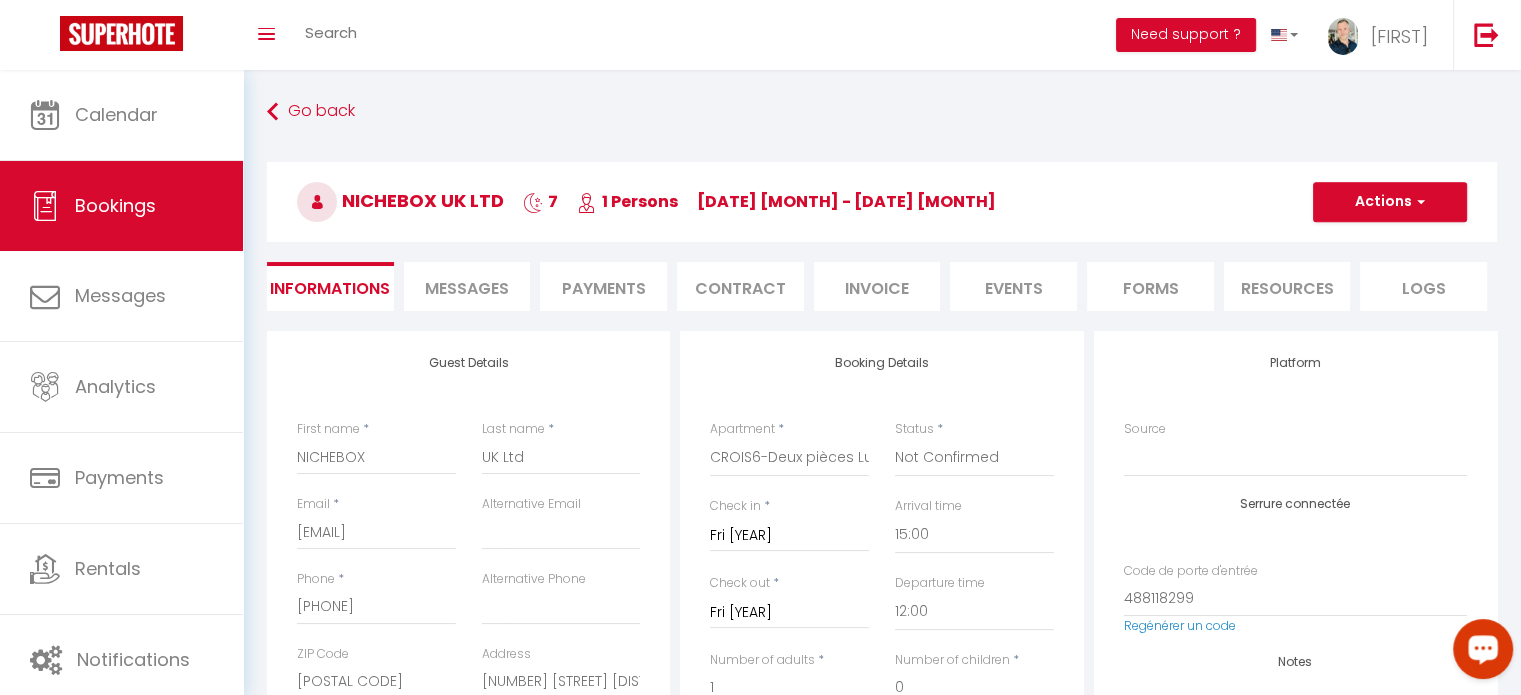 click on "Invoice" at bounding box center [877, 286] 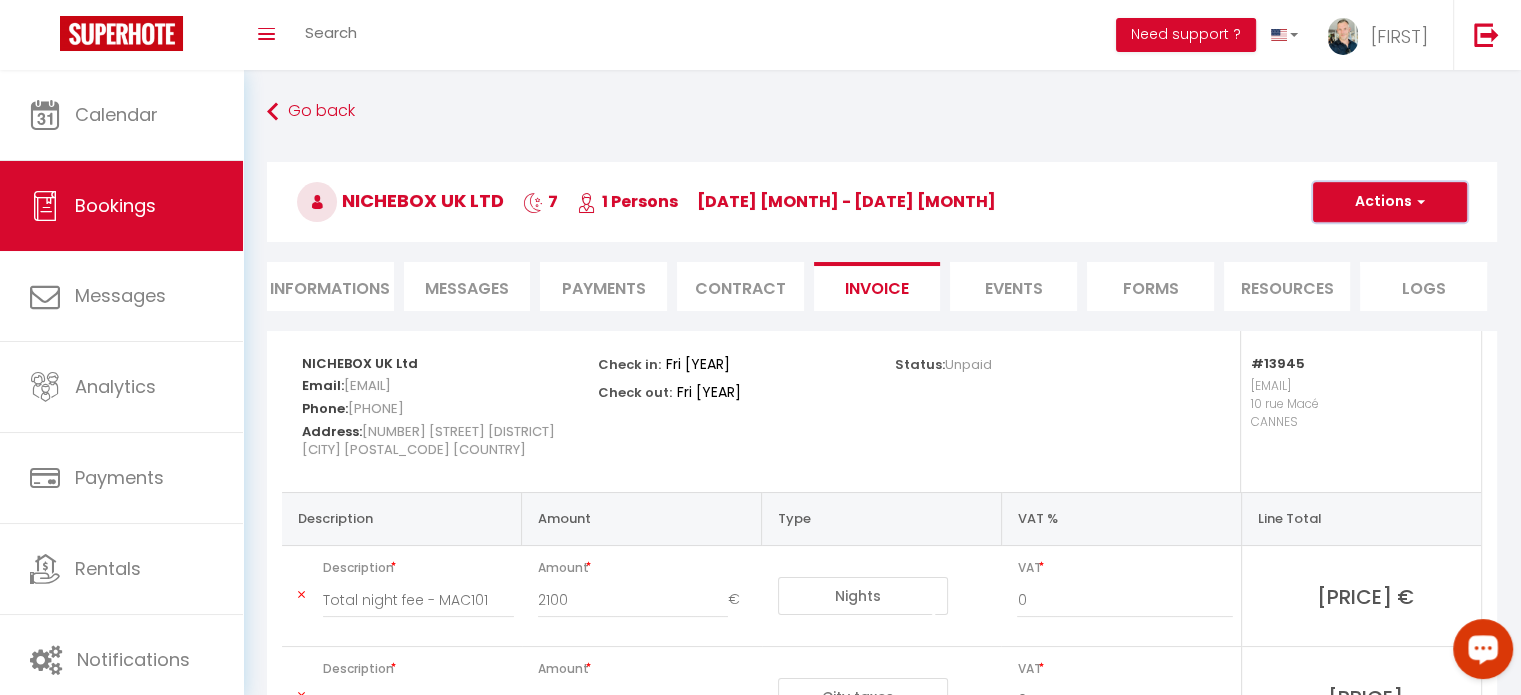 click on "Actions" at bounding box center [1390, 202] 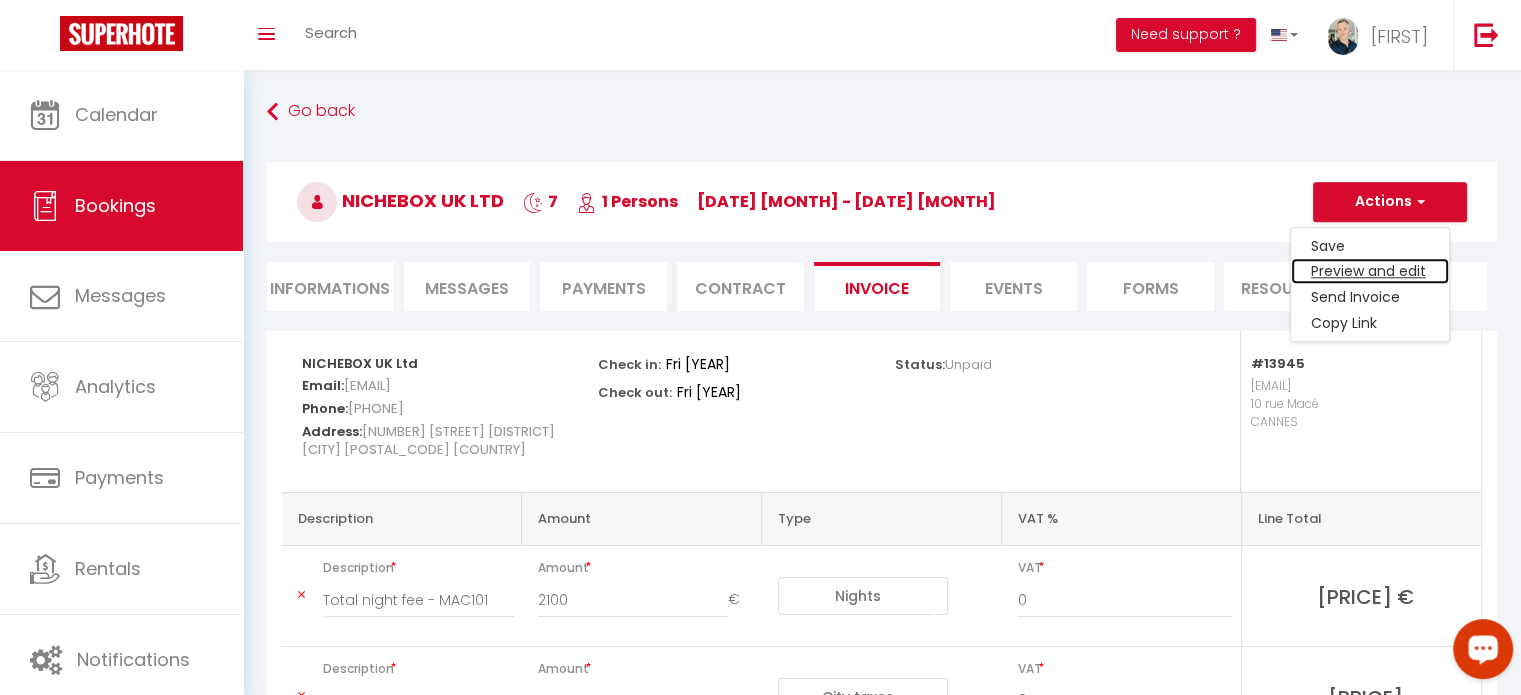click on "Preview and edit" at bounding box center [1370, 272] 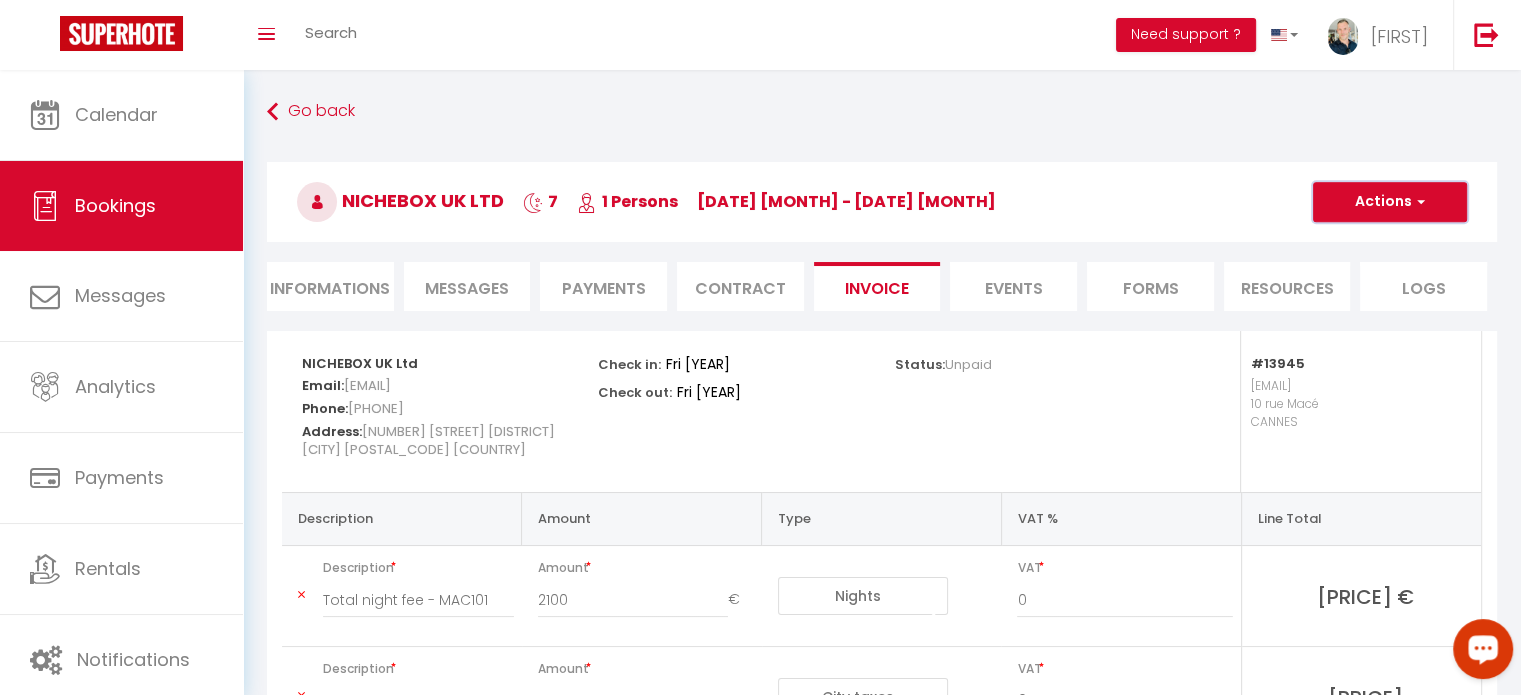 click on "Actions" at bounding box center [1390, 202] 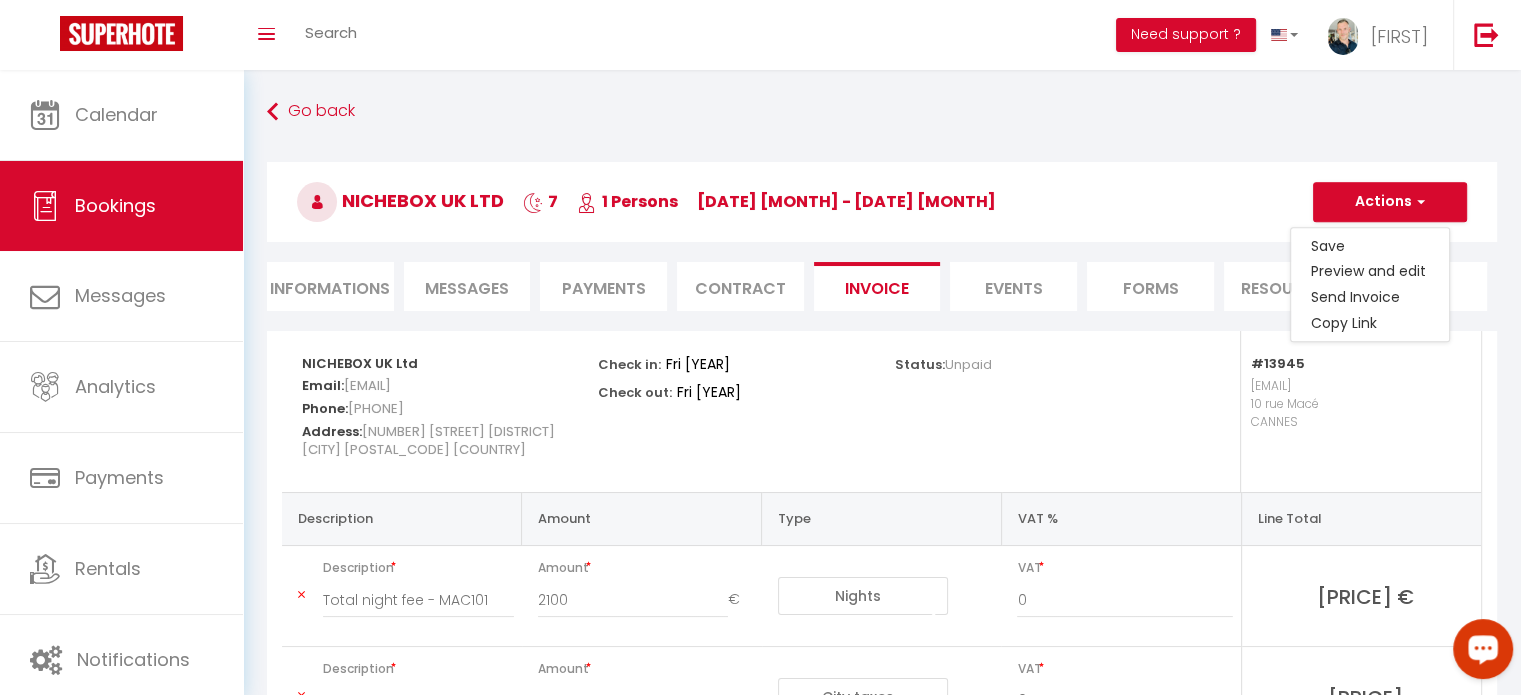click on "Informations" at bounding box center [330, 286] 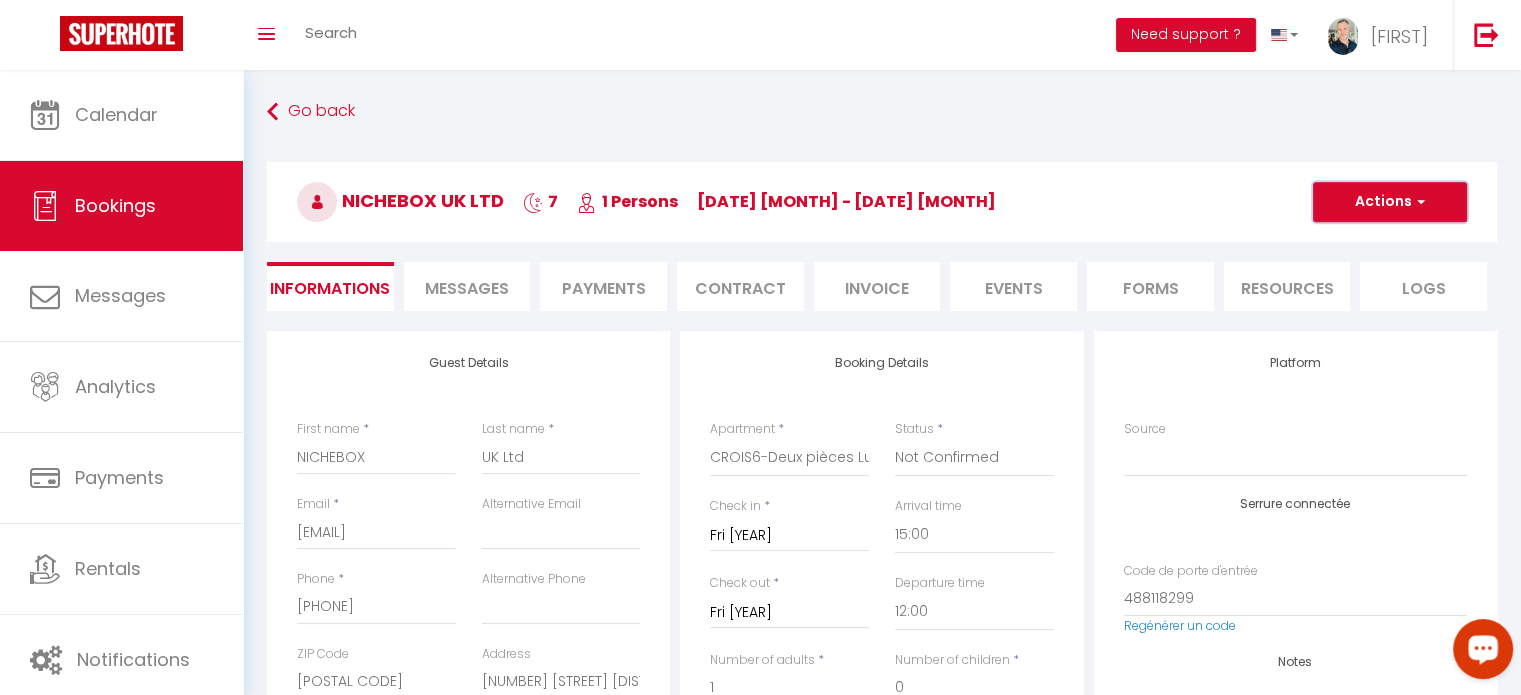 click at bounding box center (1418, 202) 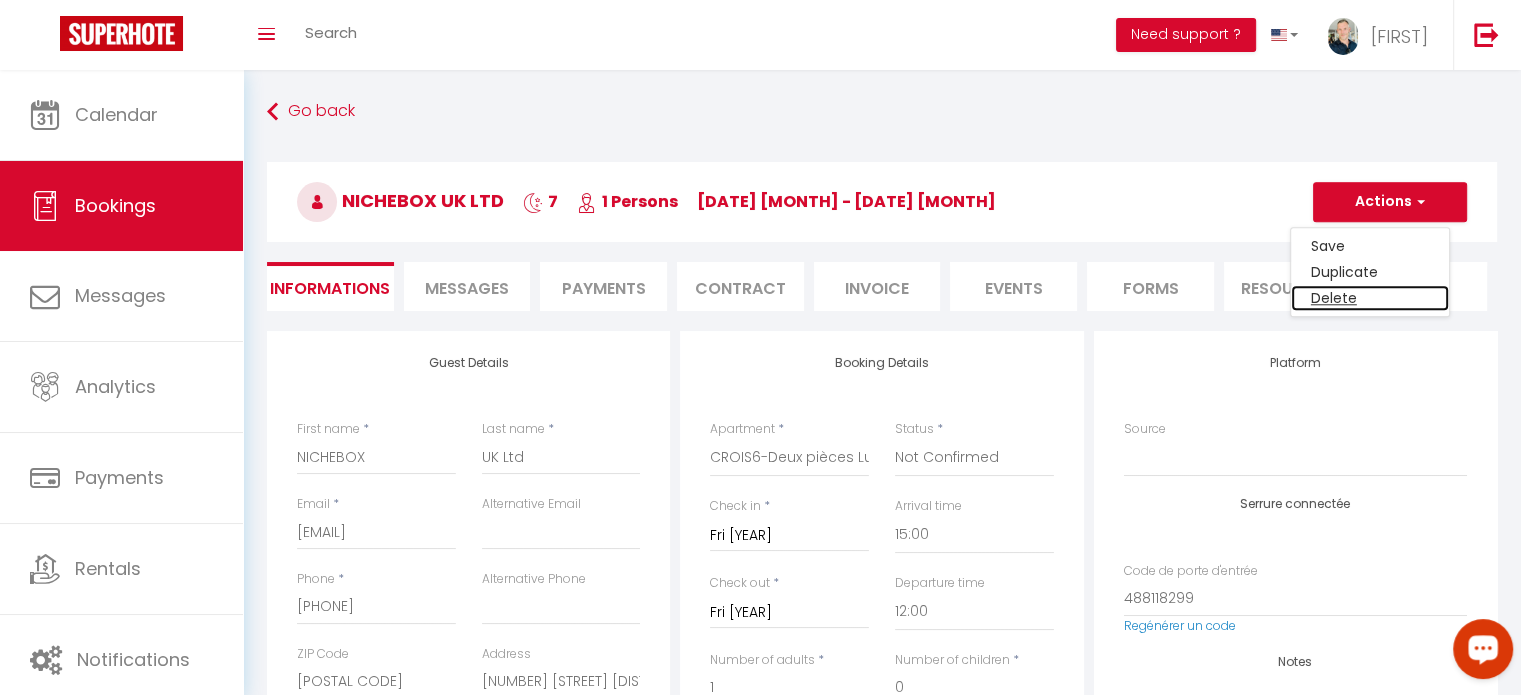 click on "Delete" at bounding box center (1370, 246) 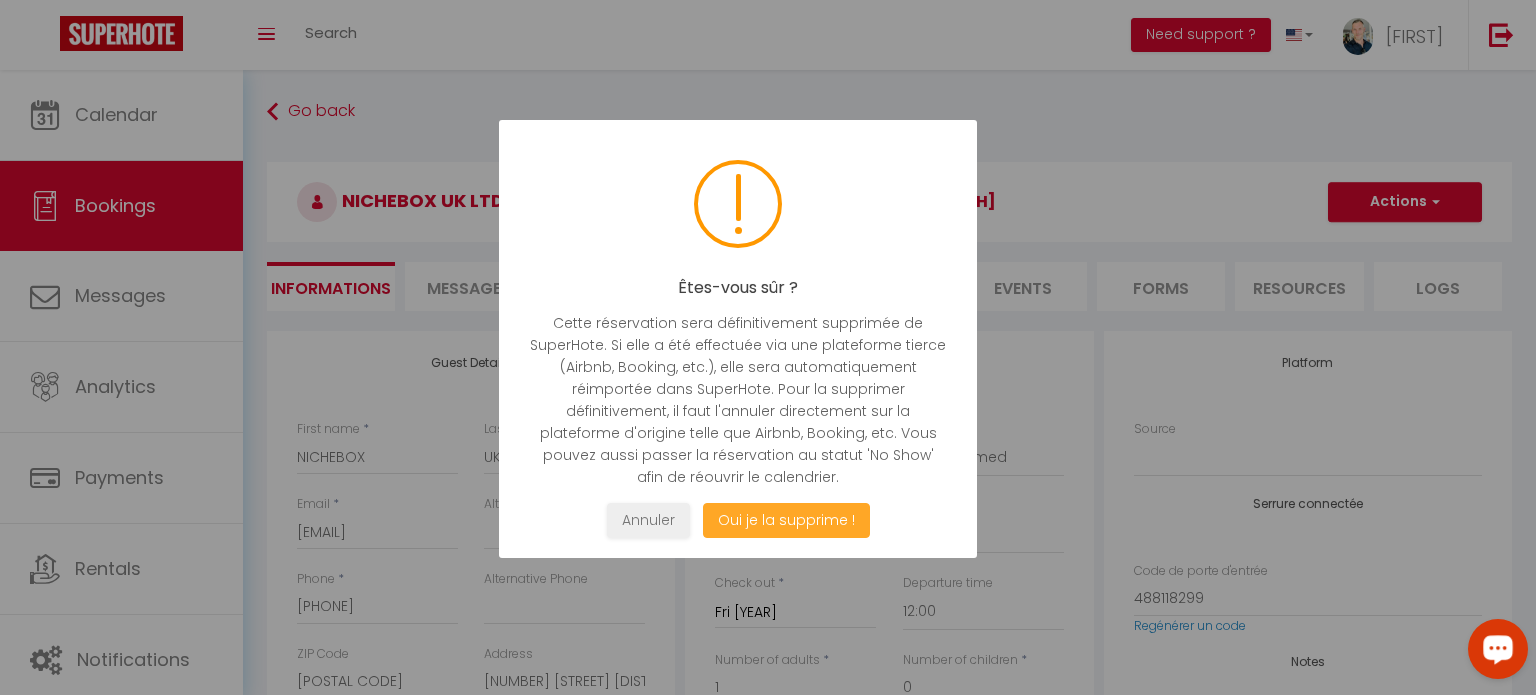 click on "Oui je la supprime !" at bounding box center [786, 520] 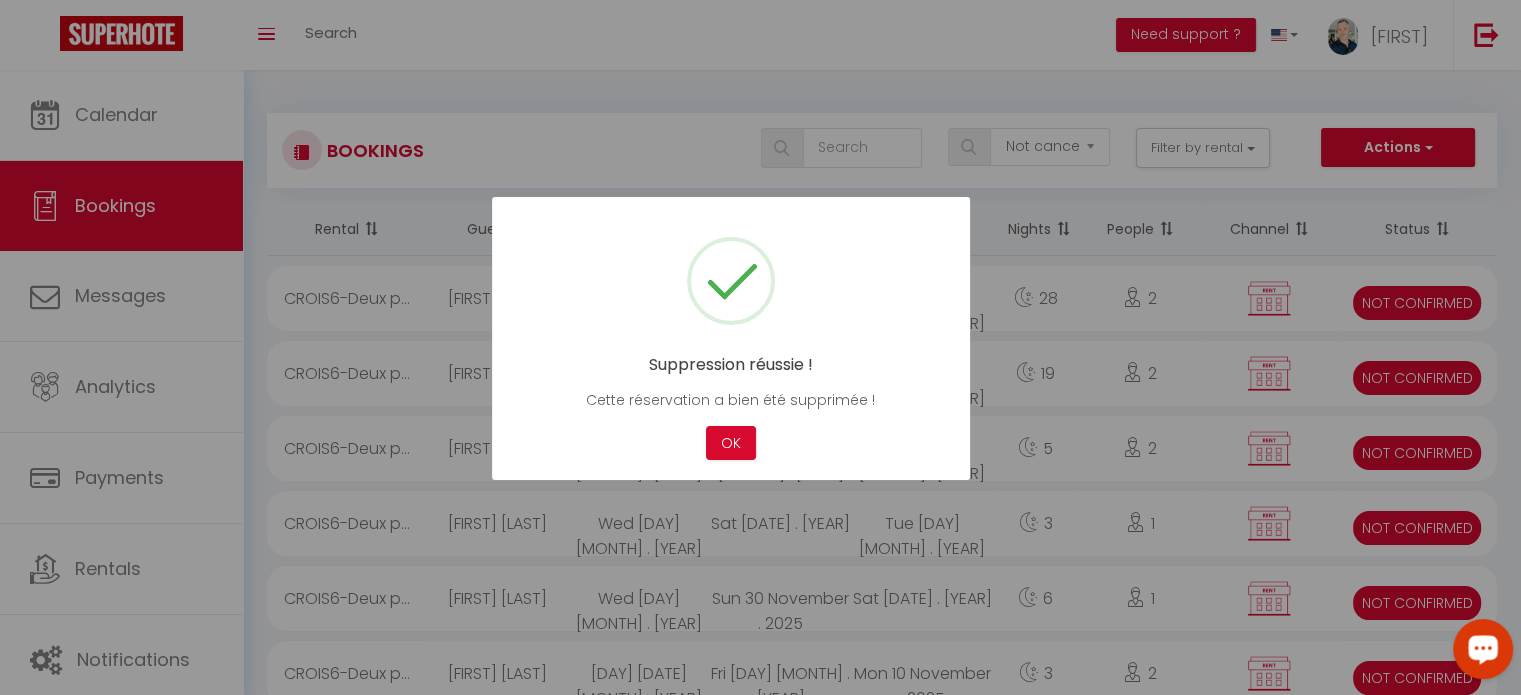 click on "Suppression réussie !
Cette réservation a bien été supprimée !
Not valid
Cancel
OK" at bounding box center (731, 339) 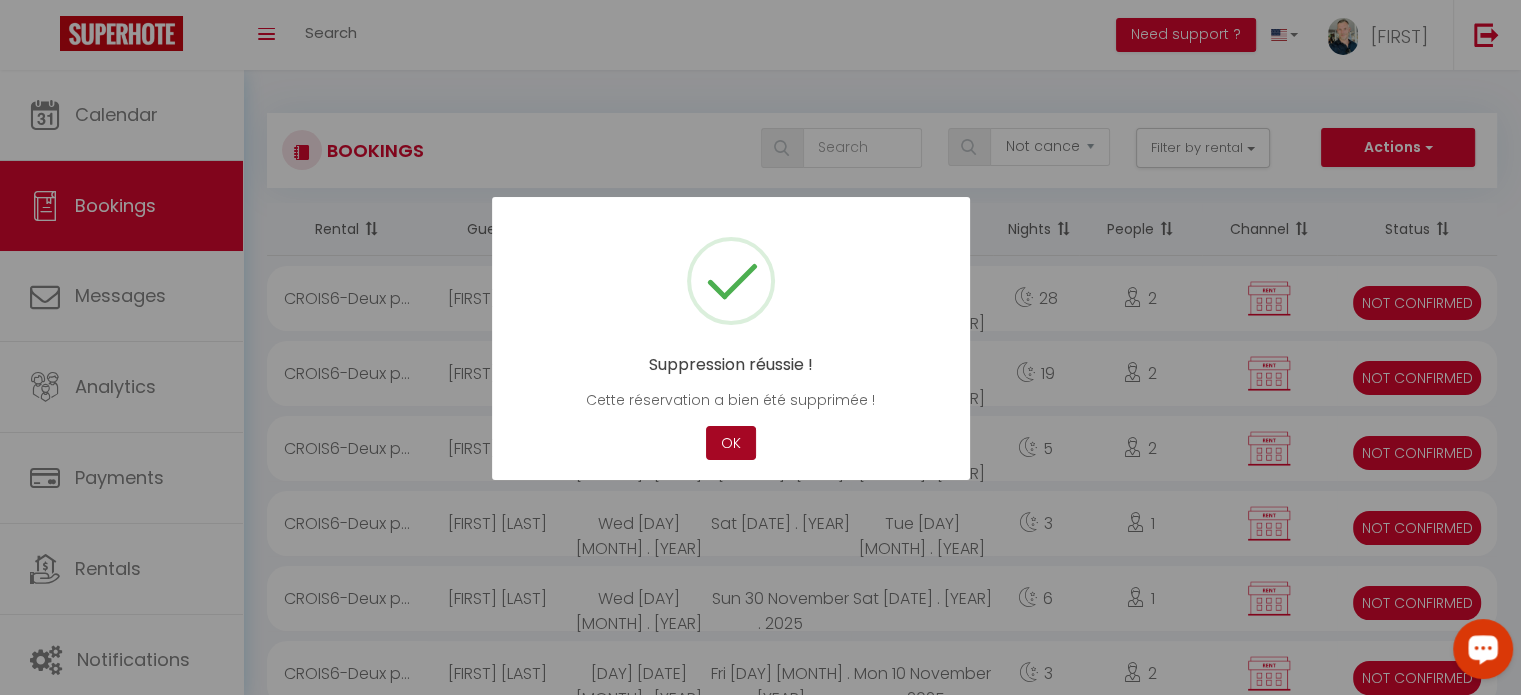 click on "OK" at bounding box center (731, 443) 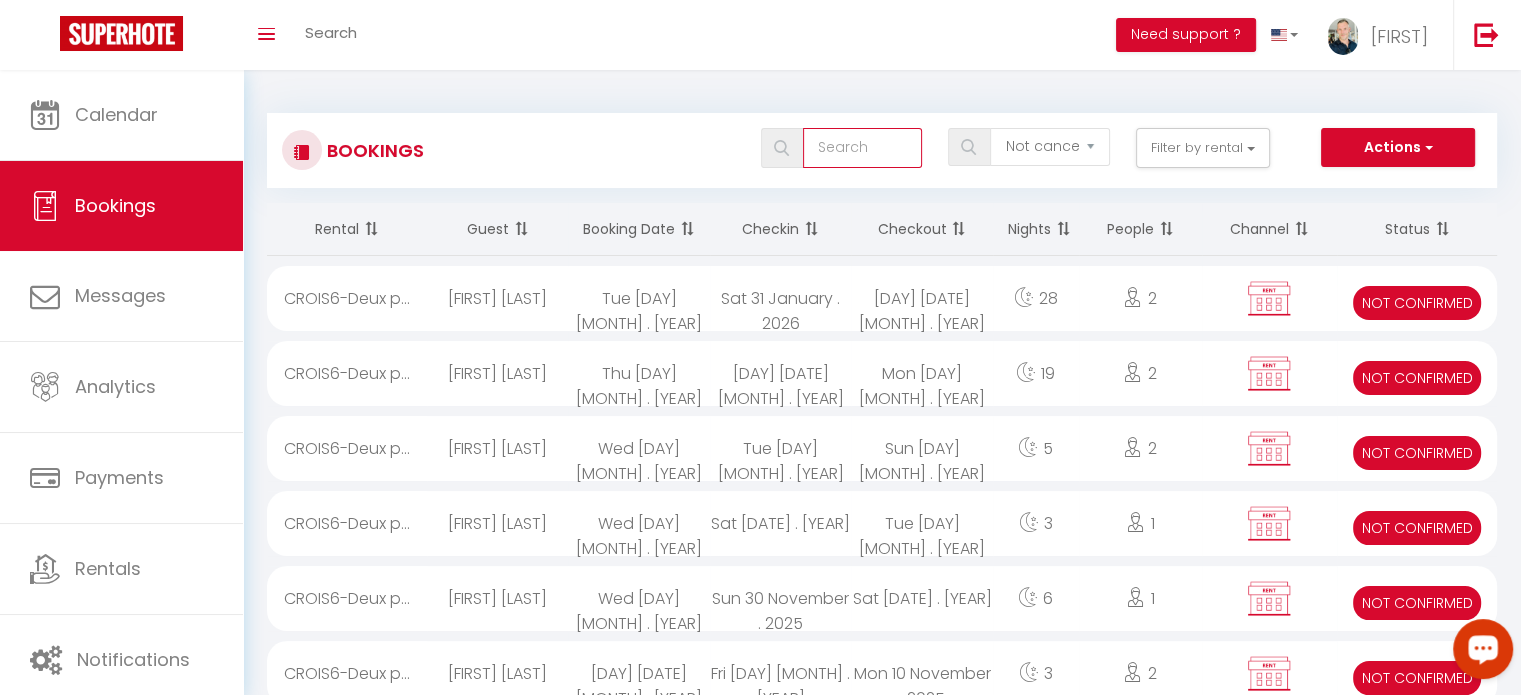 click at bounding box center [862, 148] 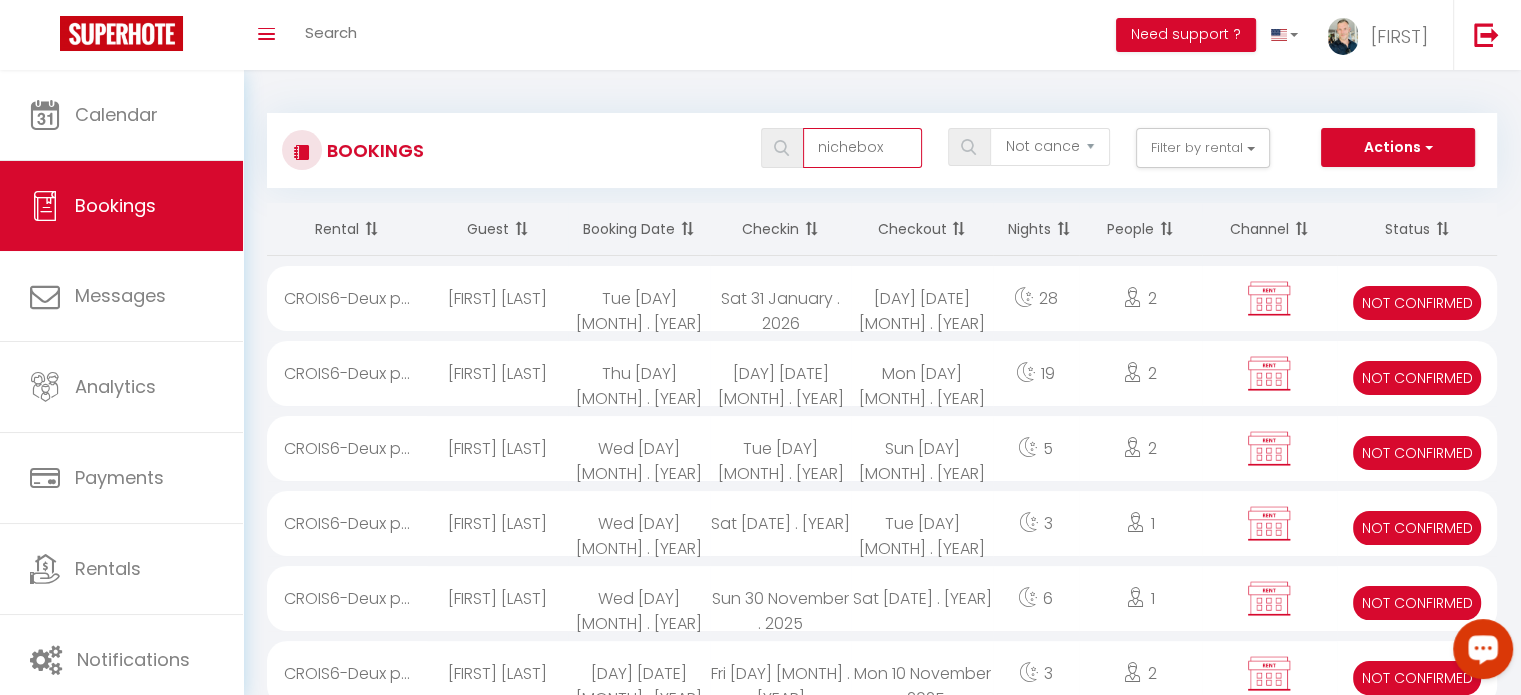 type on "nichebox" 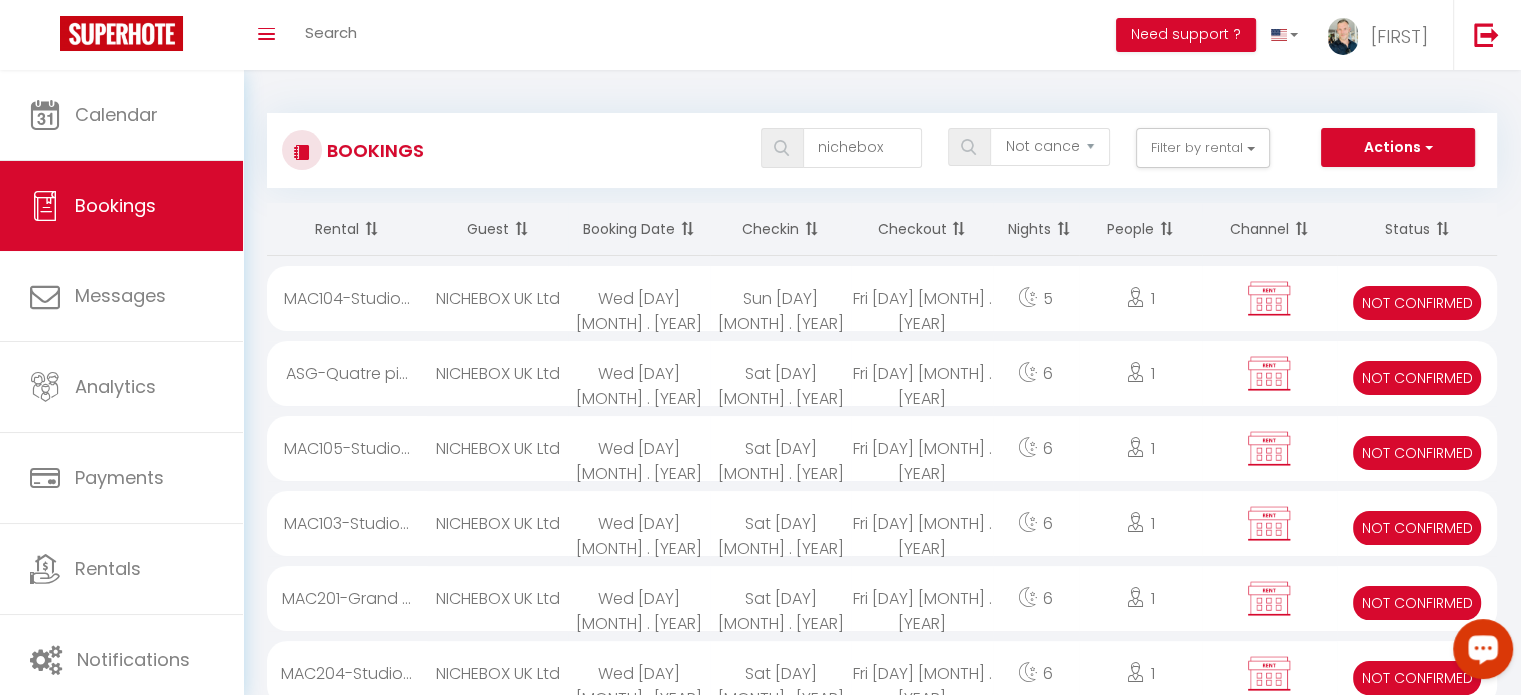 click on "All status   Canceled   Confirmed   Not Confirmed   Not cancelled   No Show   Request
Filter by rental
All
CROIS6-Deux pièces Luxe face Palais
MAC101-Deux pièces rue Macé
MAC103-Studio rue Macé
MAC104-Studio rue Macé
MAC201-Grand Studio rue Macé
LEC6-Studio rue Lecerf à côté de rue d'Antibes
TU6-Trois pièces derrière CARLTON
LTM22-Deux pièces Luxe face au MARTINEZ
LTM14-Trois pièces face au MARTINEZ" at bounding box center (933, 150) 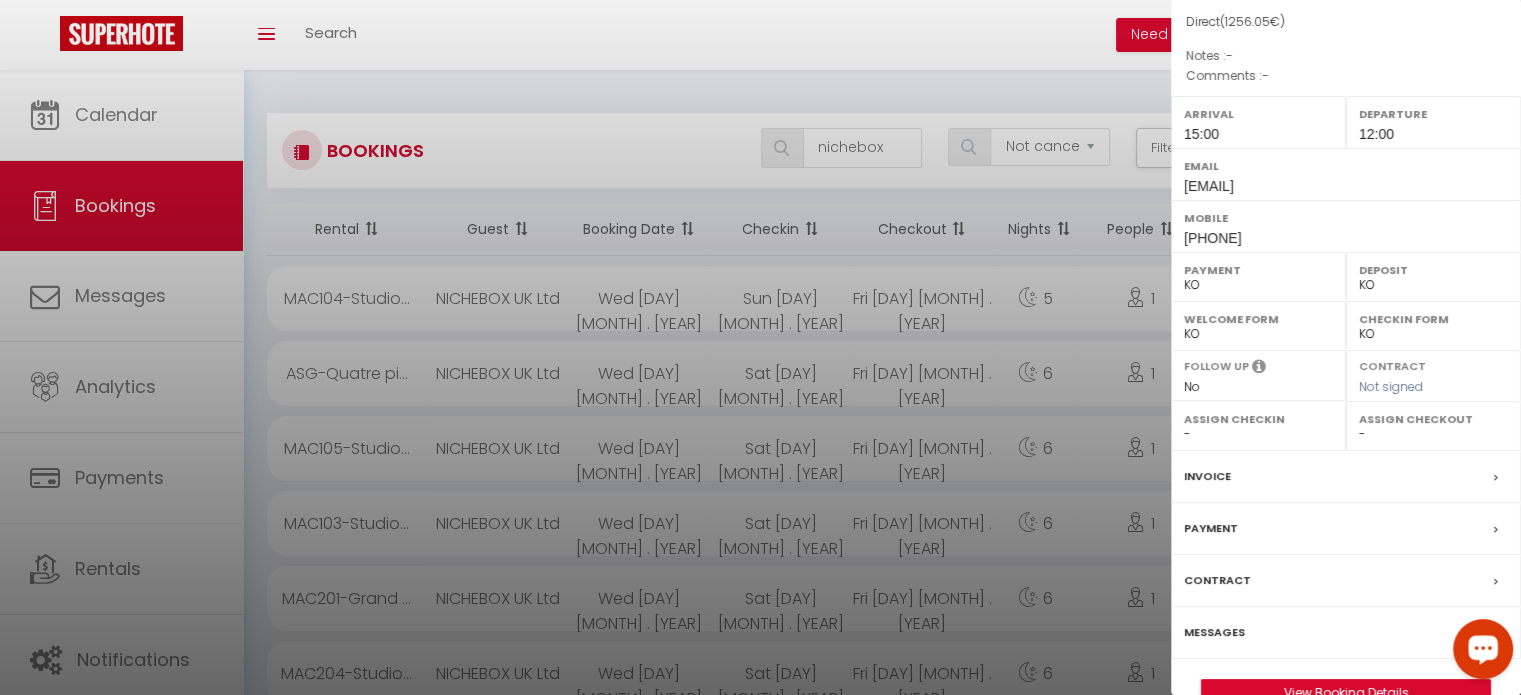 scroll, scrollTop: 224, scrollLeft: 0, axis: vertical 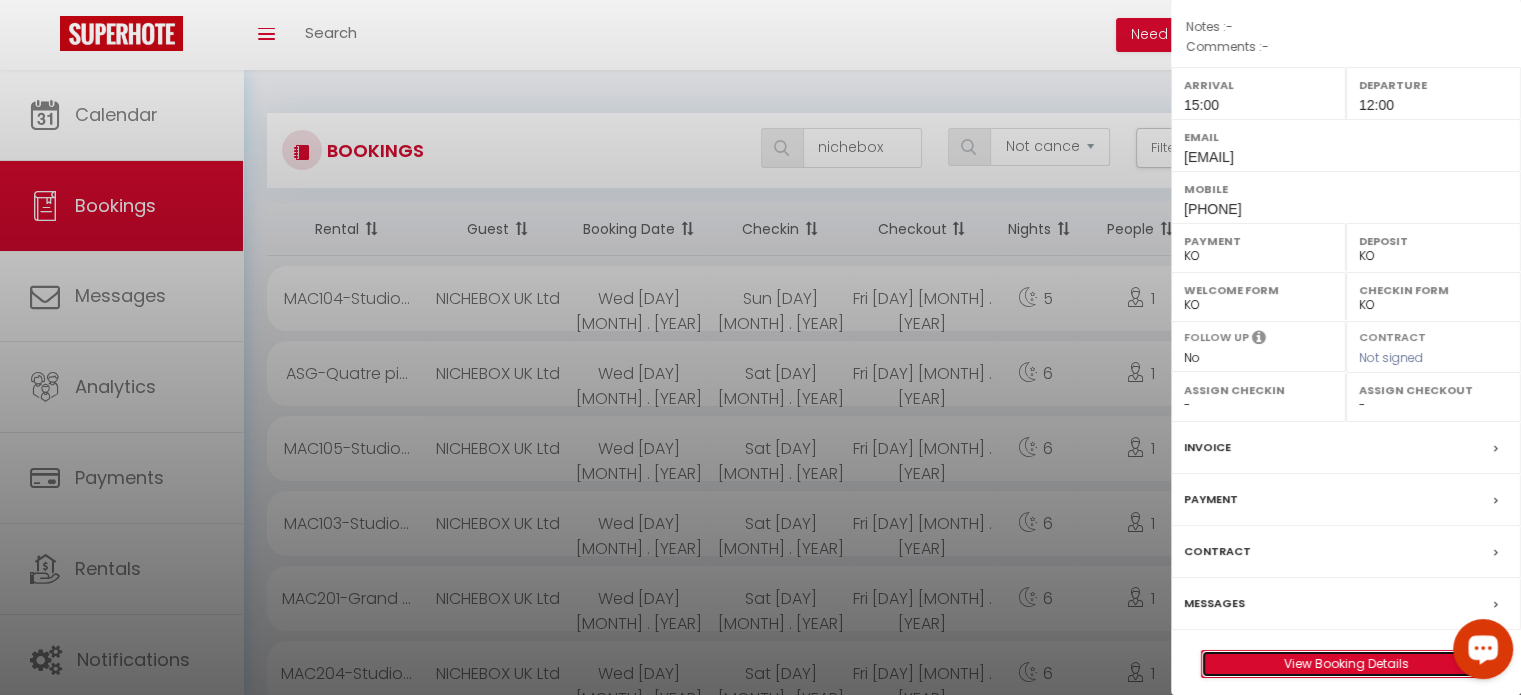 click on "View Booking Details" at bounding box center [1346, 664] 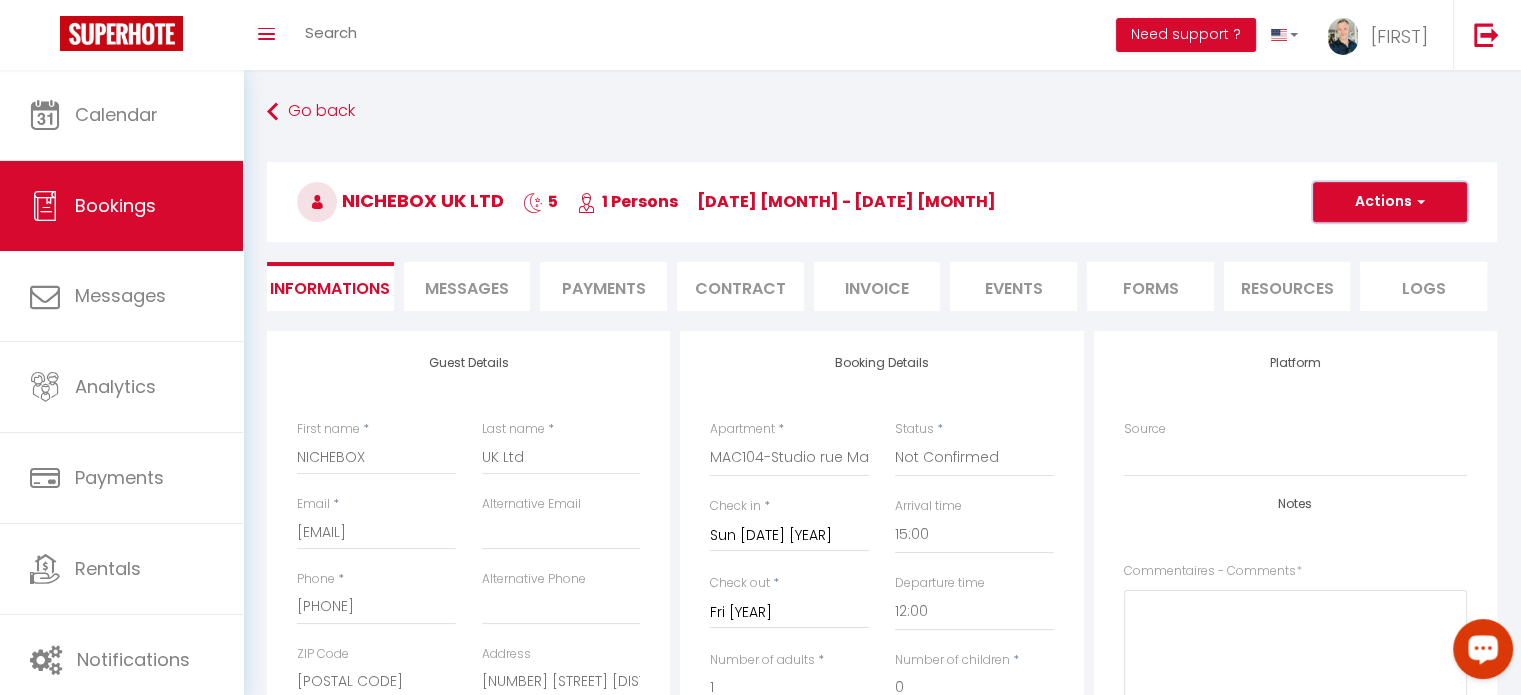 click on "Actions" at bounding box center [1390, 202] 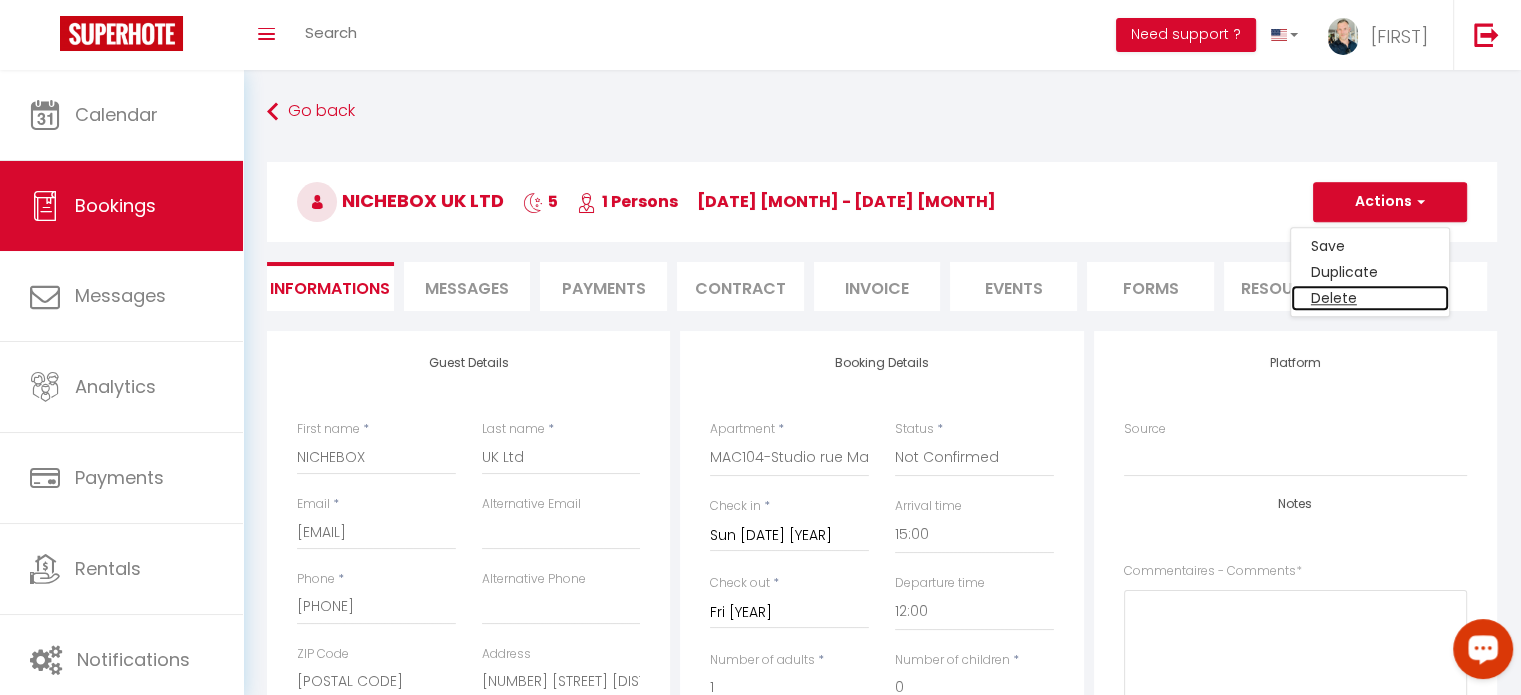 click on "Delete" at bounding box center [1370, 246] 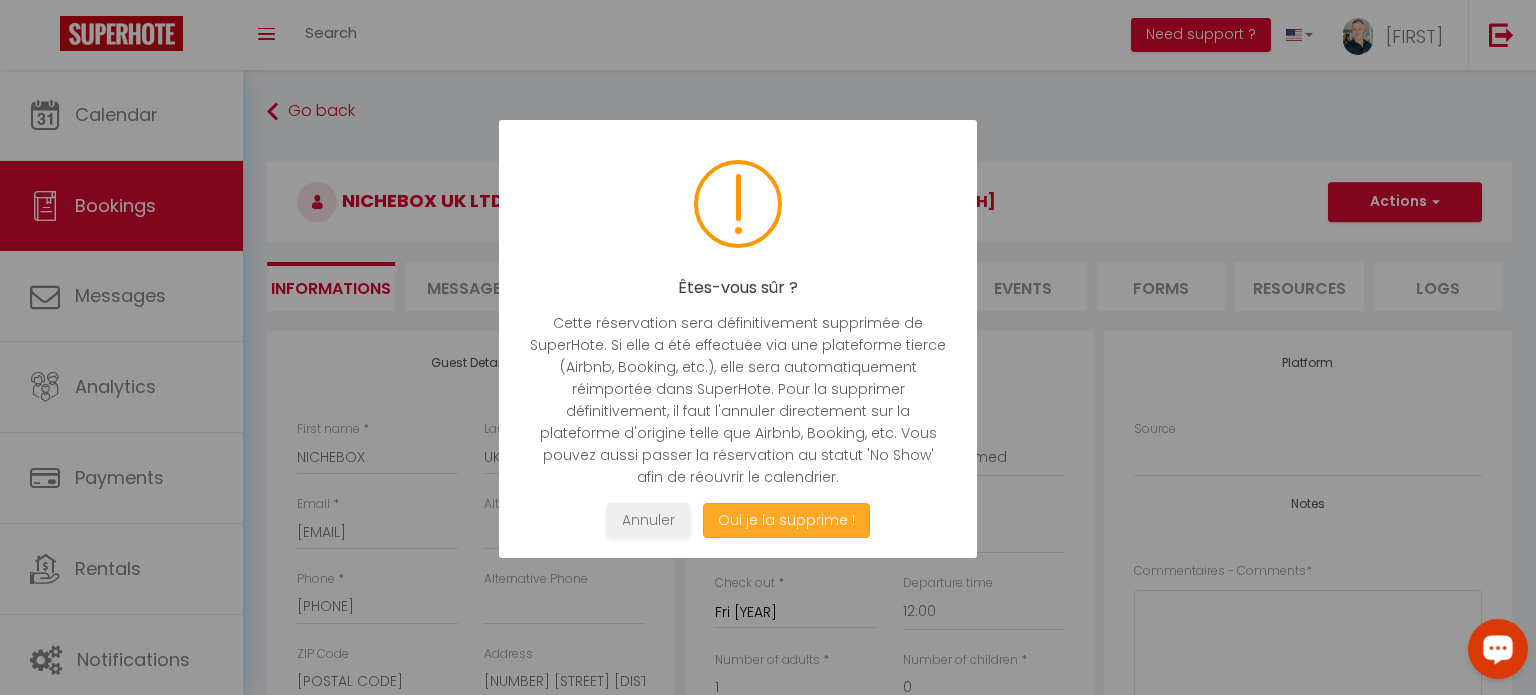 click on "Oui je la supprime !" at bounding box center (786, 520) 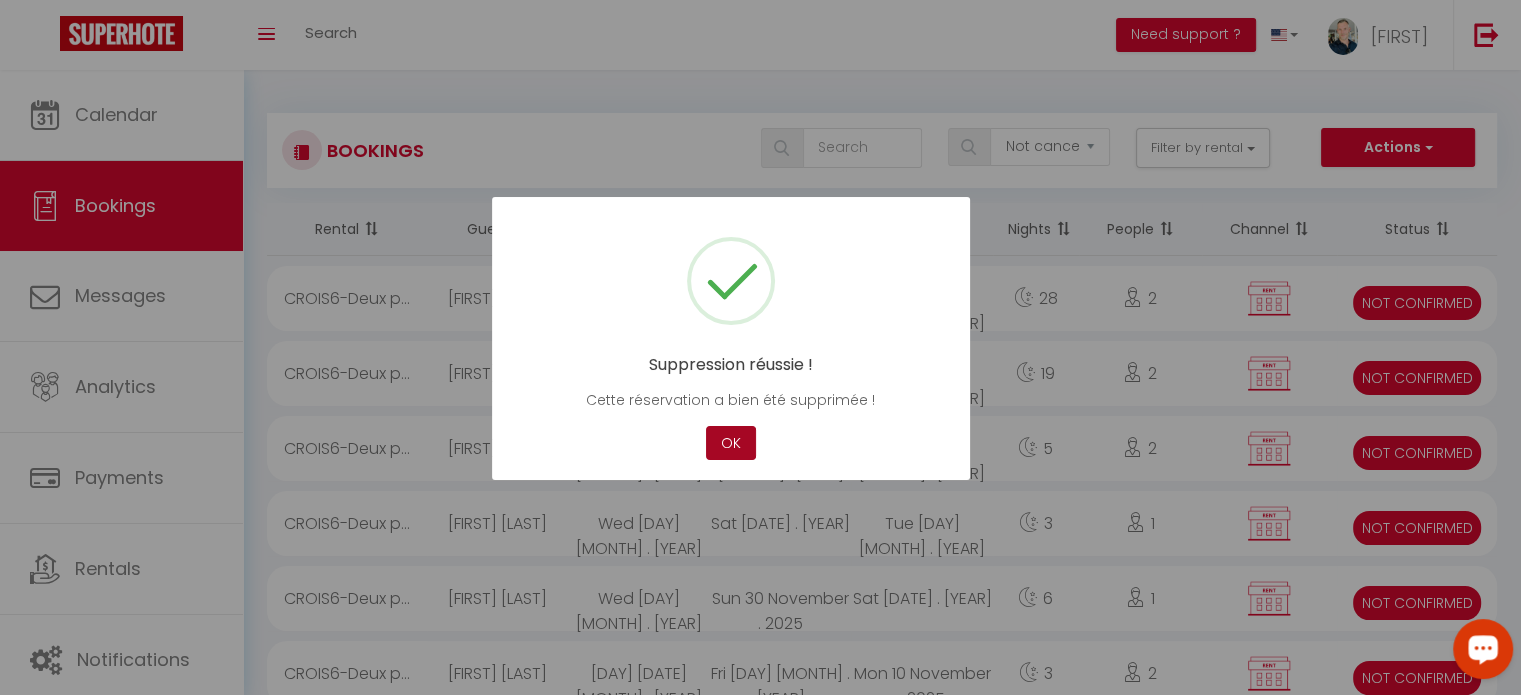 click on "OK" at bounding box center [731, 443] 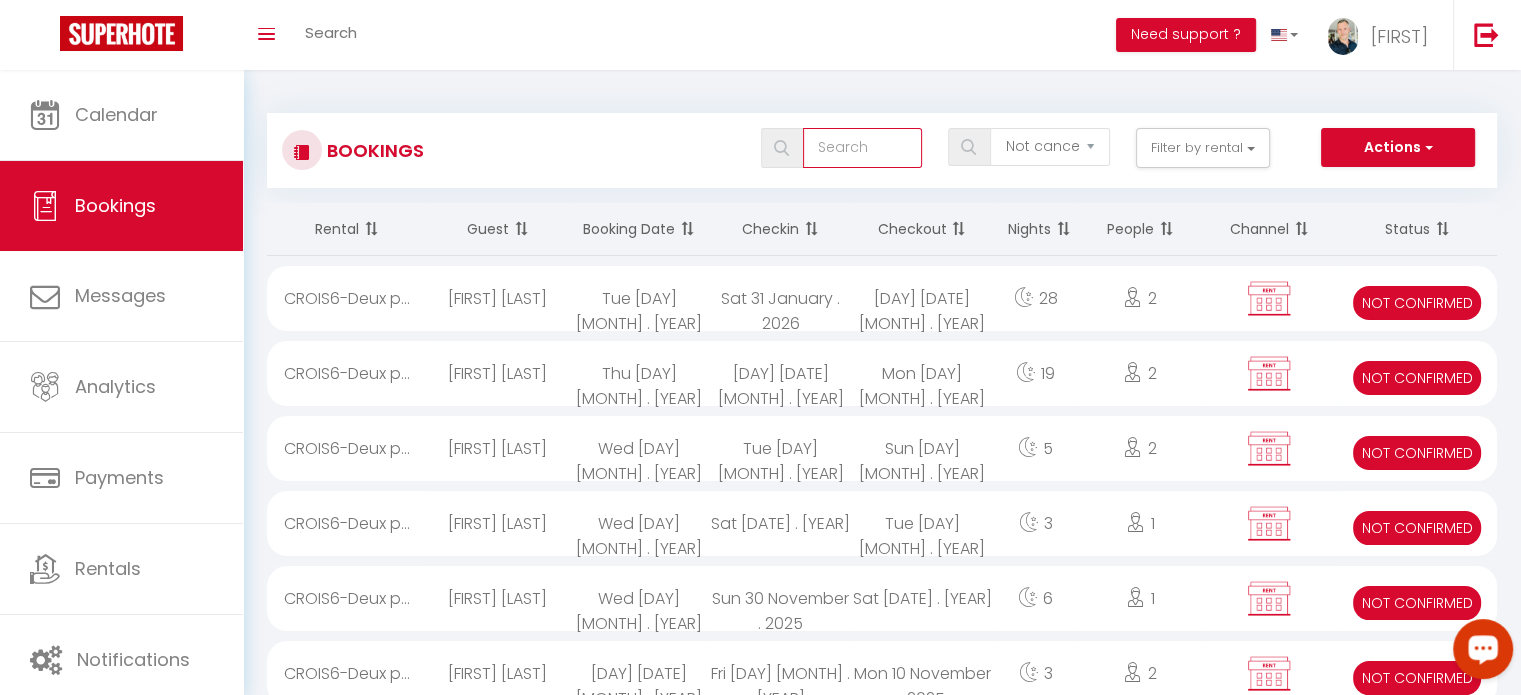 click at bounding box center [862, 148] 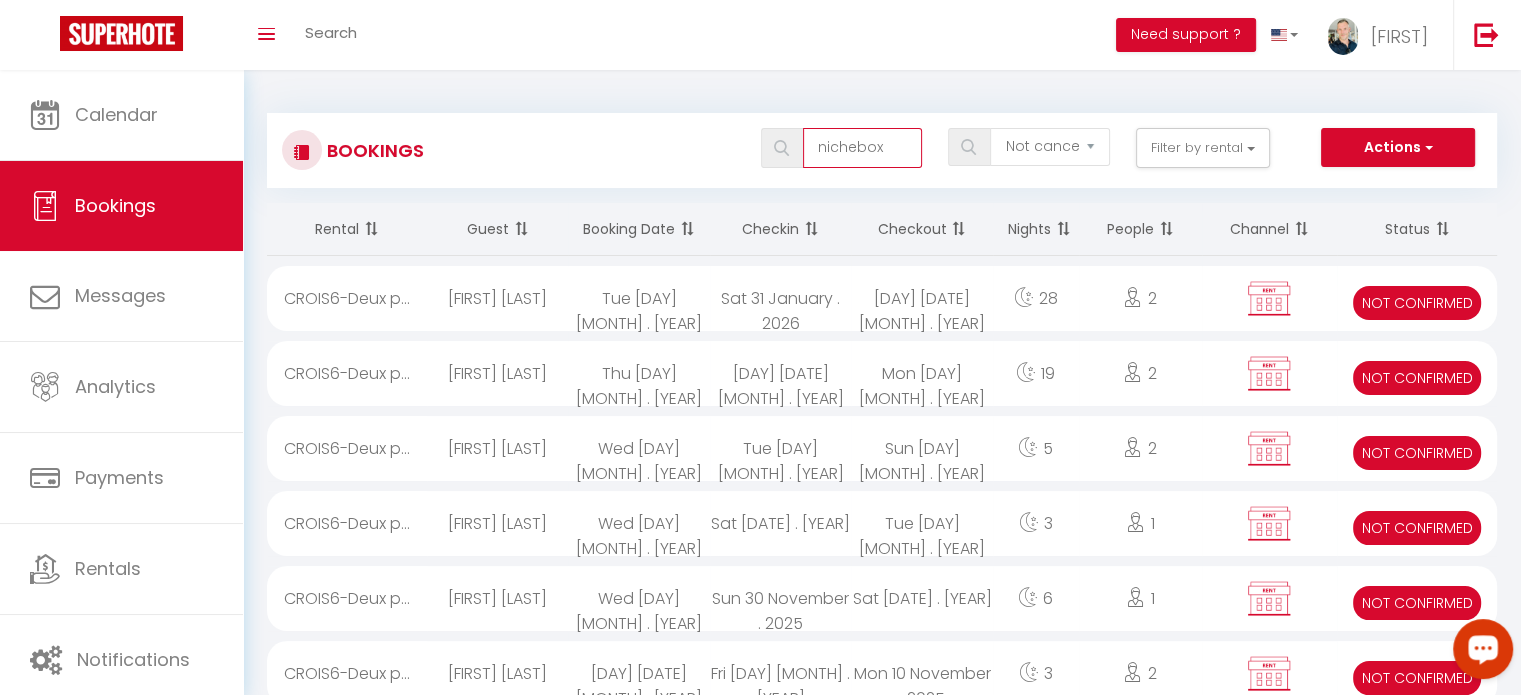 type on "nichebox" 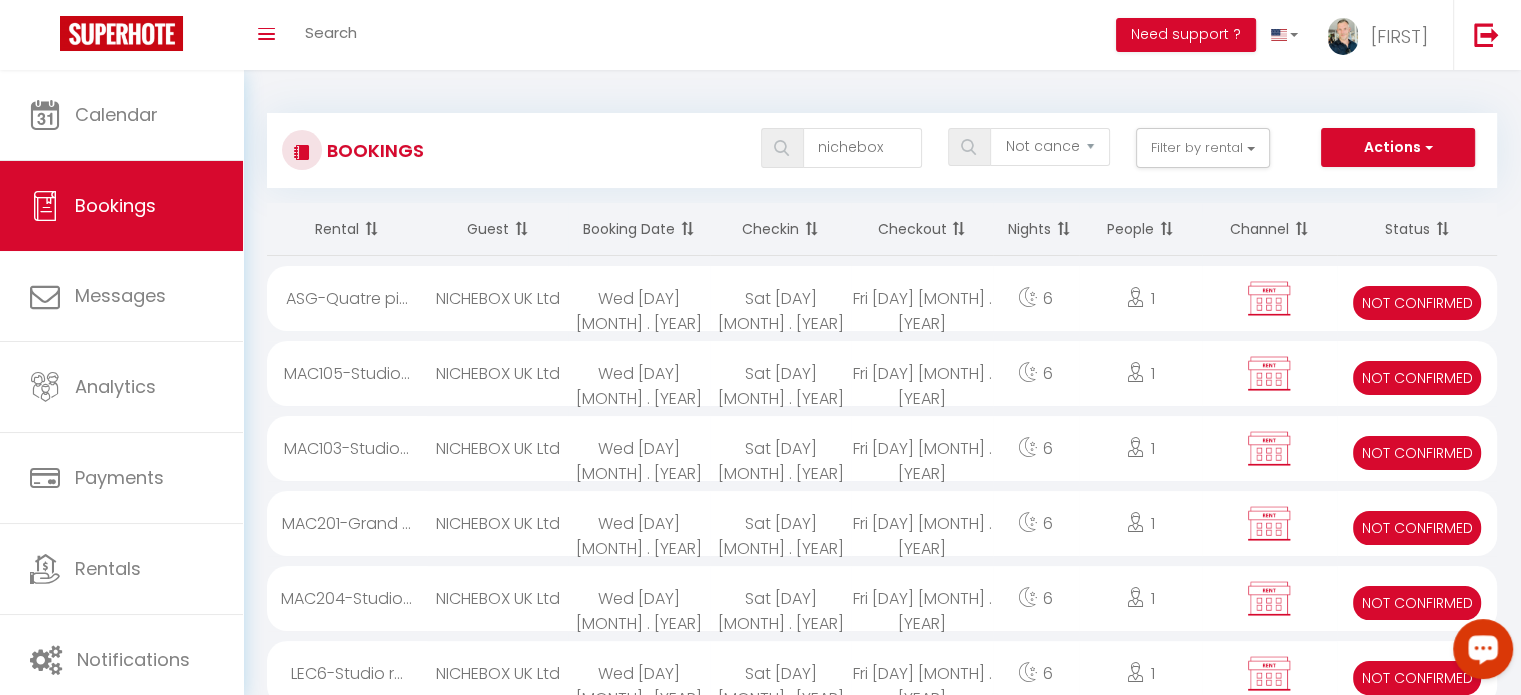 click on "Fri [DAY] [MONTH] . [YEAR]" at bounding box center [921, 298] 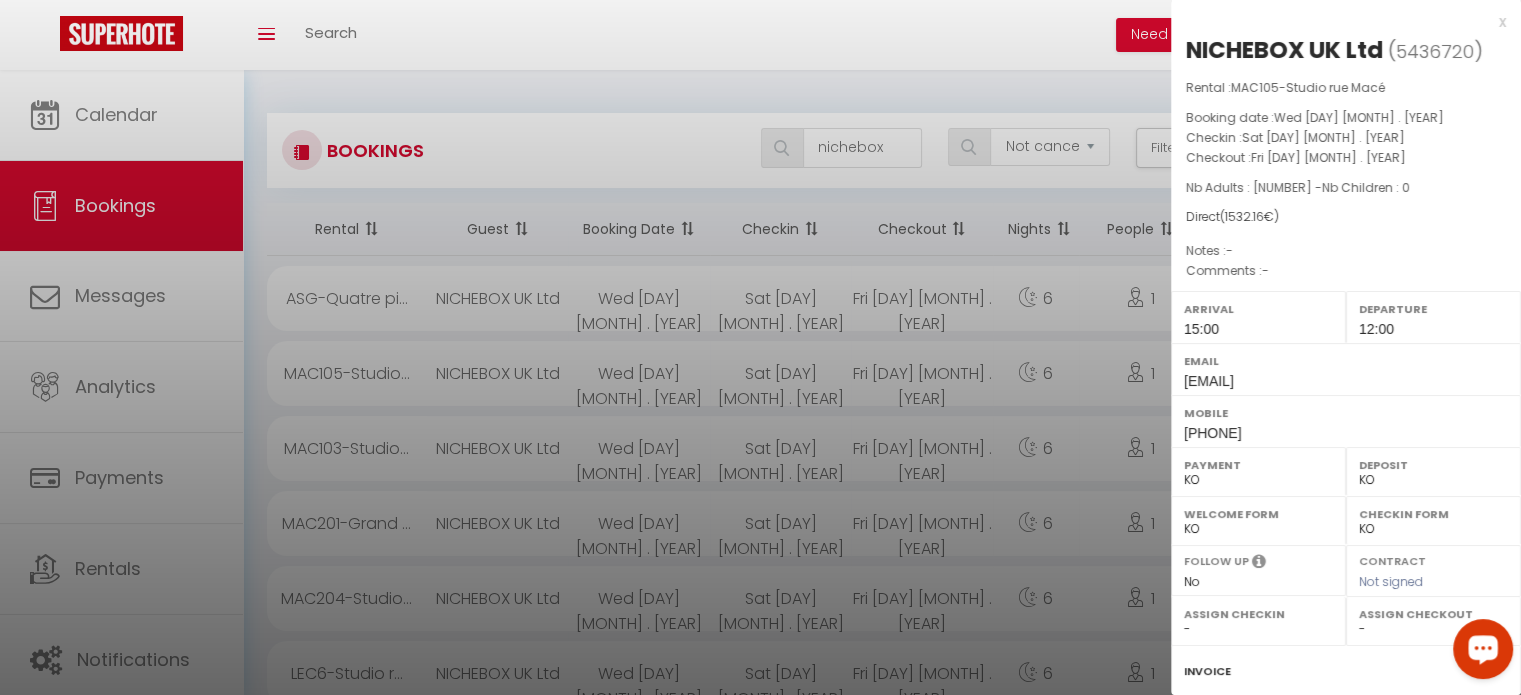 scroll, scrollTop: 233, scrollLeft: 0, axis: vertical 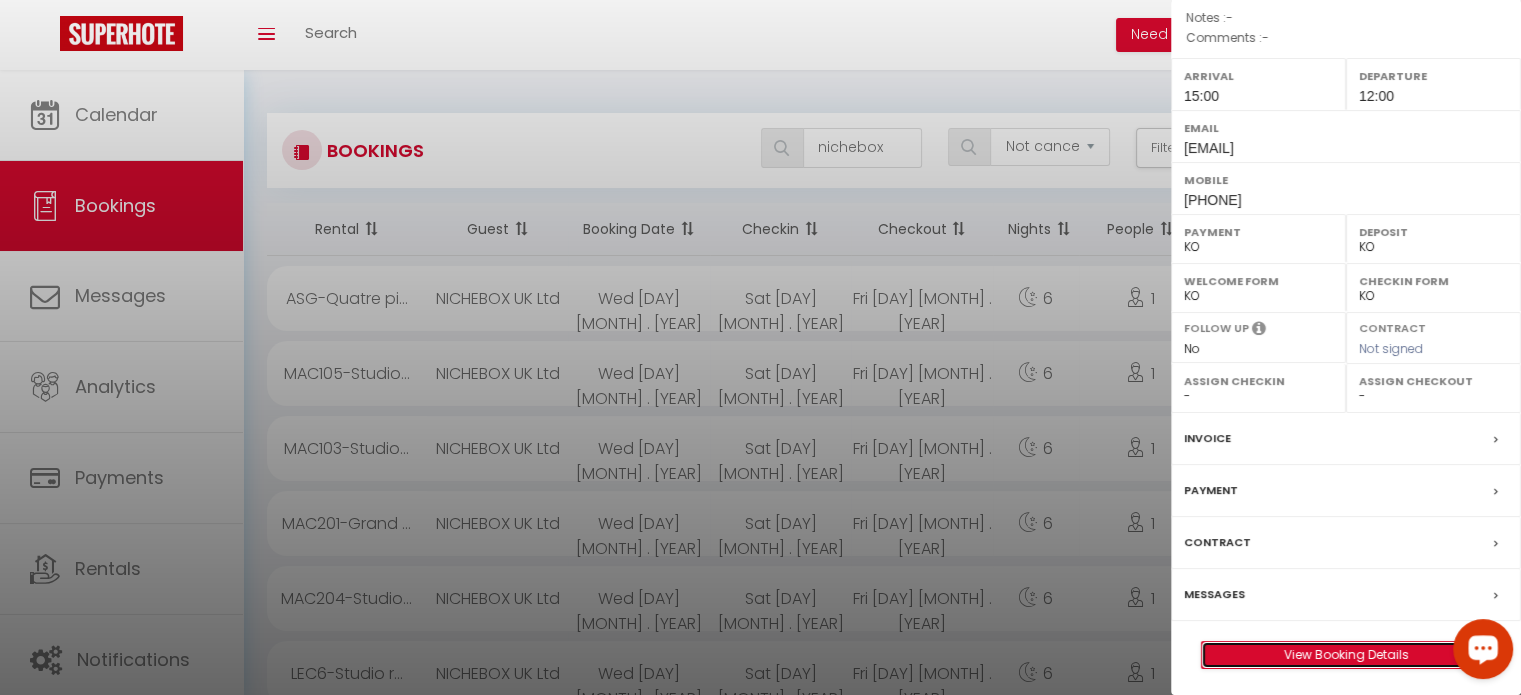 click on "View Booking Details" at bounding box center [1346, 655] 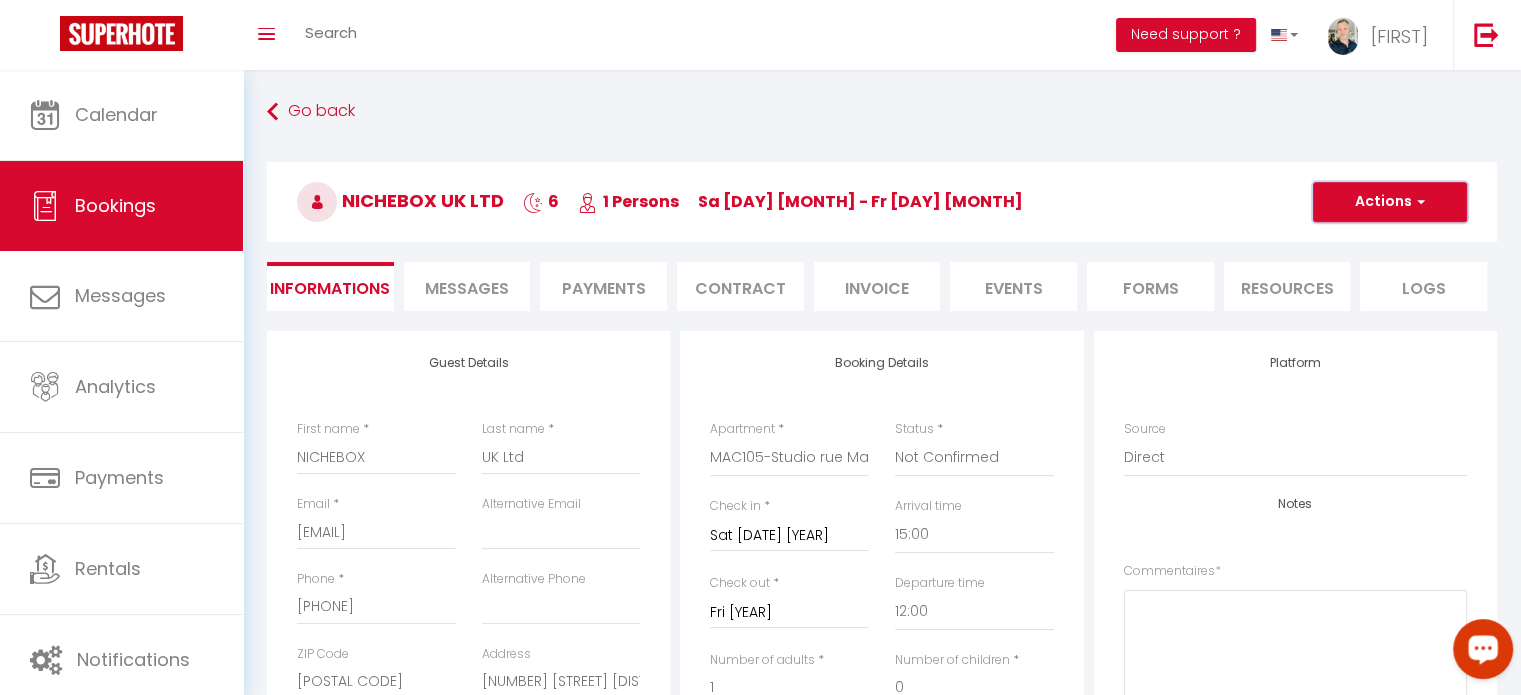 click on "Actions" at bounding box center [1390, 202] 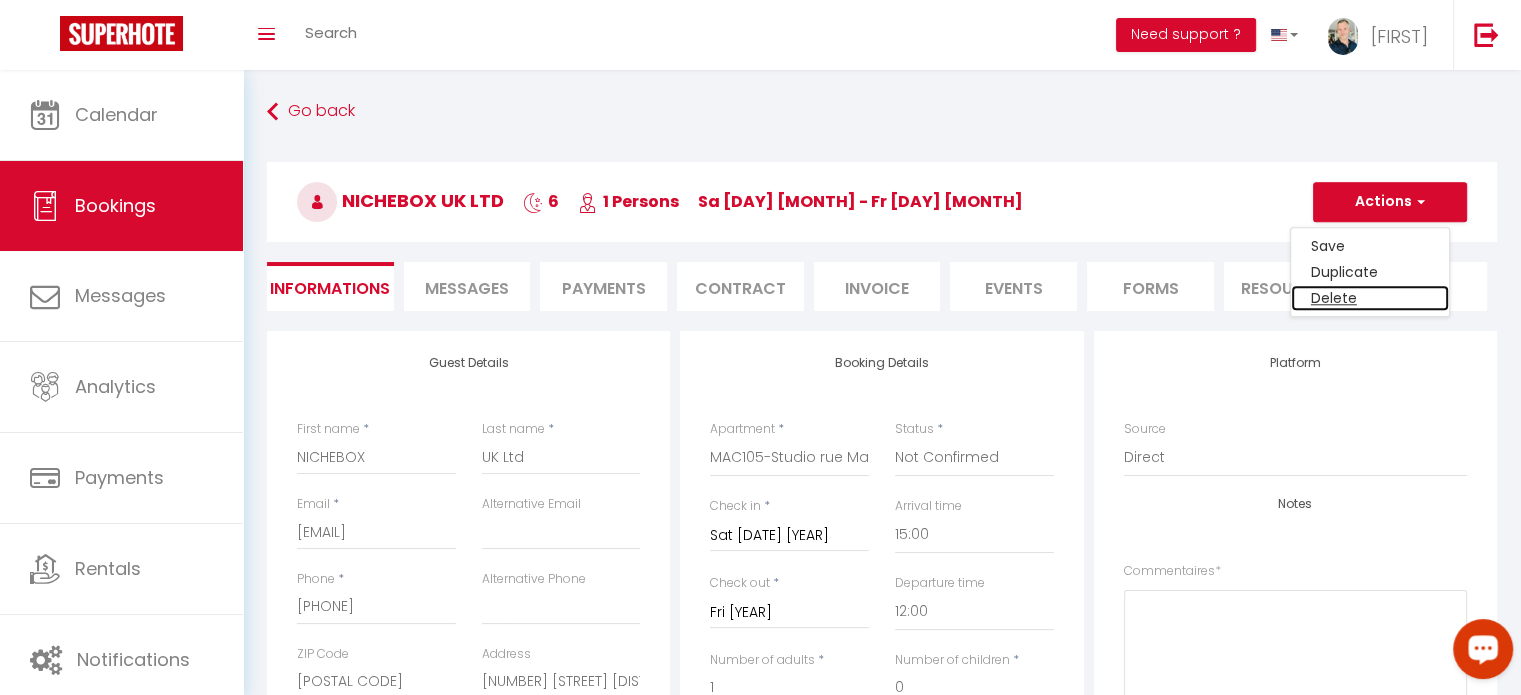 click on "Delete" at bounding box center [1370, 246] 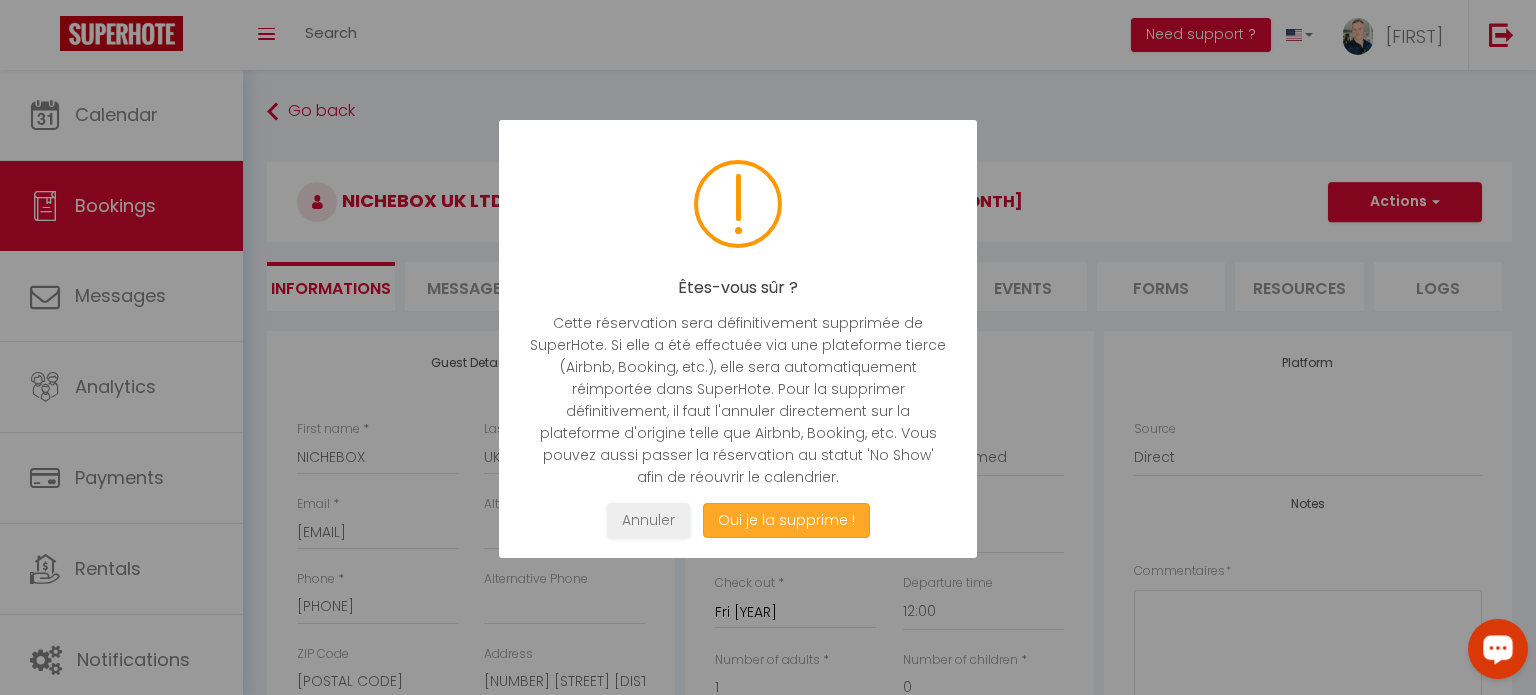 click on "Oui je la supprime !" at bounding box center [786, 520] 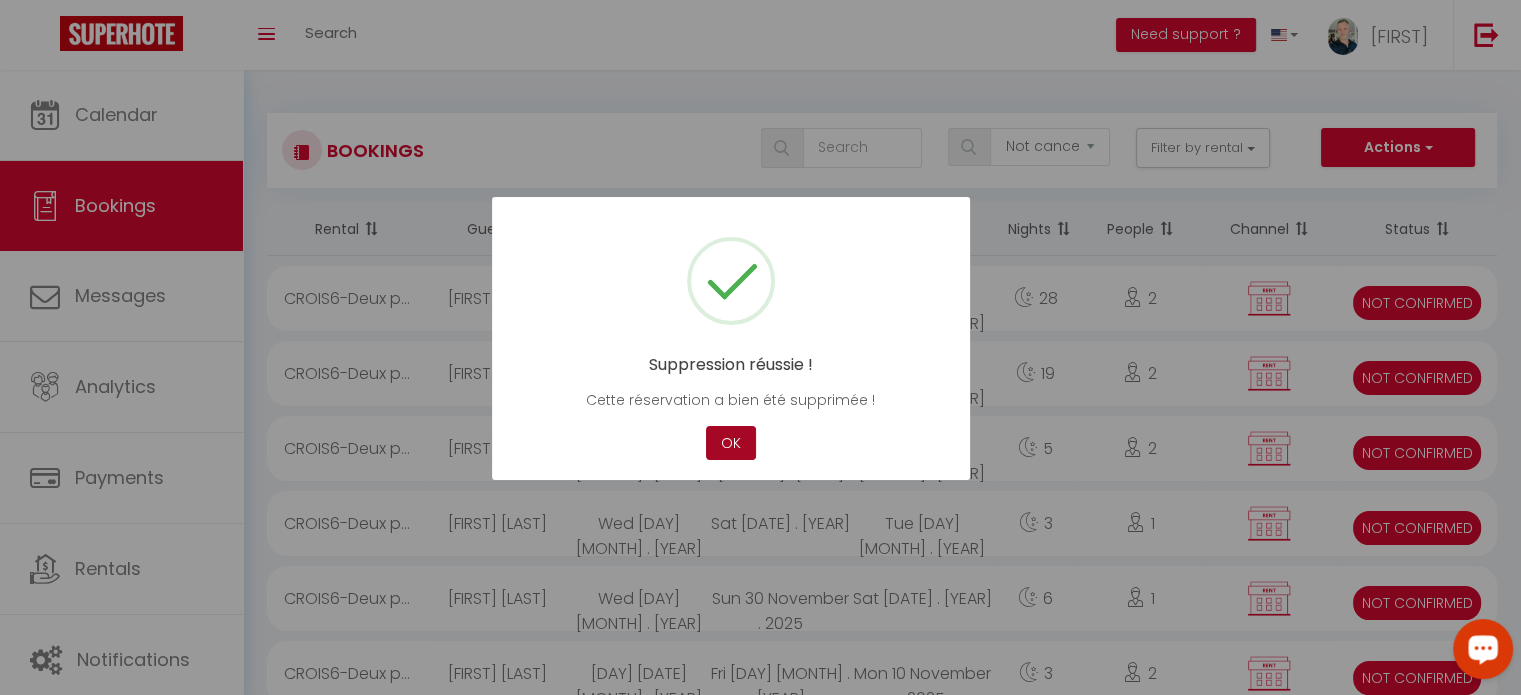 click on "OK" at bounding box center [731, 443] 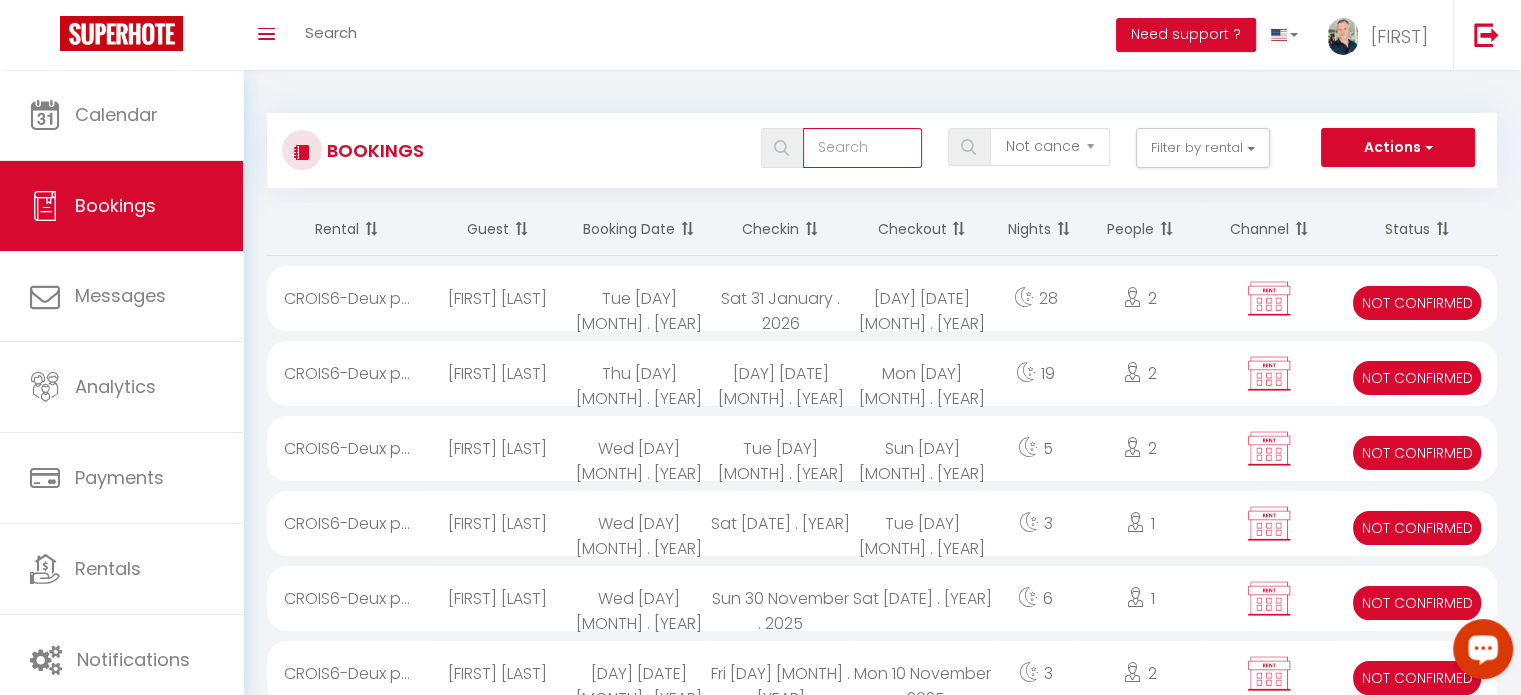 click at bounding box center (862, 148) 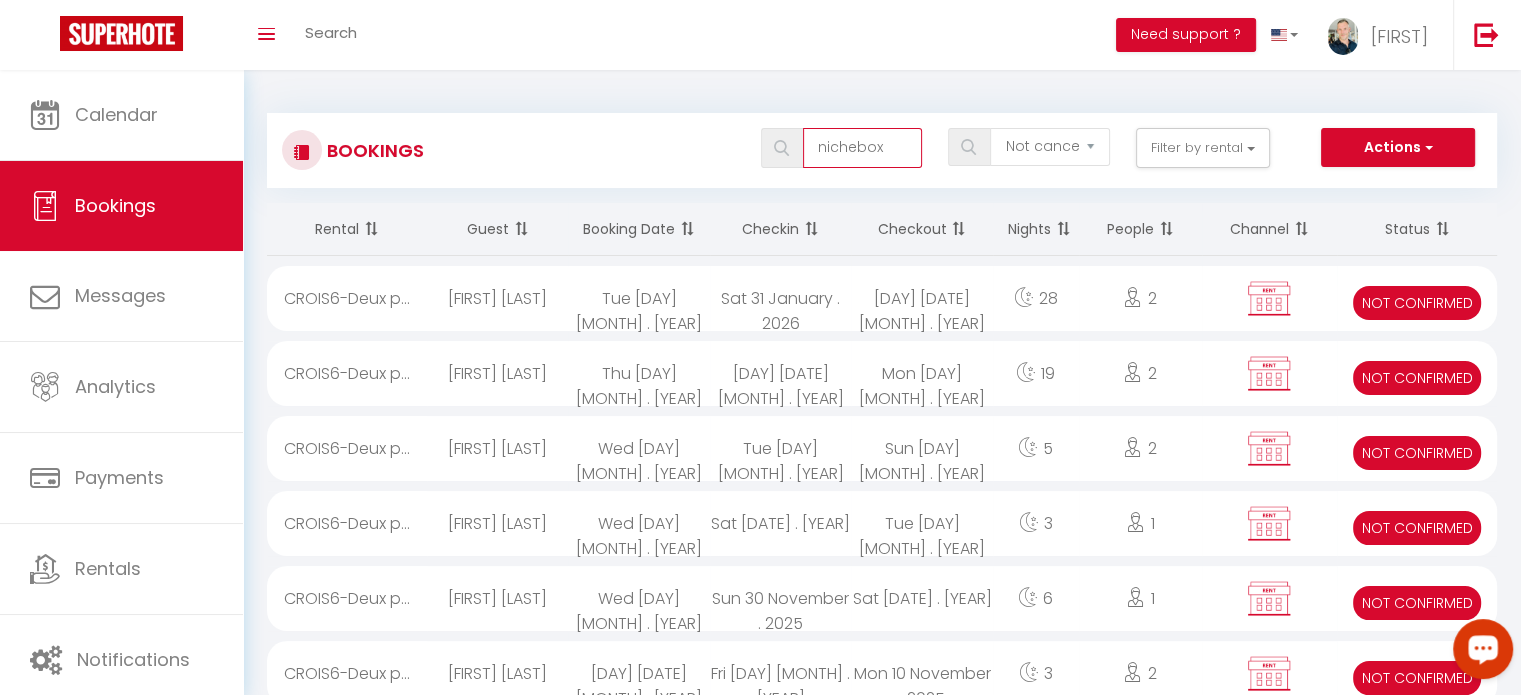 type on "nichebox" 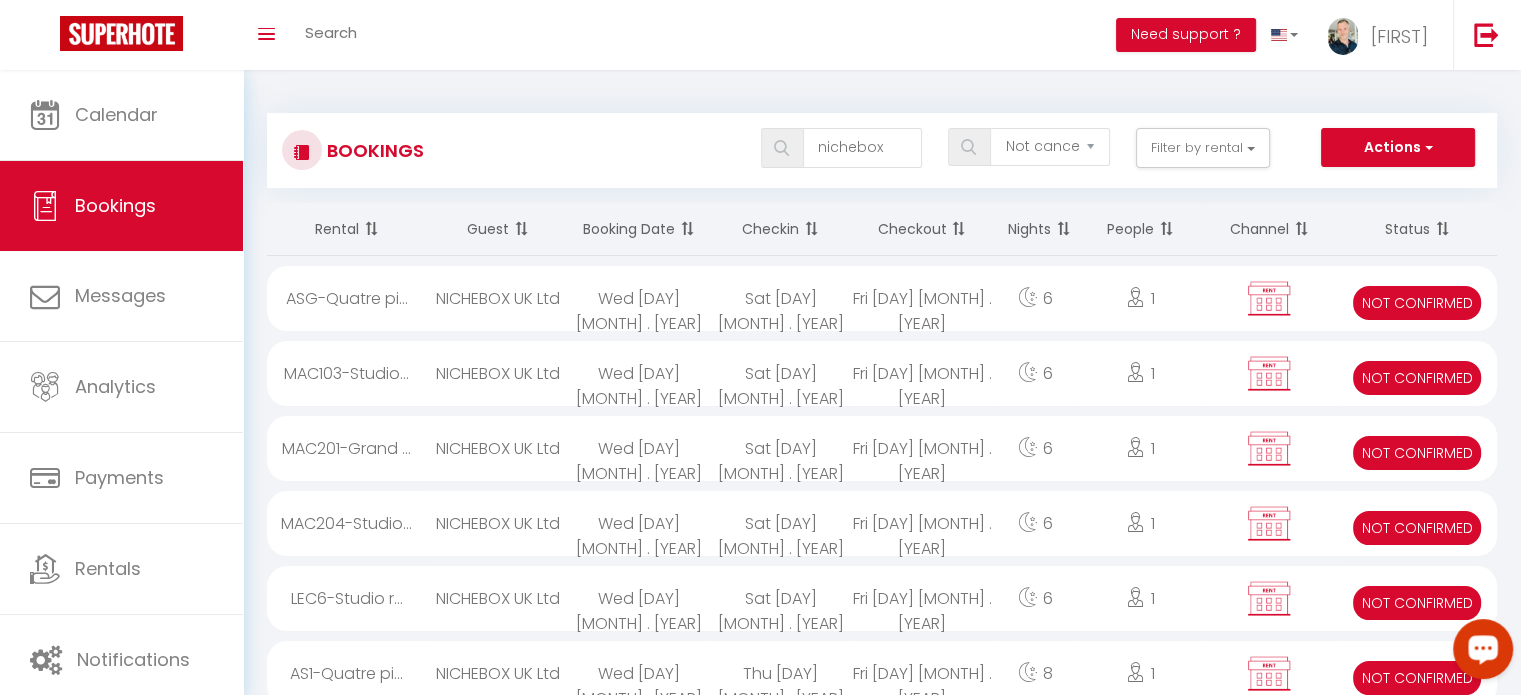 click on "Sat [DAY] [MONTH] . [YEAR]" at bounding box center (780, 298) 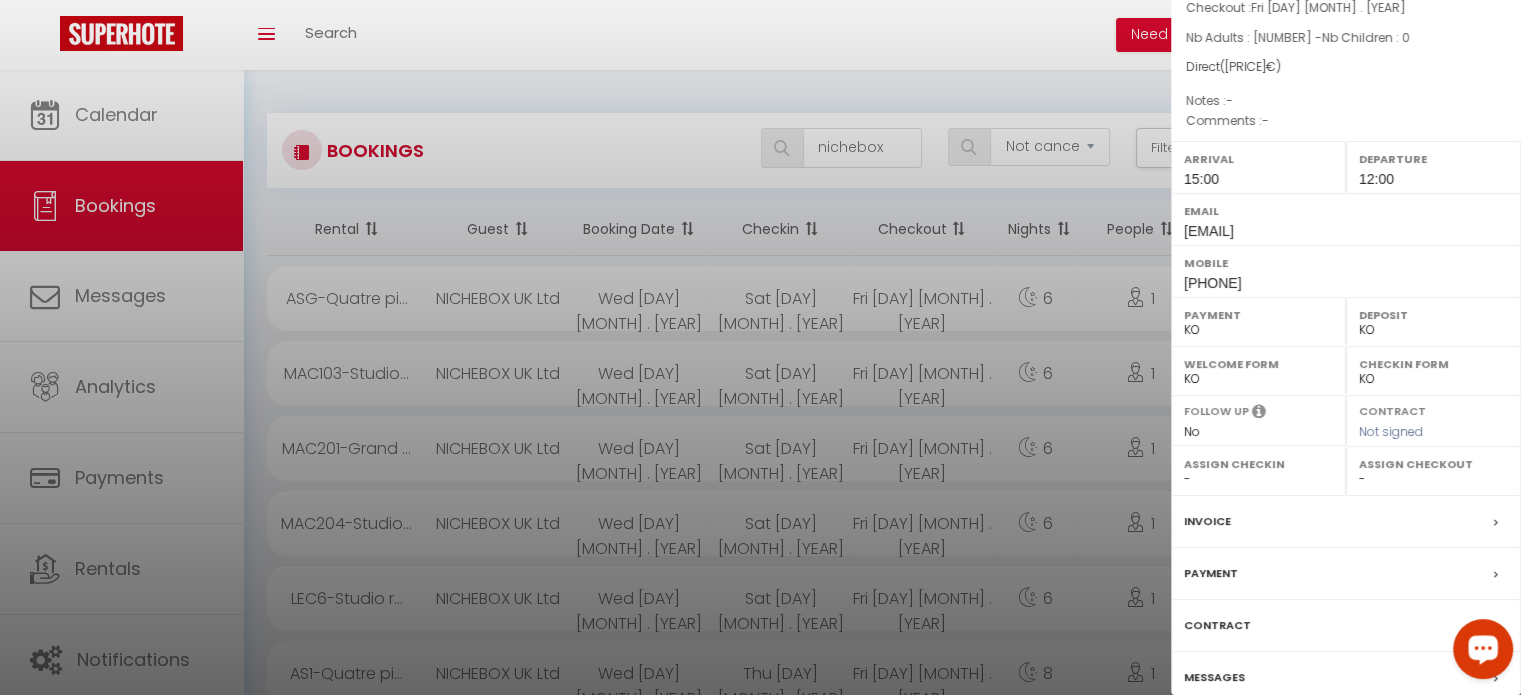 scroll, scrollTop: 233, scrollLeft: 0, axis: vertical 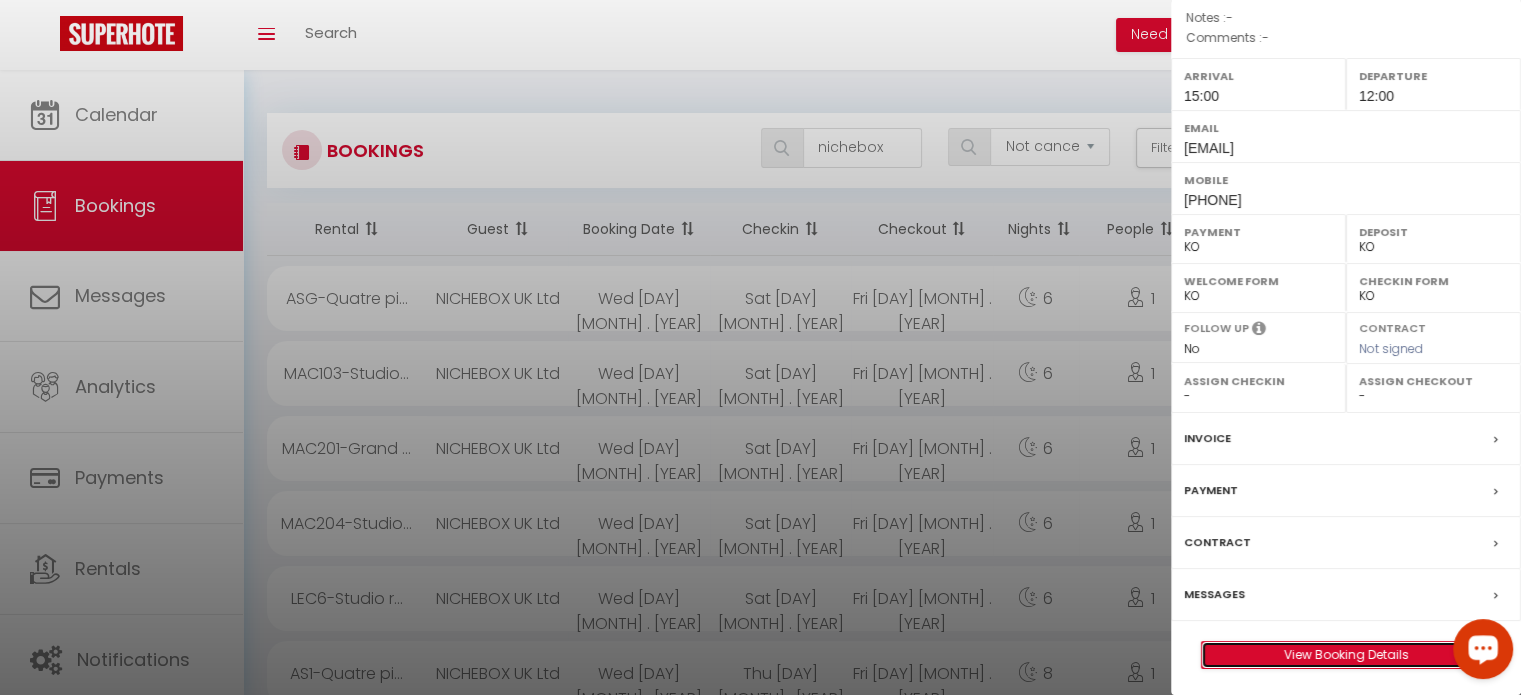 click on "View Booking Details" at bounding box center (1346, 655) 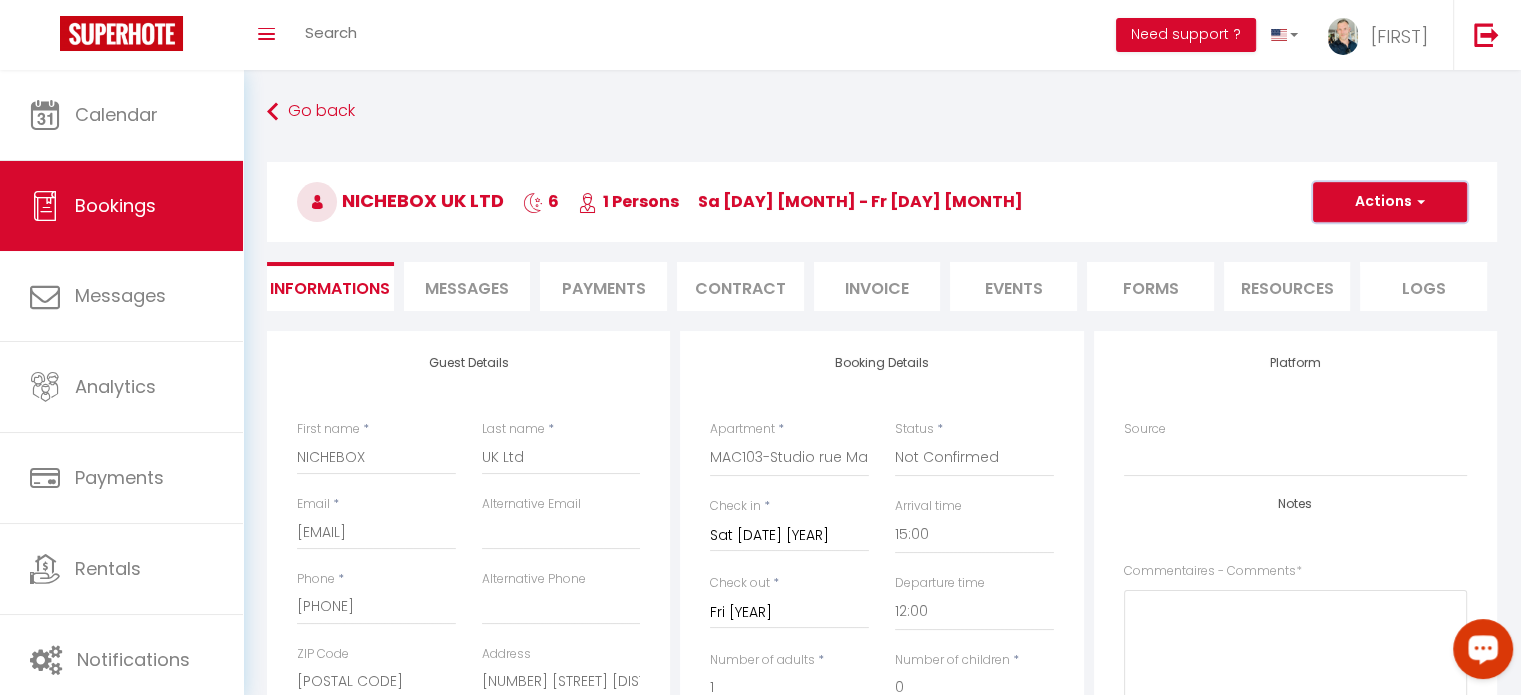 click on "Actions" at bounding box center (1390, 202) 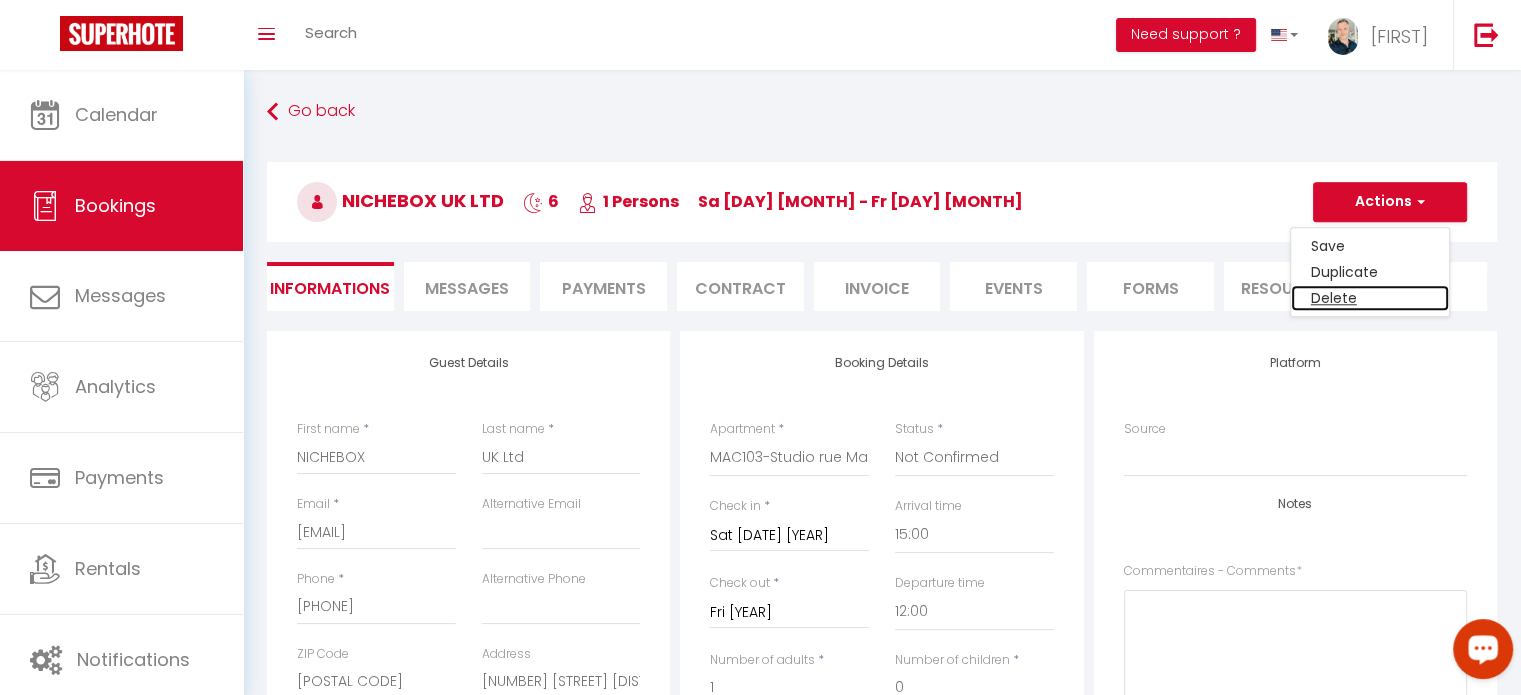 click on "Delete" at bounding box center [1370, 246] 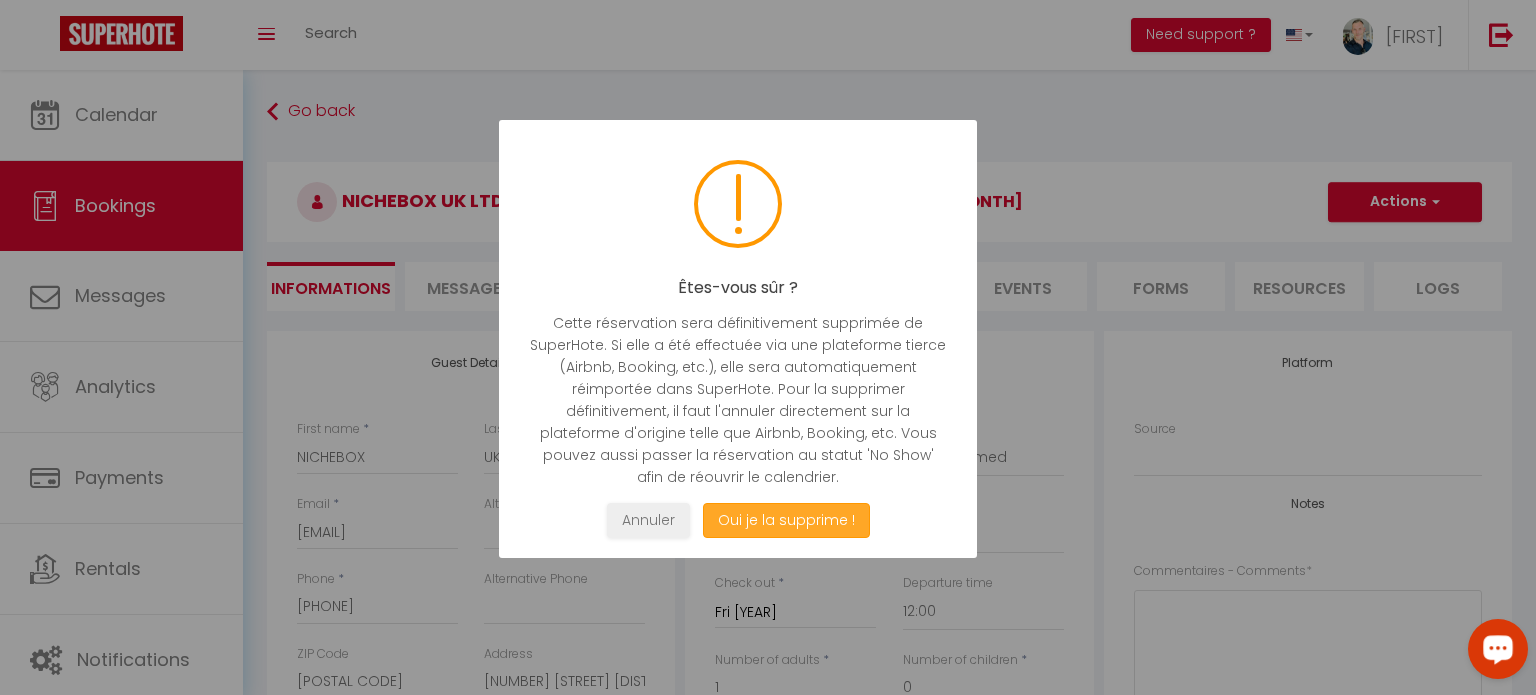 click on "Oui je la supprime !" at bounding box center [786, 520] 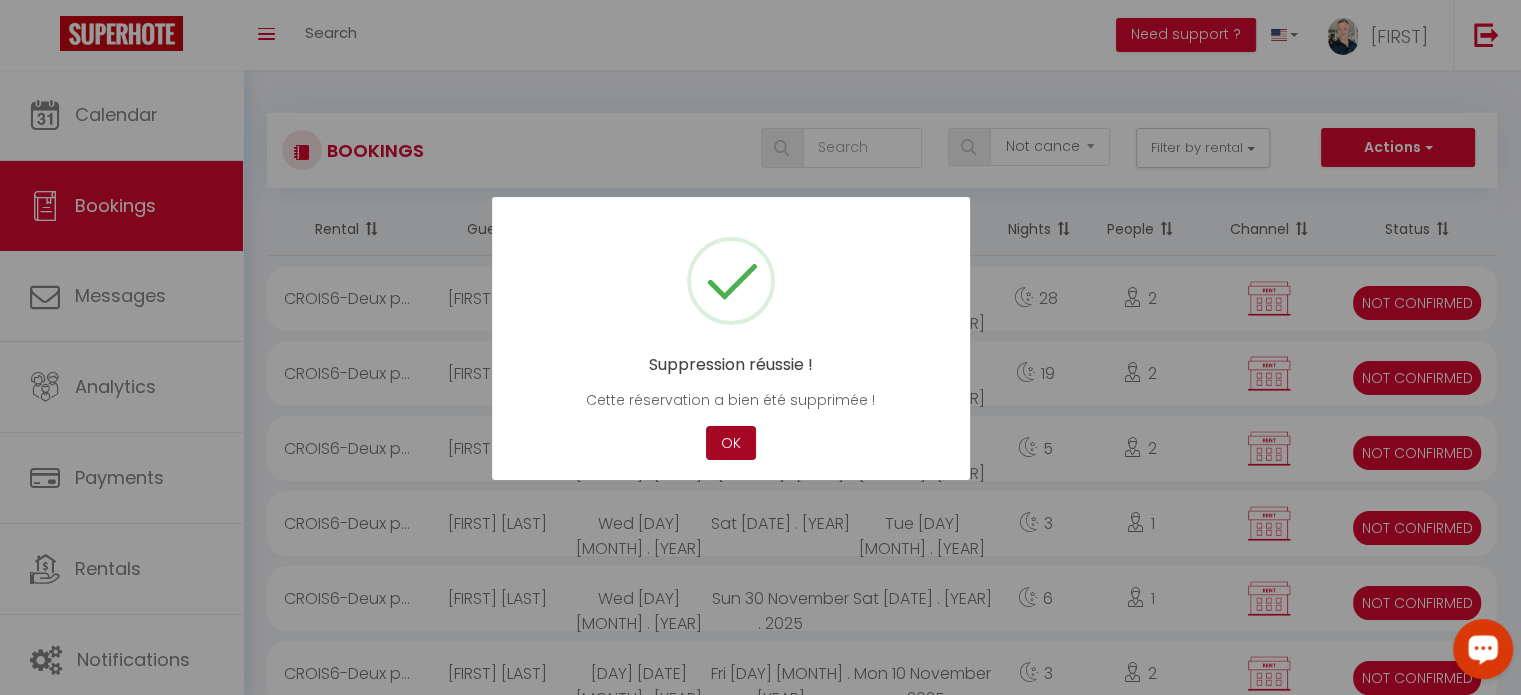 click on "OK" at bounding box center [731, 443] 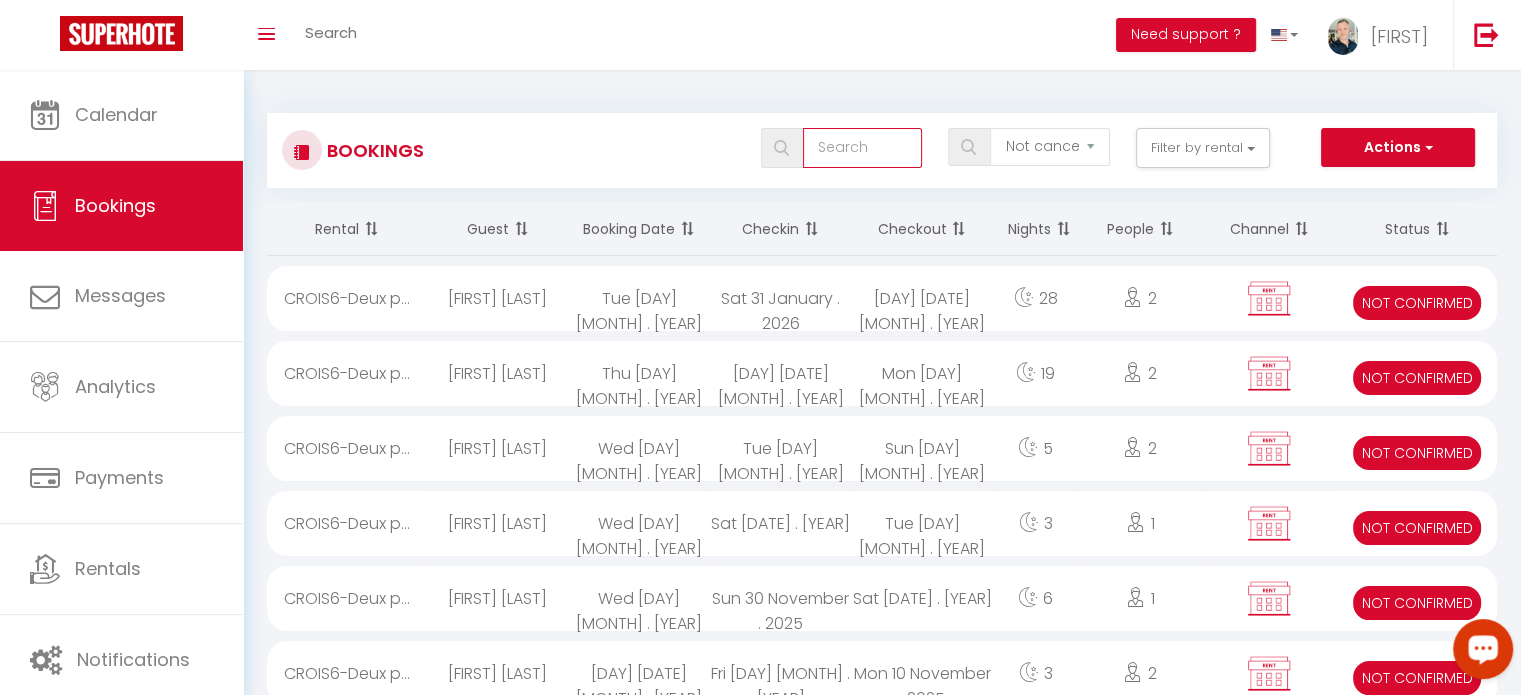 click at bounding box center [862, 148] 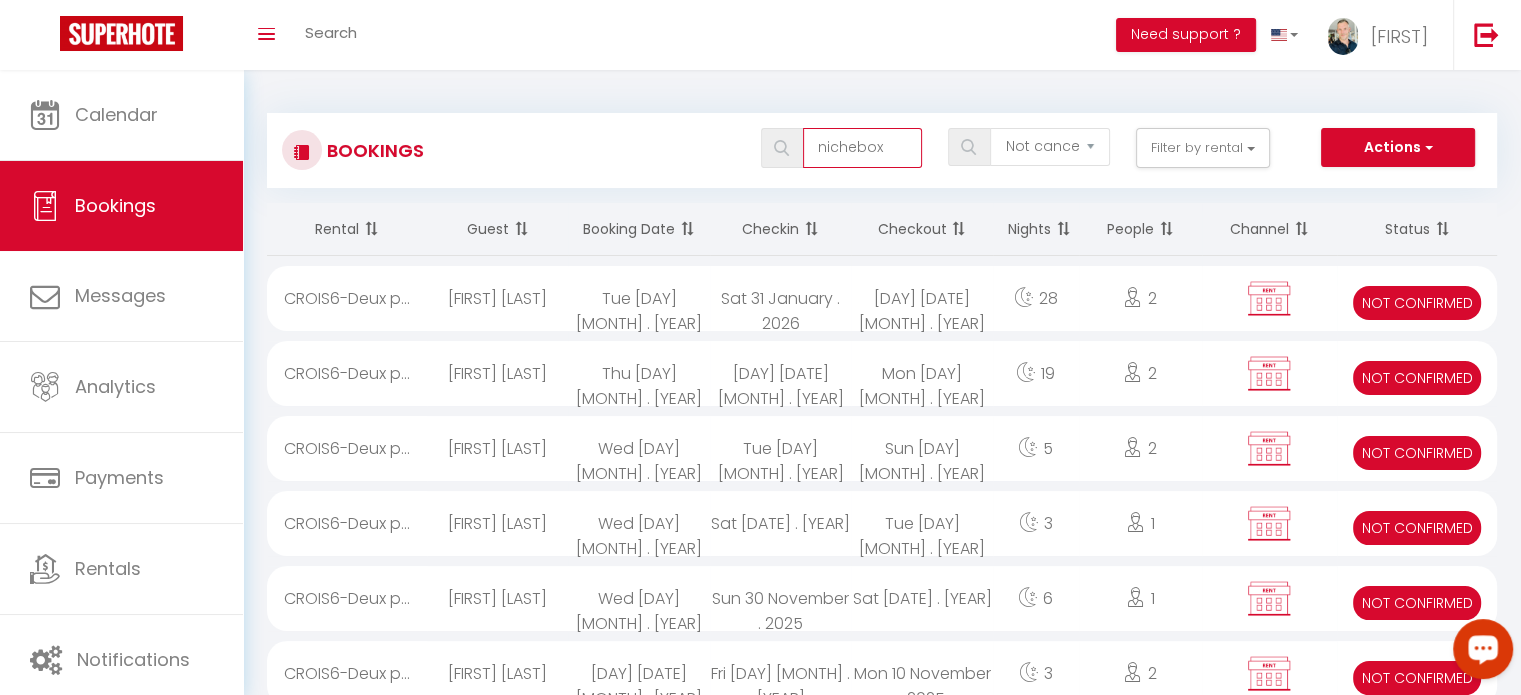 type on "nichebox" 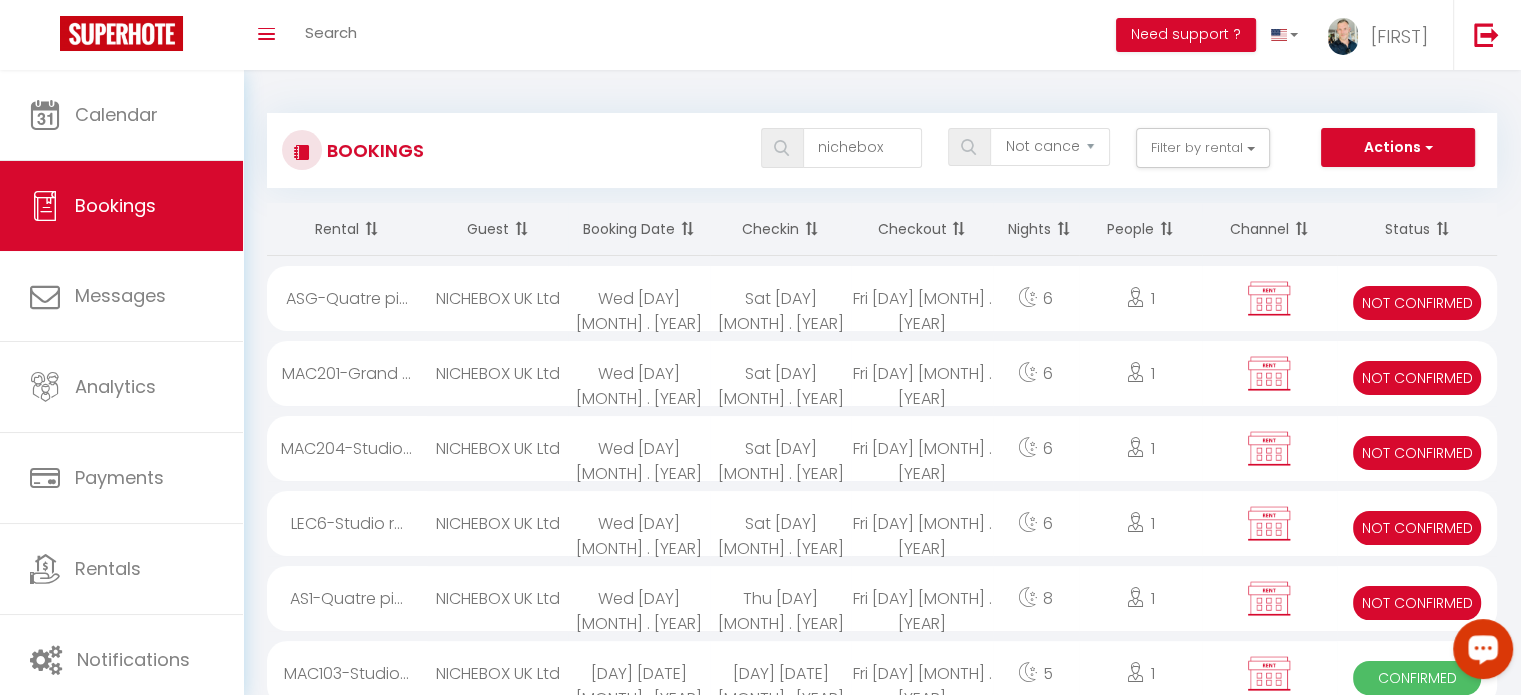 click on "Wed [DAY] [MONTH] . [YEAR]" at bounding box center [638, 298] 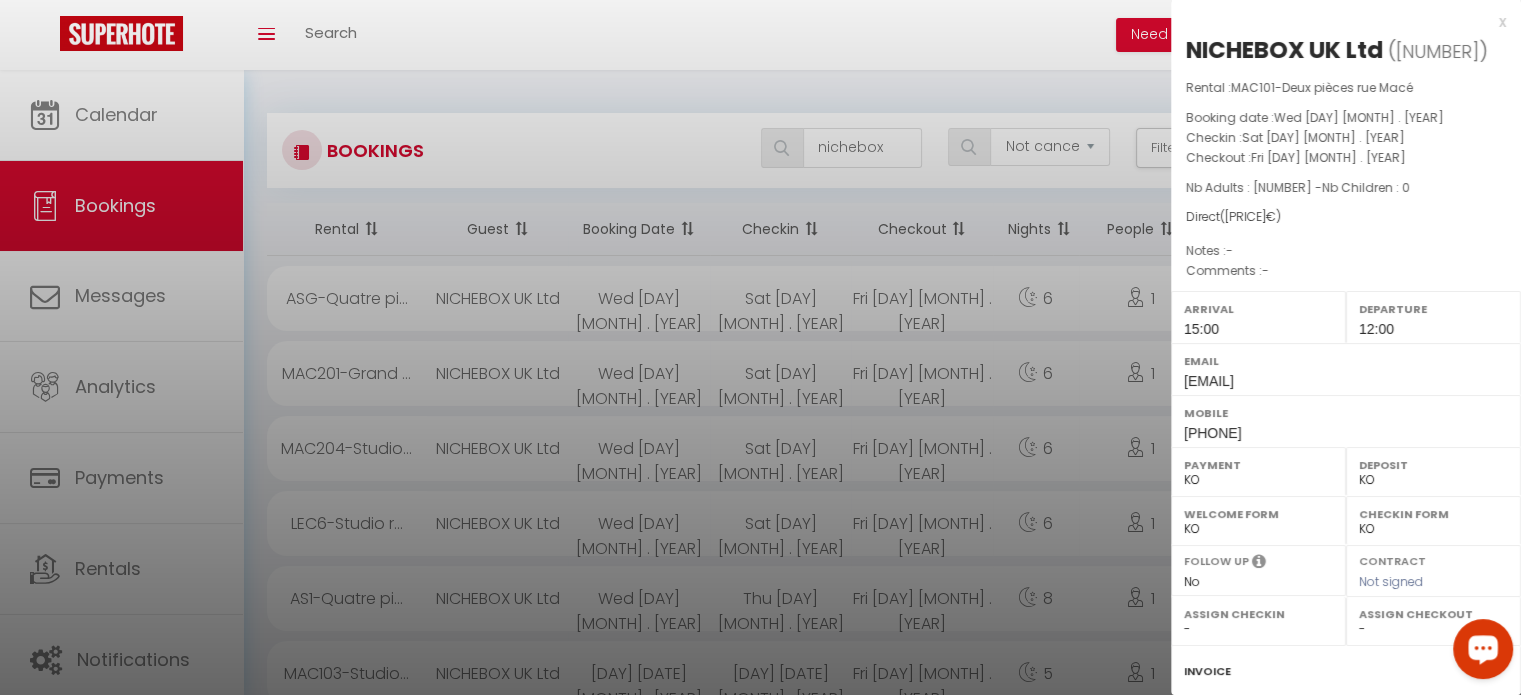 scroll, scrollTop: 233, scrollLeft: 0, axis: vertical 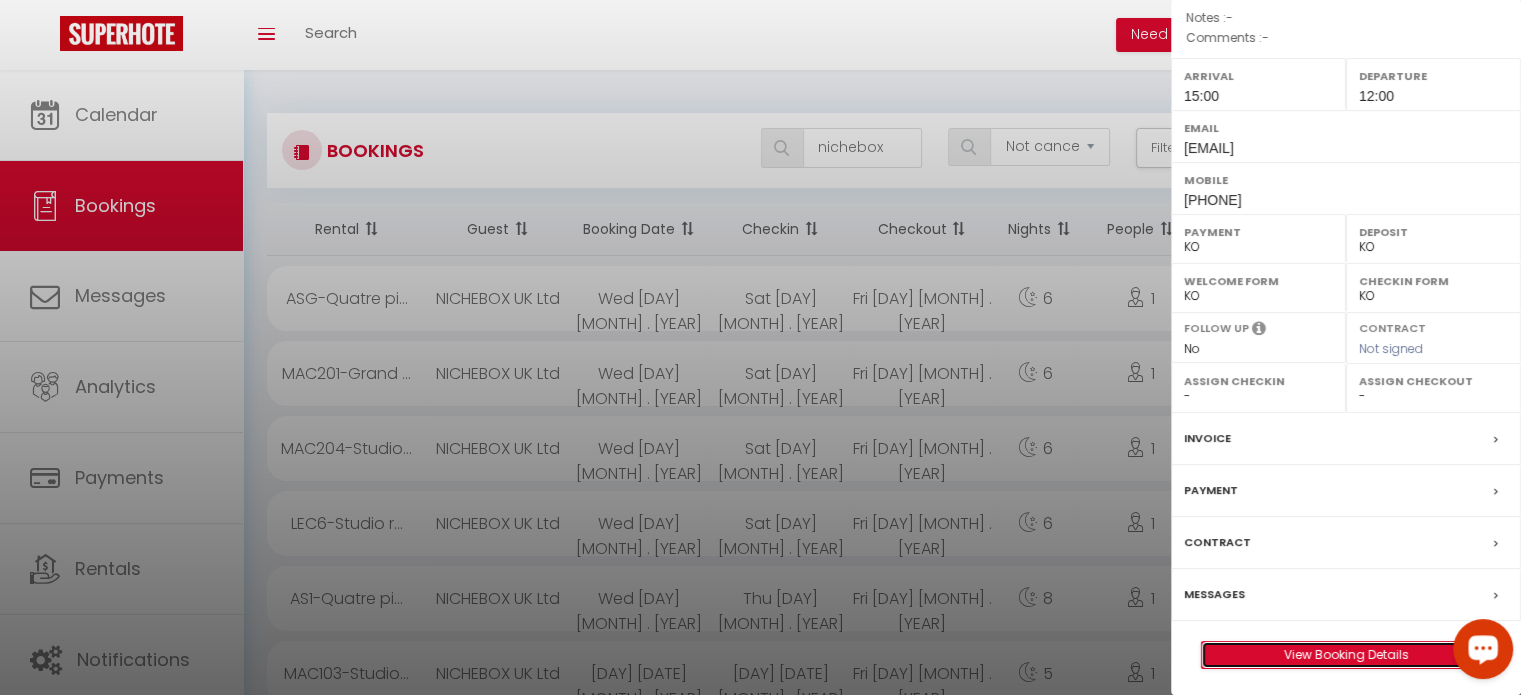 click on "View Booking Details" at bounding box center [1346, 655] 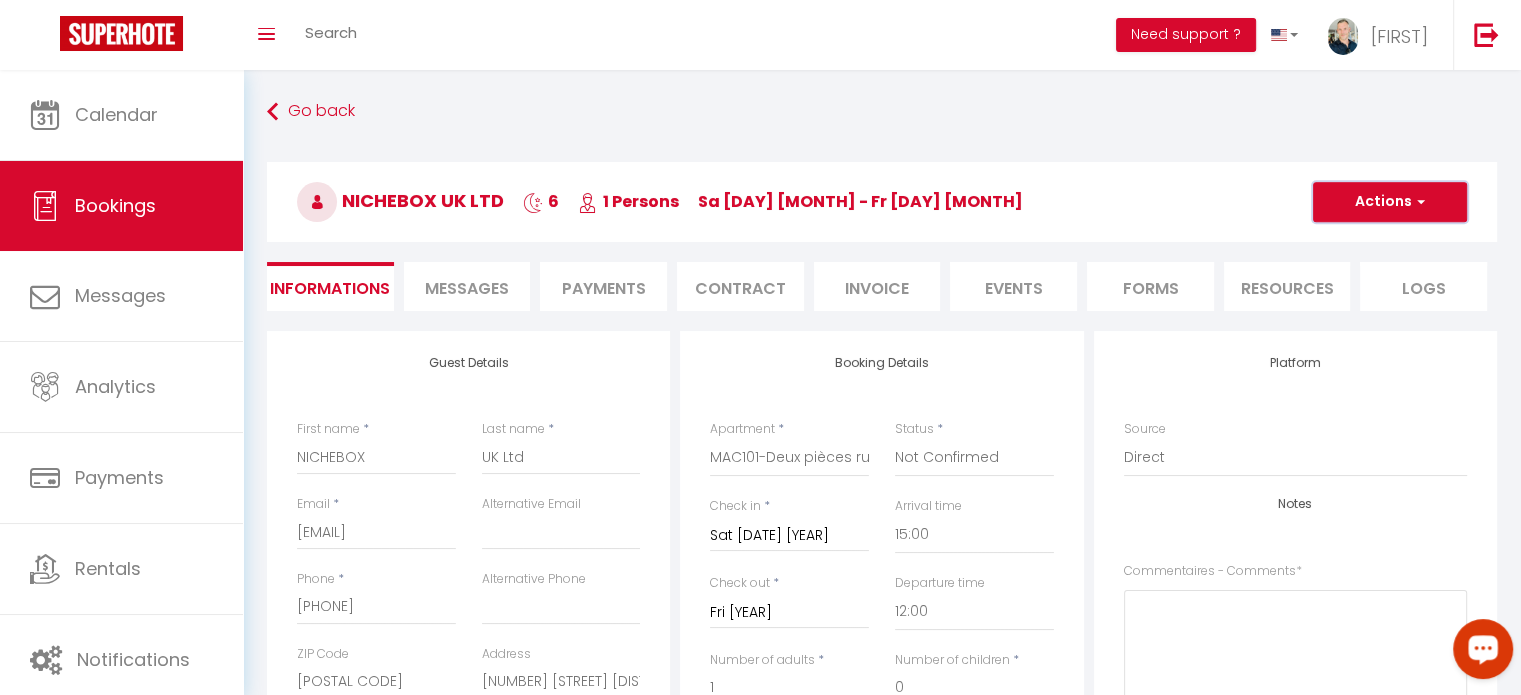 click on "Actions" at bounding box center (1390, 202) 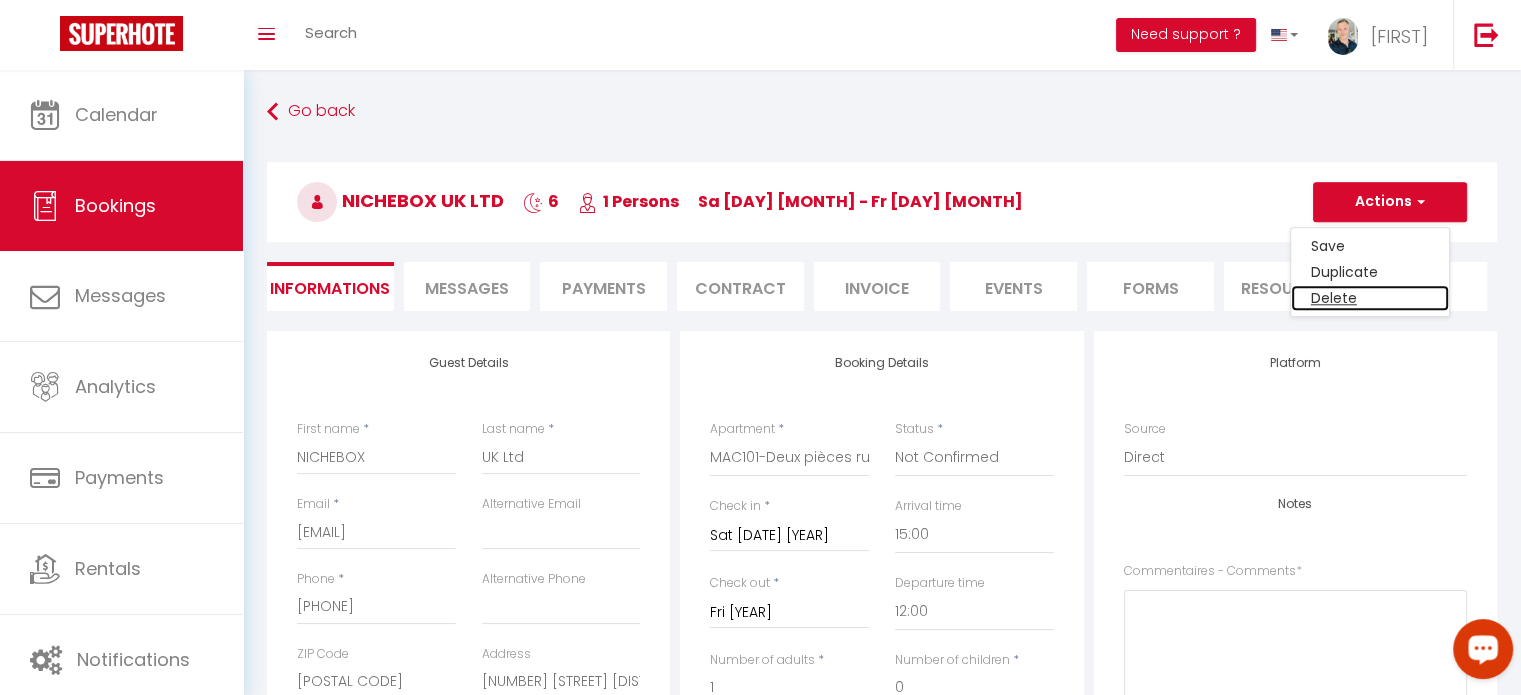 click on "Delete" at bounding box center (1370, 246) 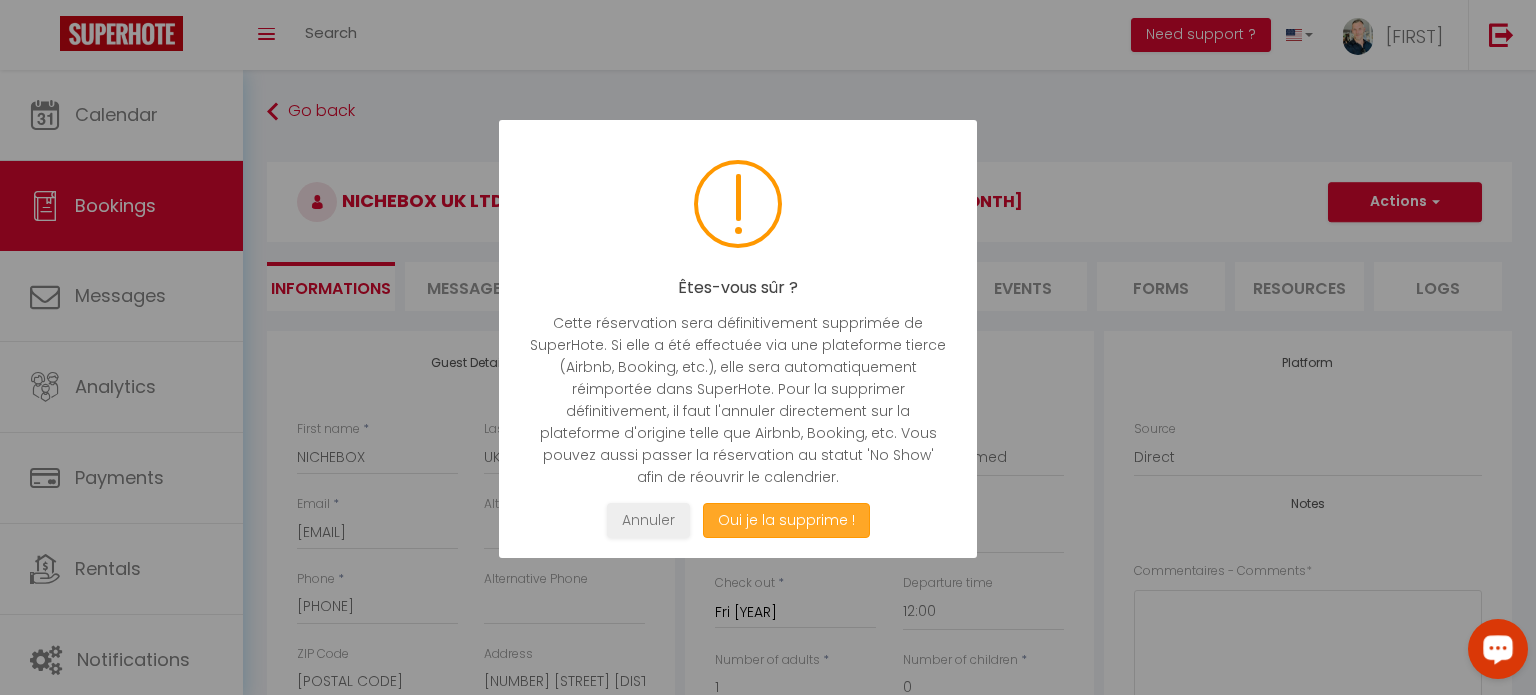 click on "Oui je la supprime !" at bounding box center (786, 520) 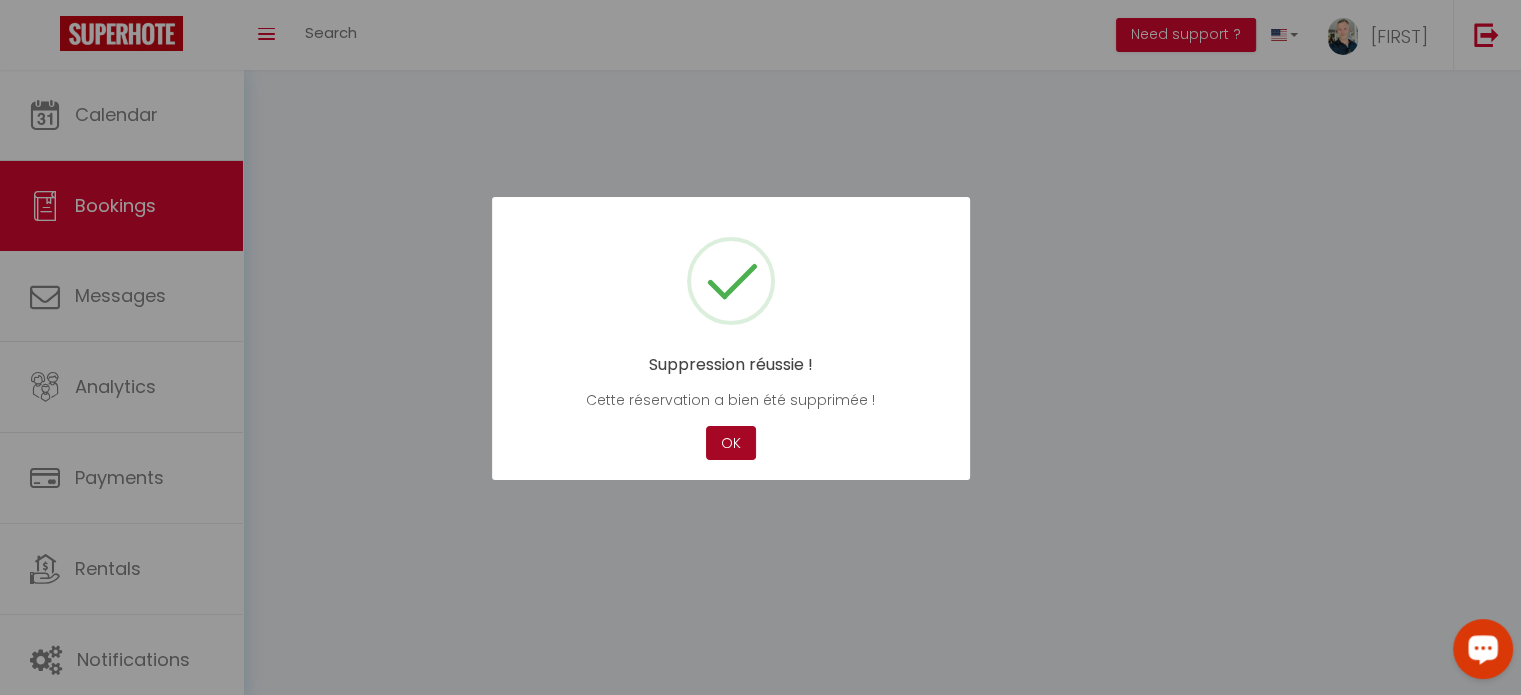 click on "OK" at bounding box center [731, 443] 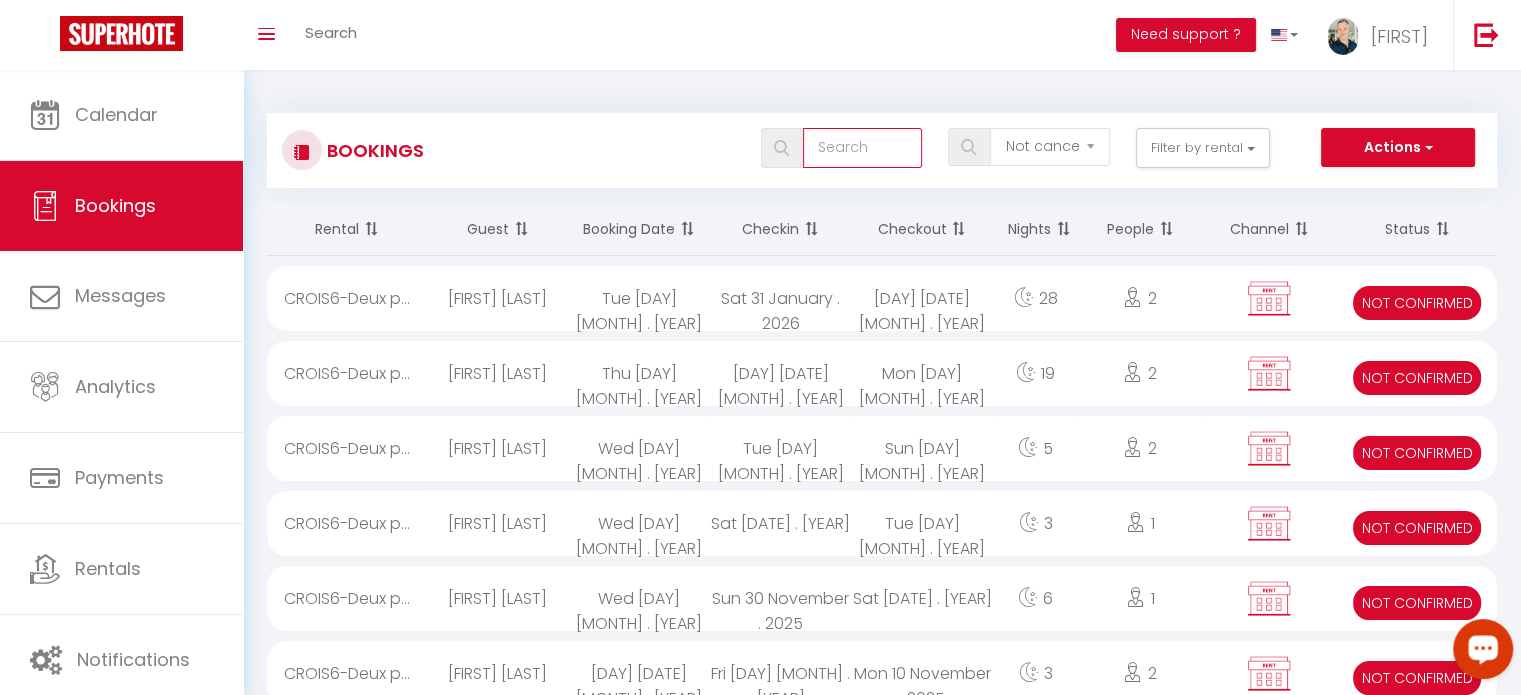 click at bounding box center [862, 148] 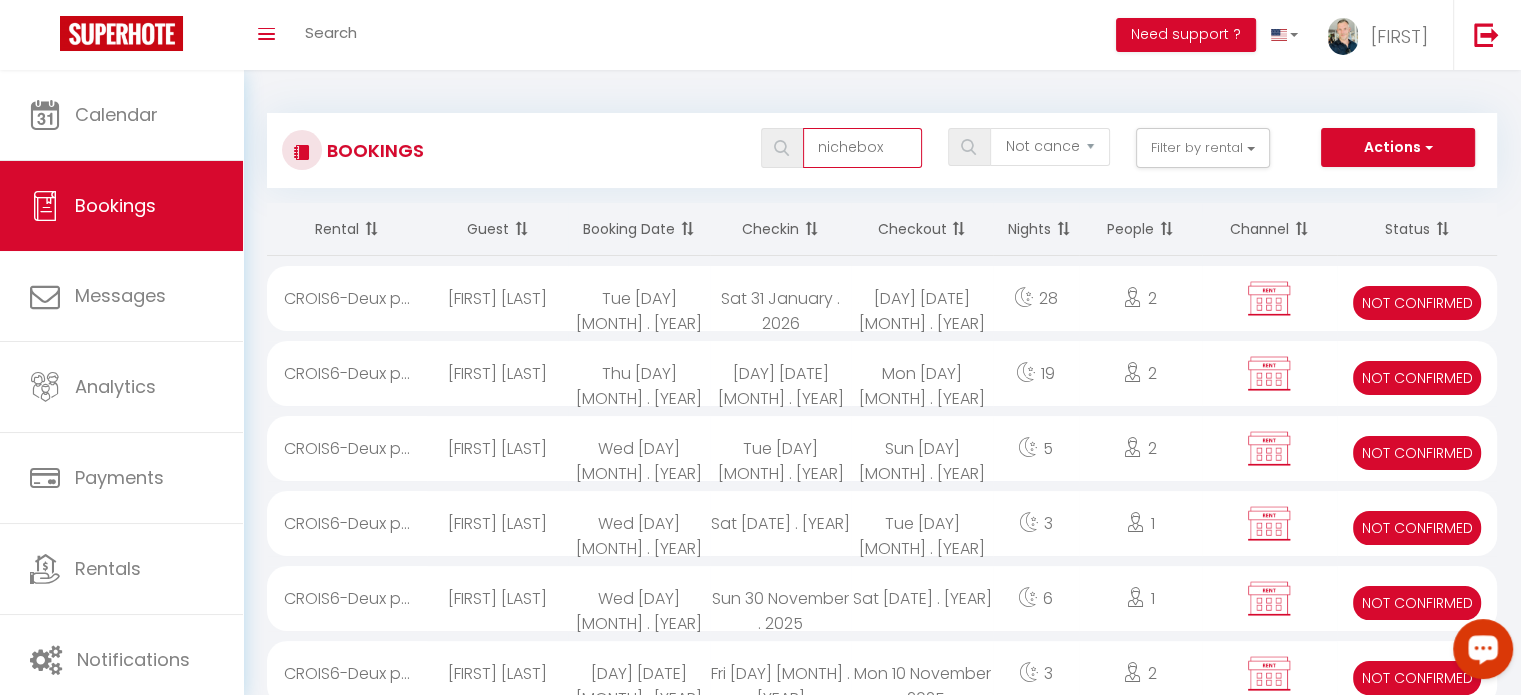 type on "nichebox" 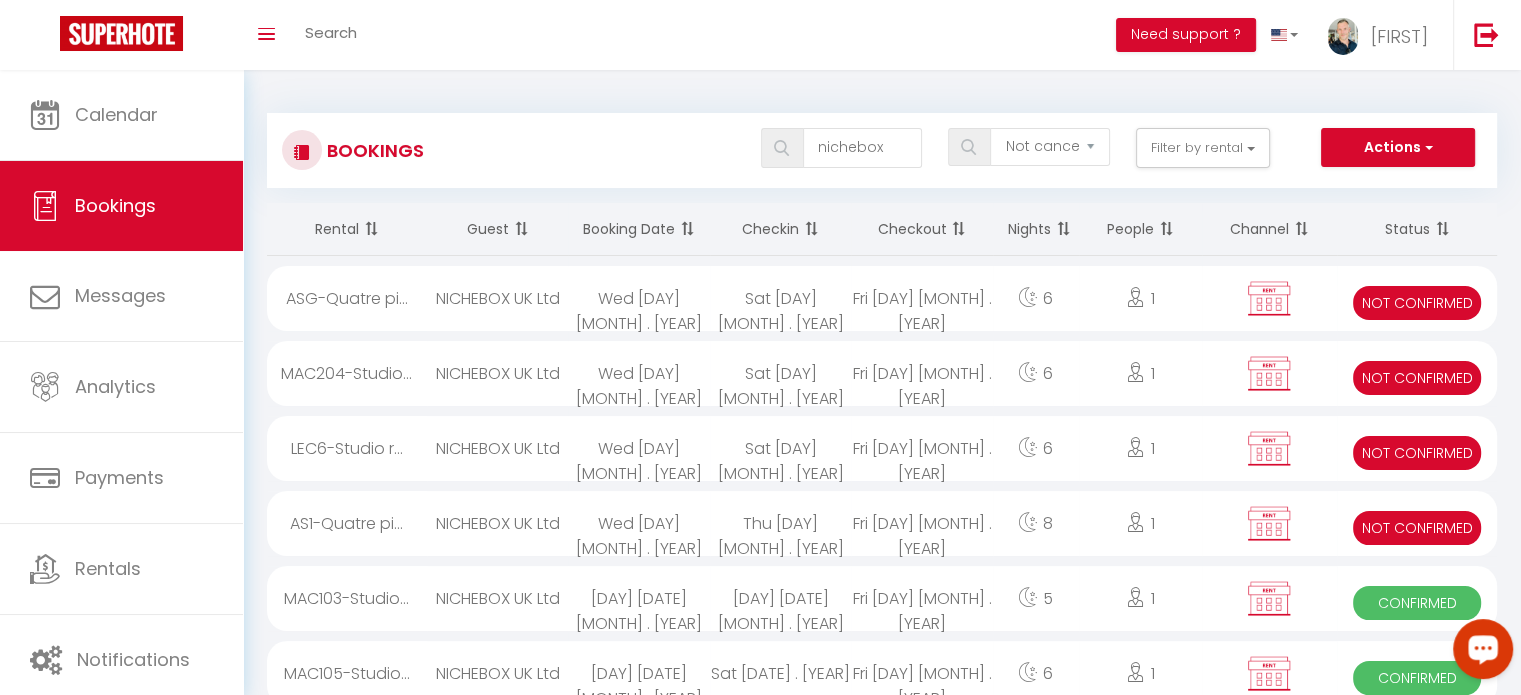 click on "Wed [DAY] [MONTH] . [YEAR]" at bounding box center (638, 298) 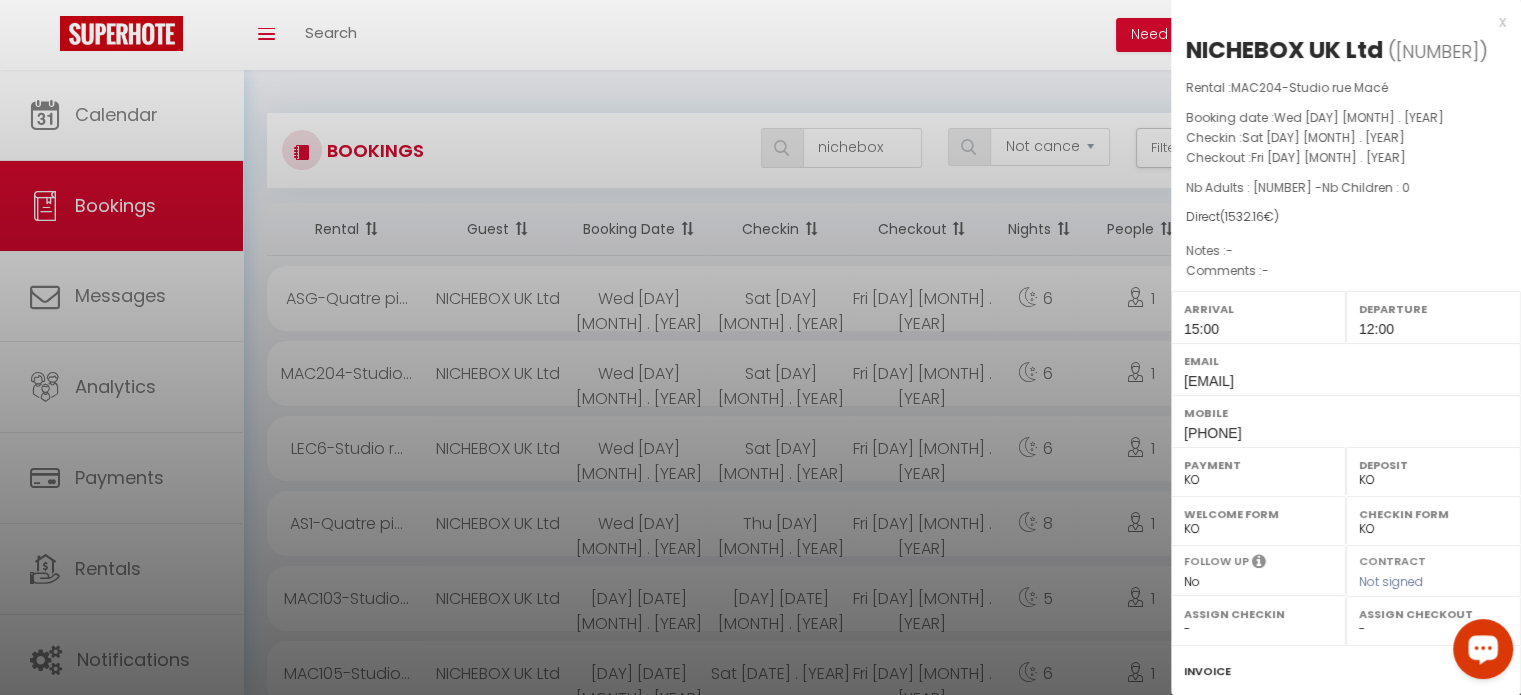 scroll, scrollTop: 233, scrollLeft: 0, axis: vertical 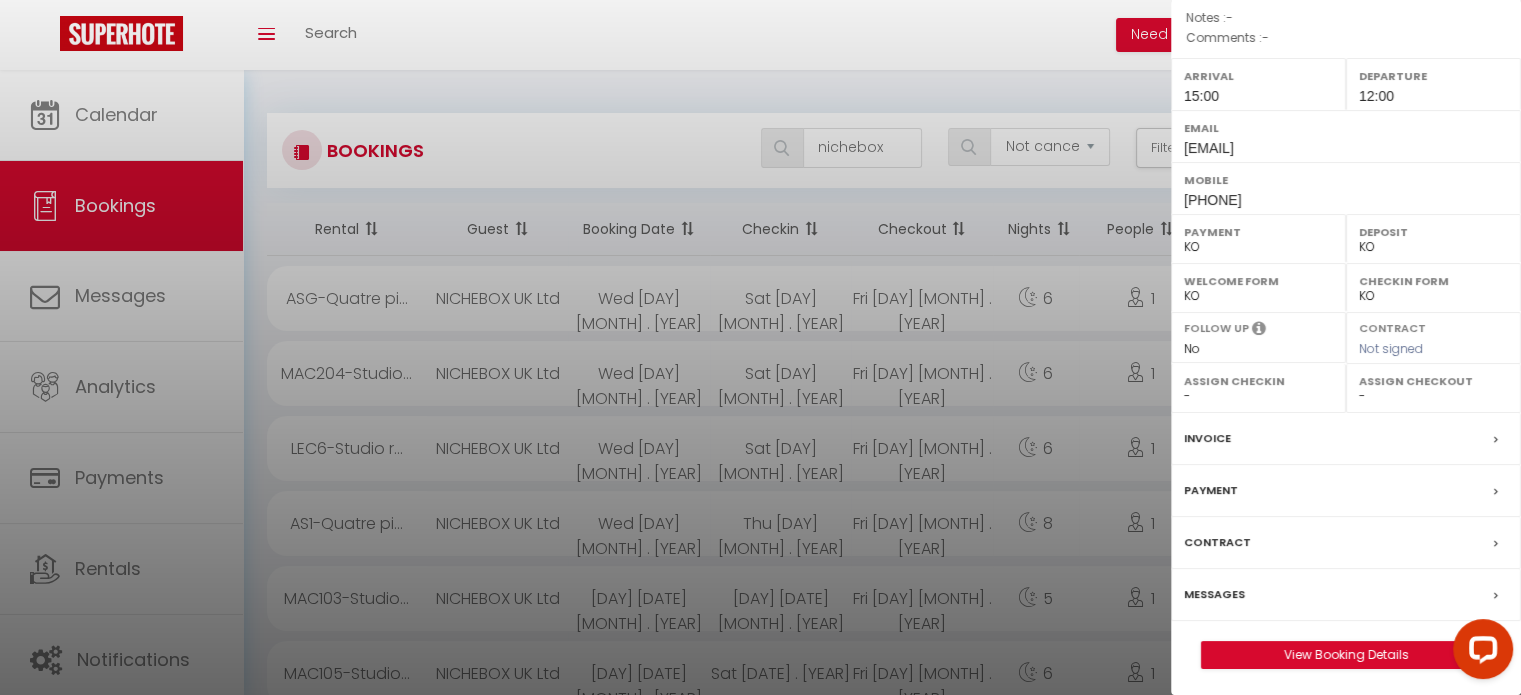 click on "NICHEBOX UK Ltd    Rental :  MAC204-Studio rue Macé   Booking date :  [DAY] [DATE] [MONTH] . [YEAR]   Checkin :  [DAY] [DATE] [MONTH] . [YEAR]   Checkout :  [DAY] [DATE] [MONTH] . [YEAR]
Nb Adults : 1
-
Nb Children : 0
Direct
( [PRICE]  €)
Notes :
-
Comments :
-   Arrival    15:00   Departure    12:00   Email    [EMAIL]@[DOMAIN].com   Mobile    [PHONE]   Payment    OK   KO   Deposit    OK   KO   Welcome form    OK   KO   Checkin form    OK   KO   Follow up     Yes   No   Contract    Not signed   Assign Checkin   -   Seaside Ménage Ilhem   Assign Checkout   -   Seaside Ménage Ilhem   Locks management     Invoice     Payment     Contract     Messages     View Booking Details" at bounding box center (1346, 235) 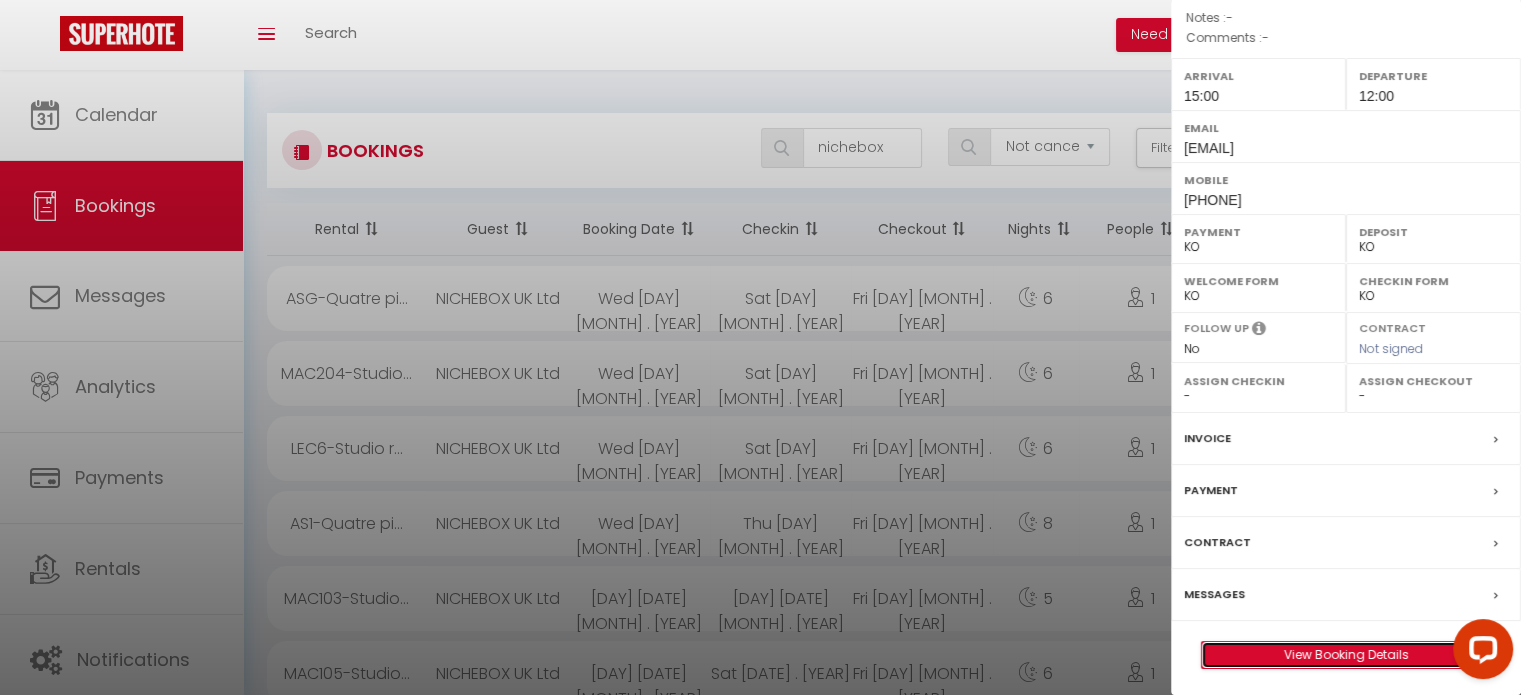 click on "View Booking Details" at bounding box center [1346, 655] 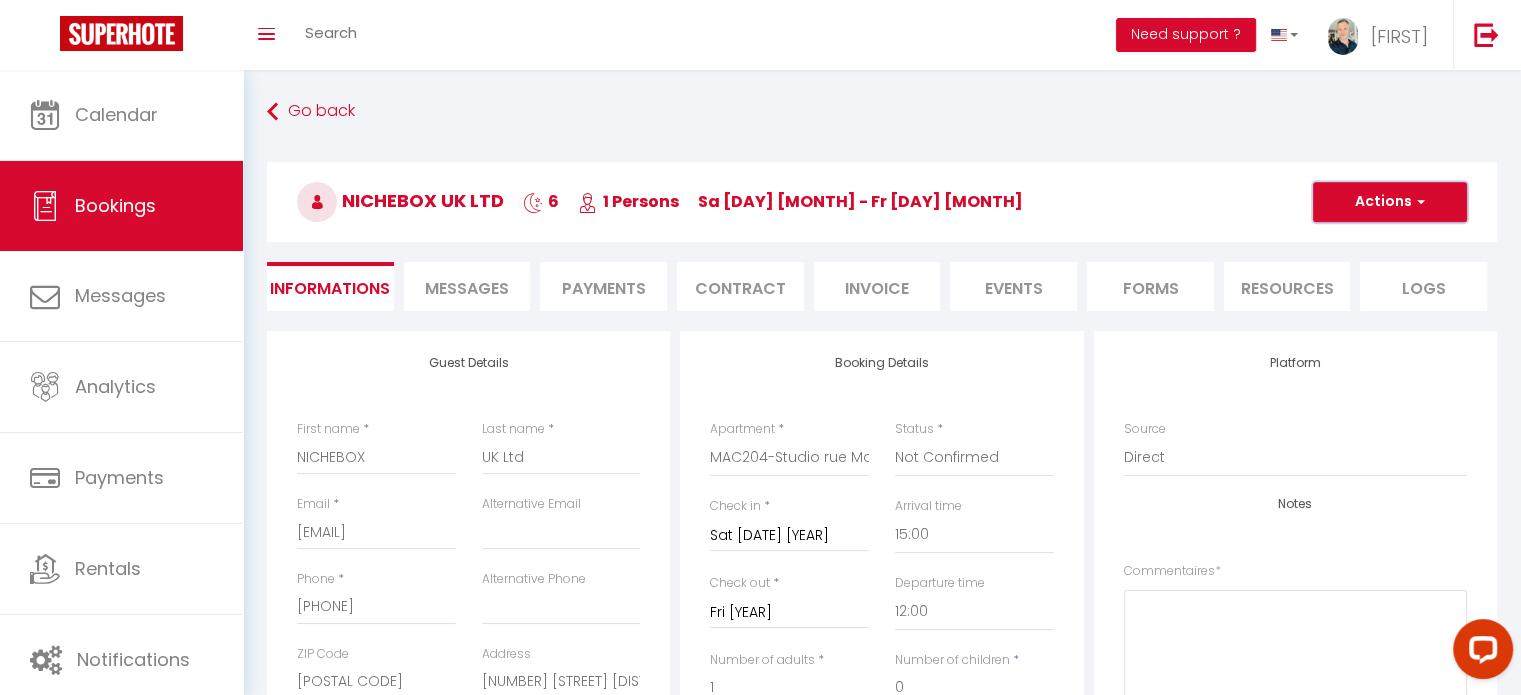 click on "Actions" at bounding box center [1390, 202] 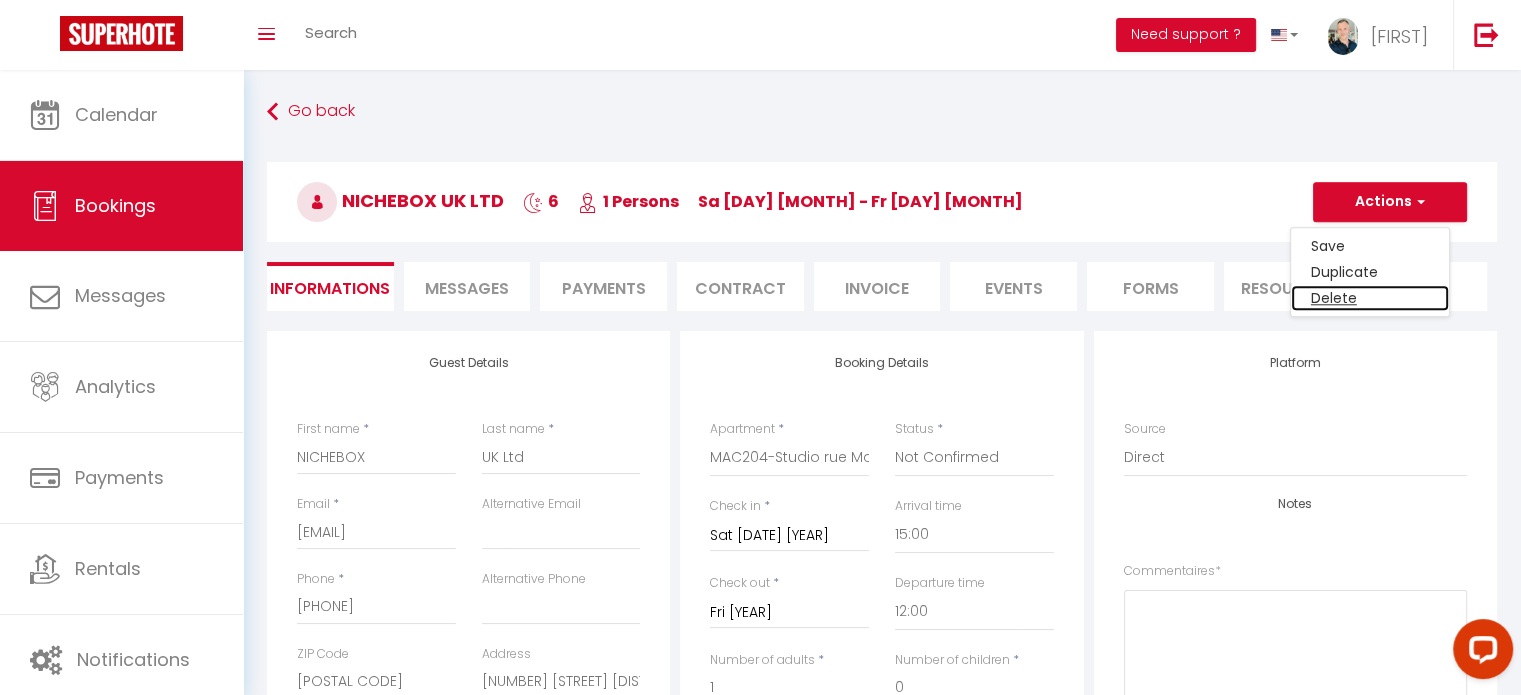 click on "Delete" at bounding box center (1370, 246) 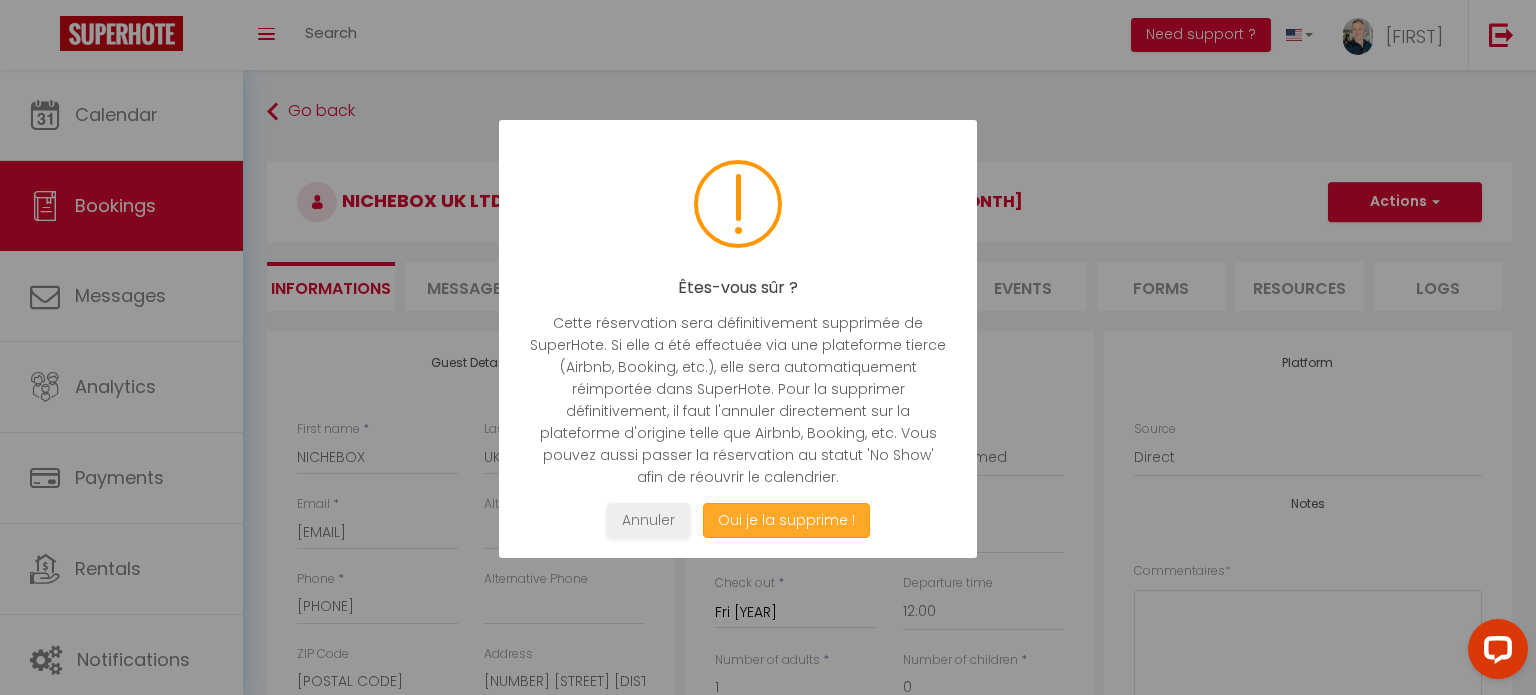 click on "Oui je la supprime !" at bounding box center [786, 520] 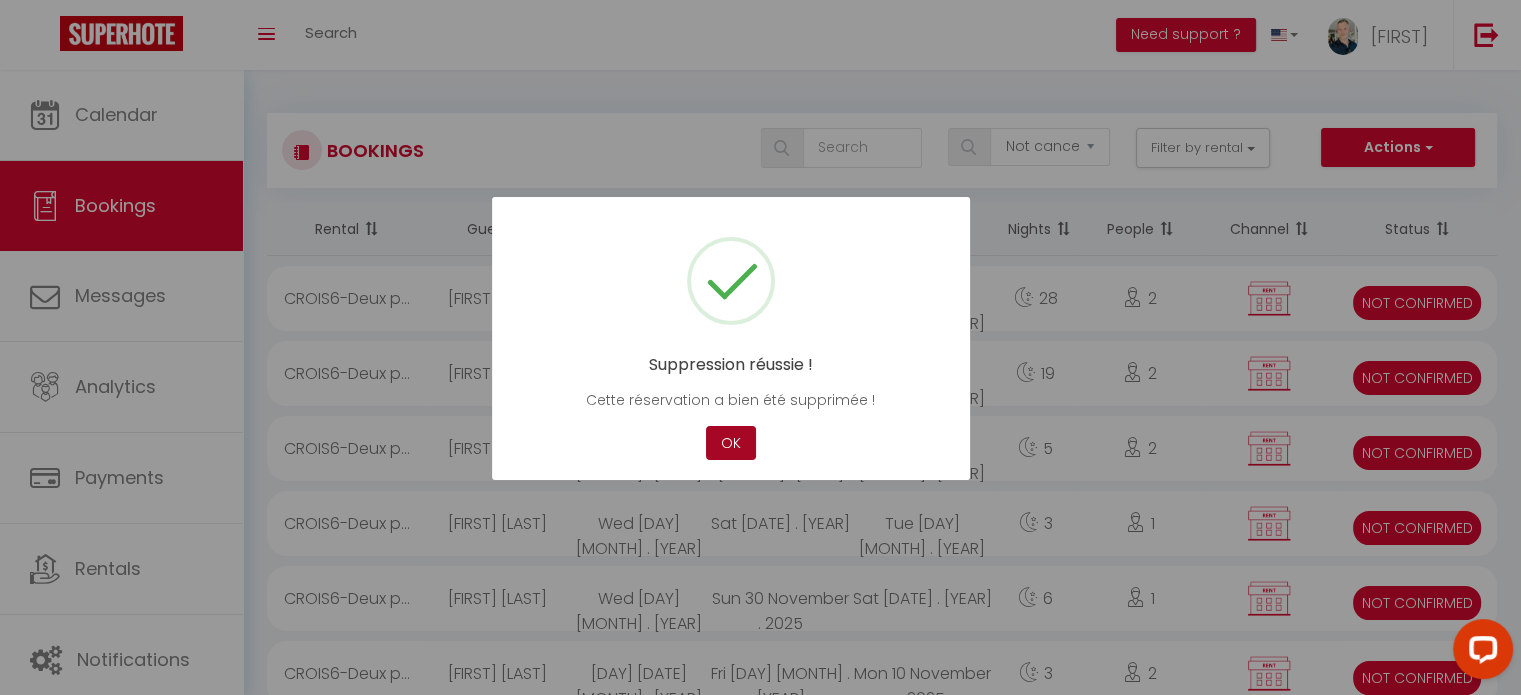 click on "OK" at bounding box center [731, 443] 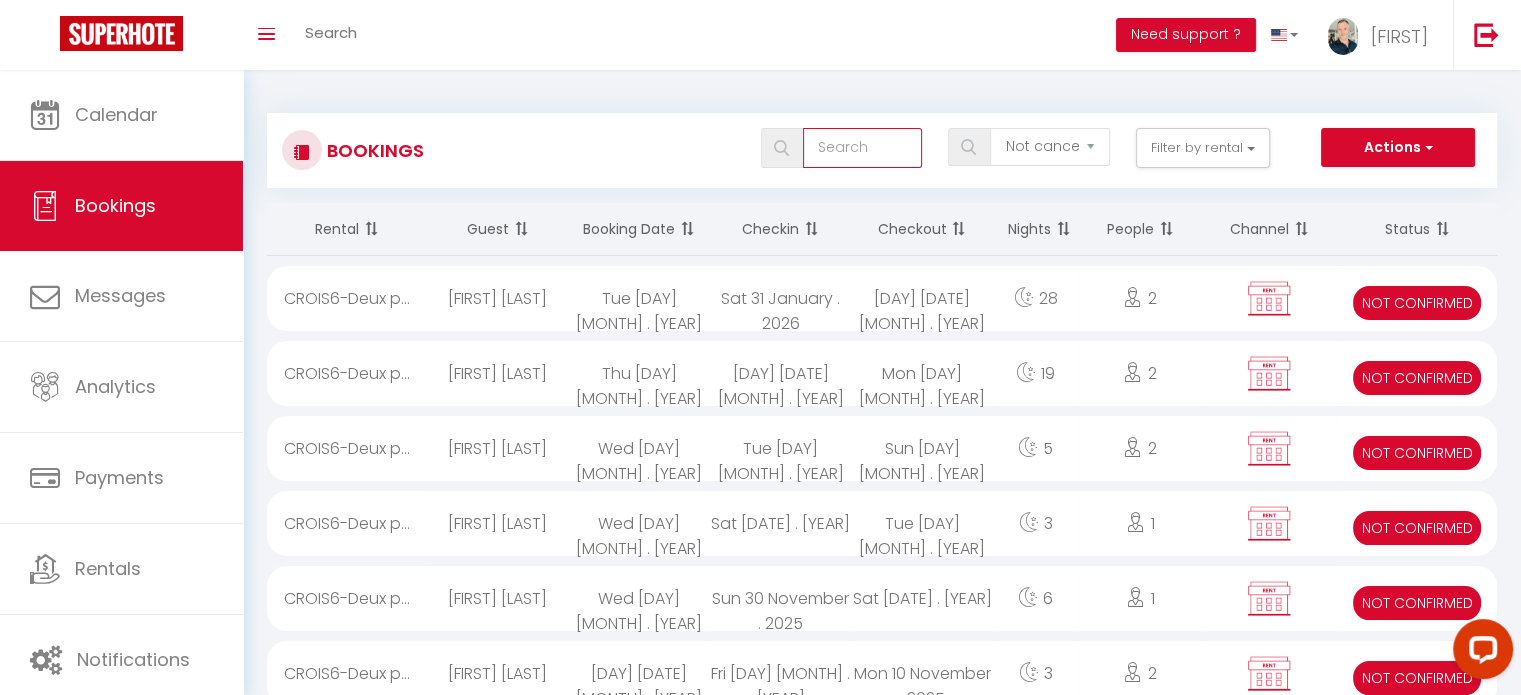 click at bounding box center (862, 148) 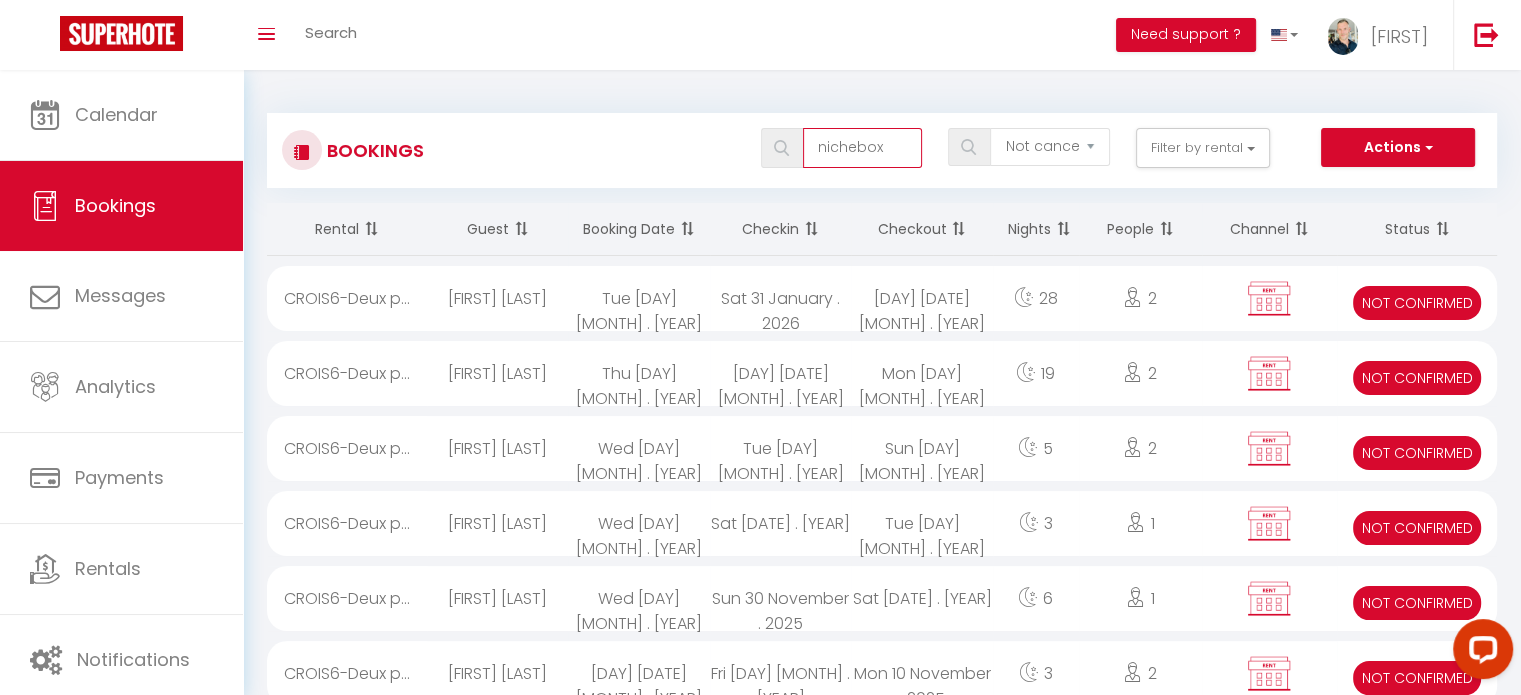 type on "nichebox" 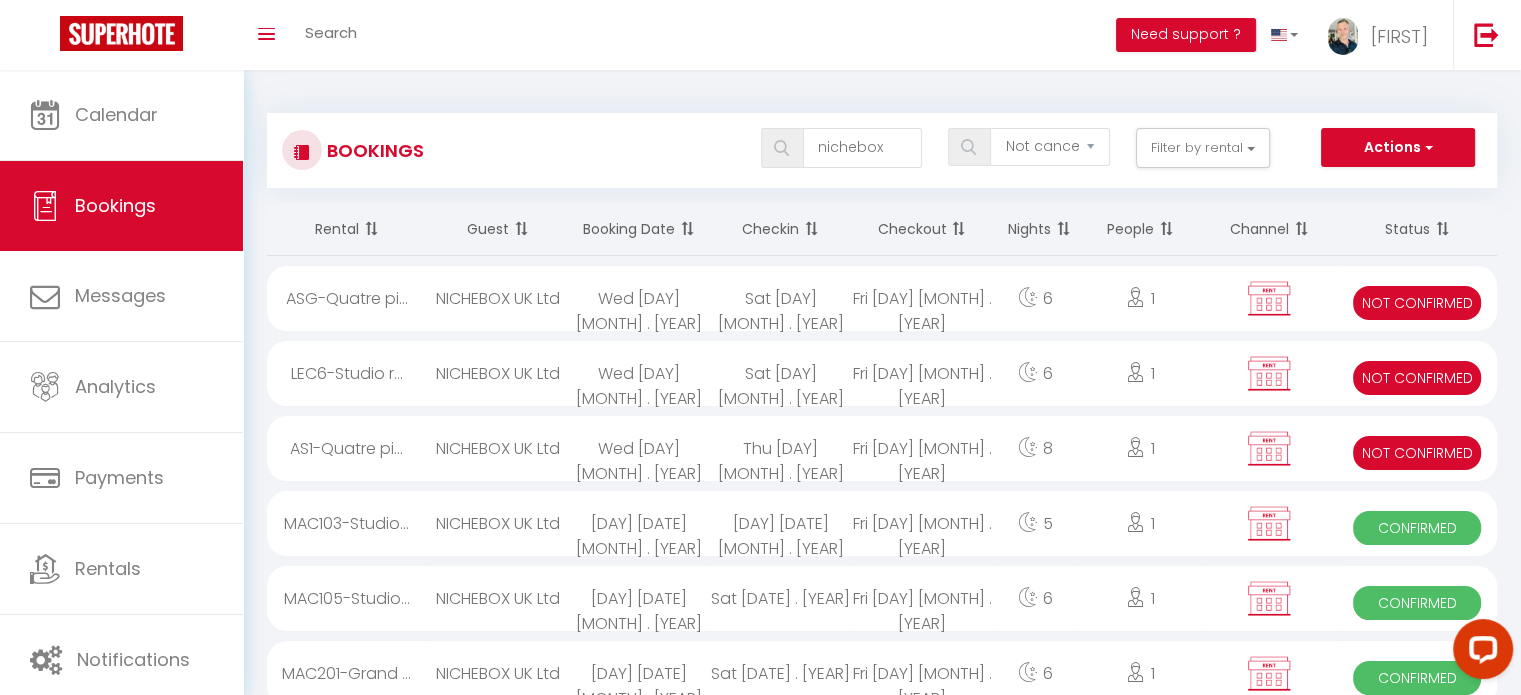 click on "Wed [DAY] [MONTH] . [YEAR]" at bounding box center [638, 298] 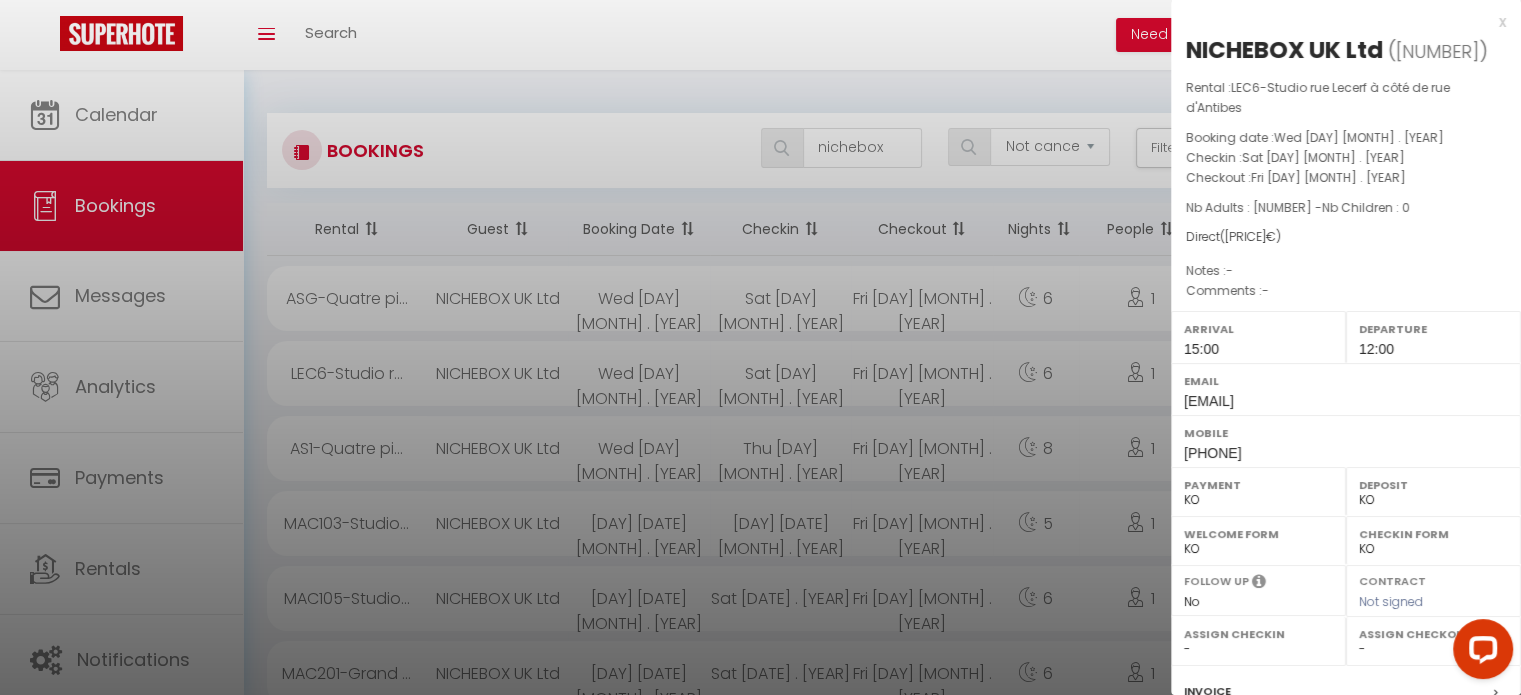 scroll, scrollTop: 253, scrollLeft: 0, axis: vertical 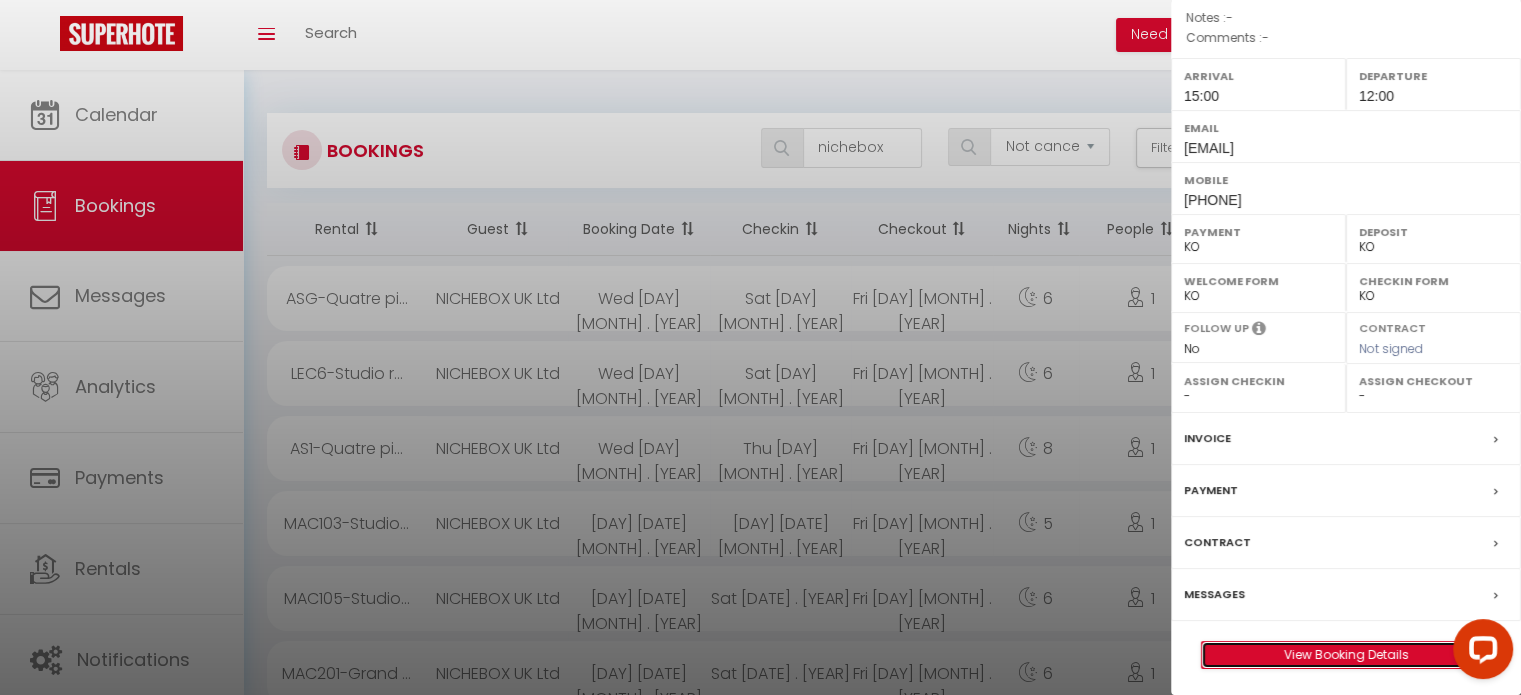 click on "View Booking Details" at bounding box center [1346, 655] 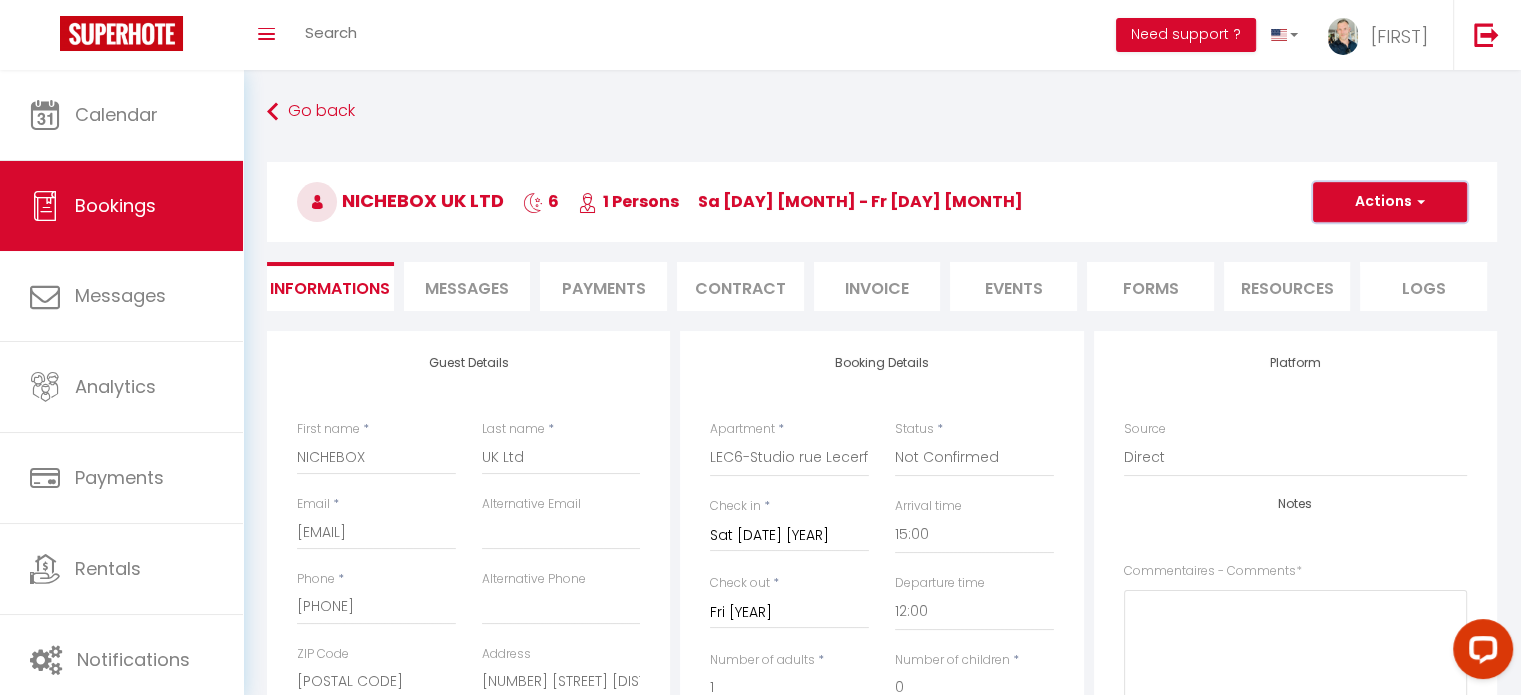 click on "Actions" at bounding box center [1390, 202] 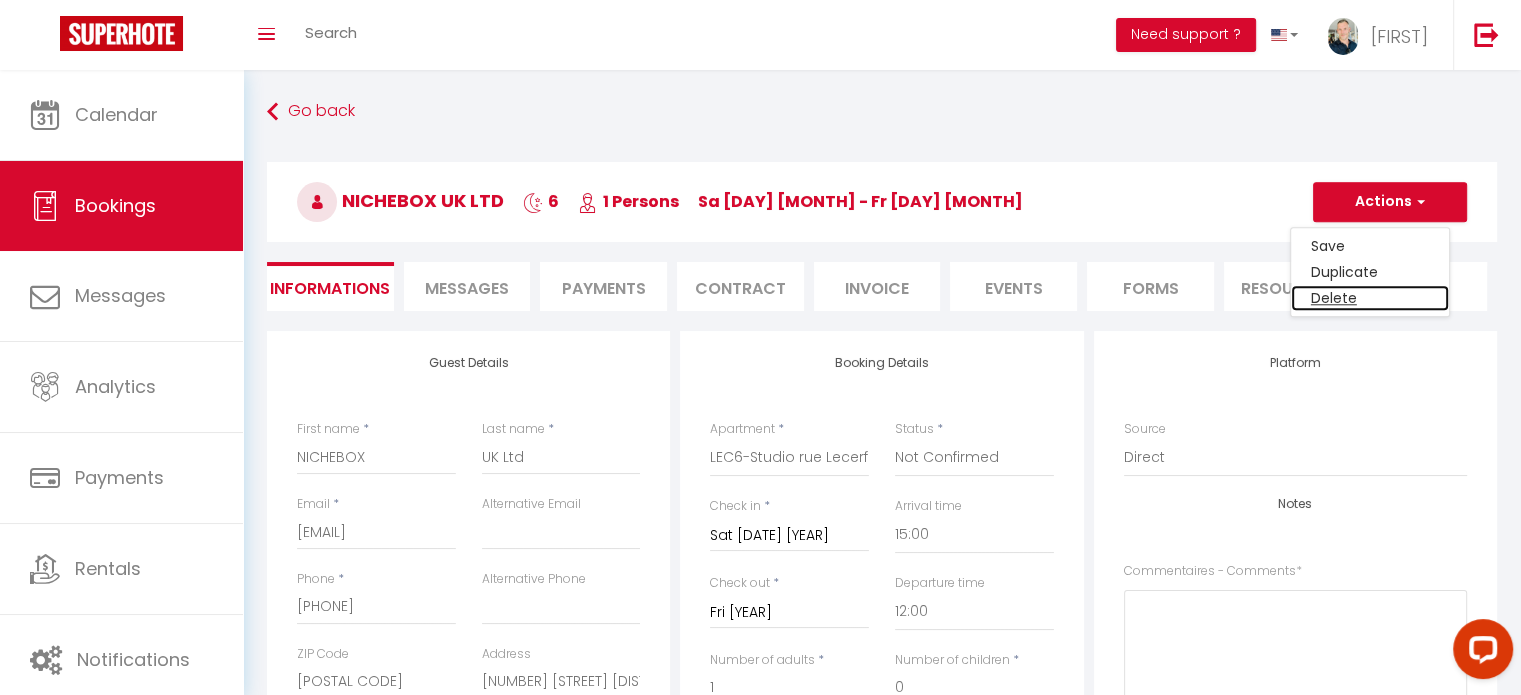click on "Delete" at bounding box center [1370, 246] 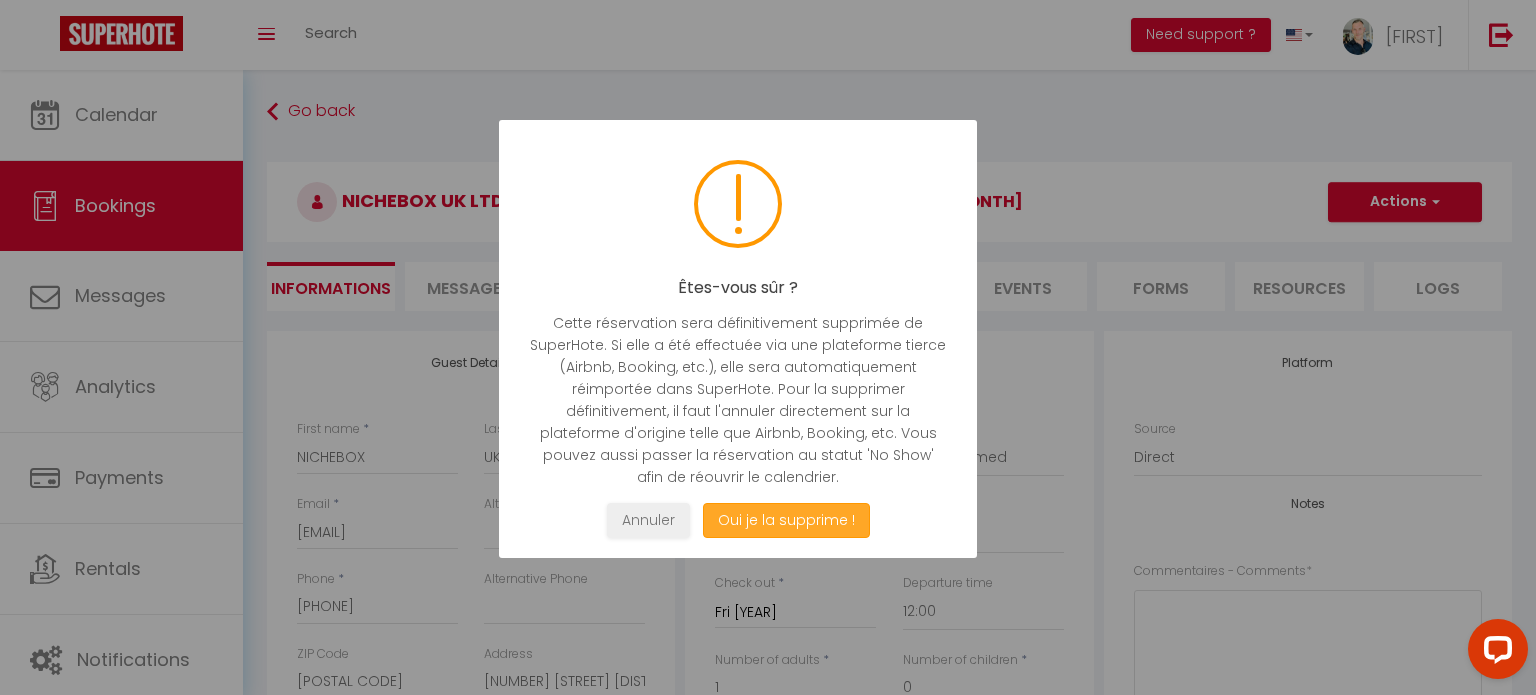 click on "Oui je la supprime !" at bounding box center (786, 520) 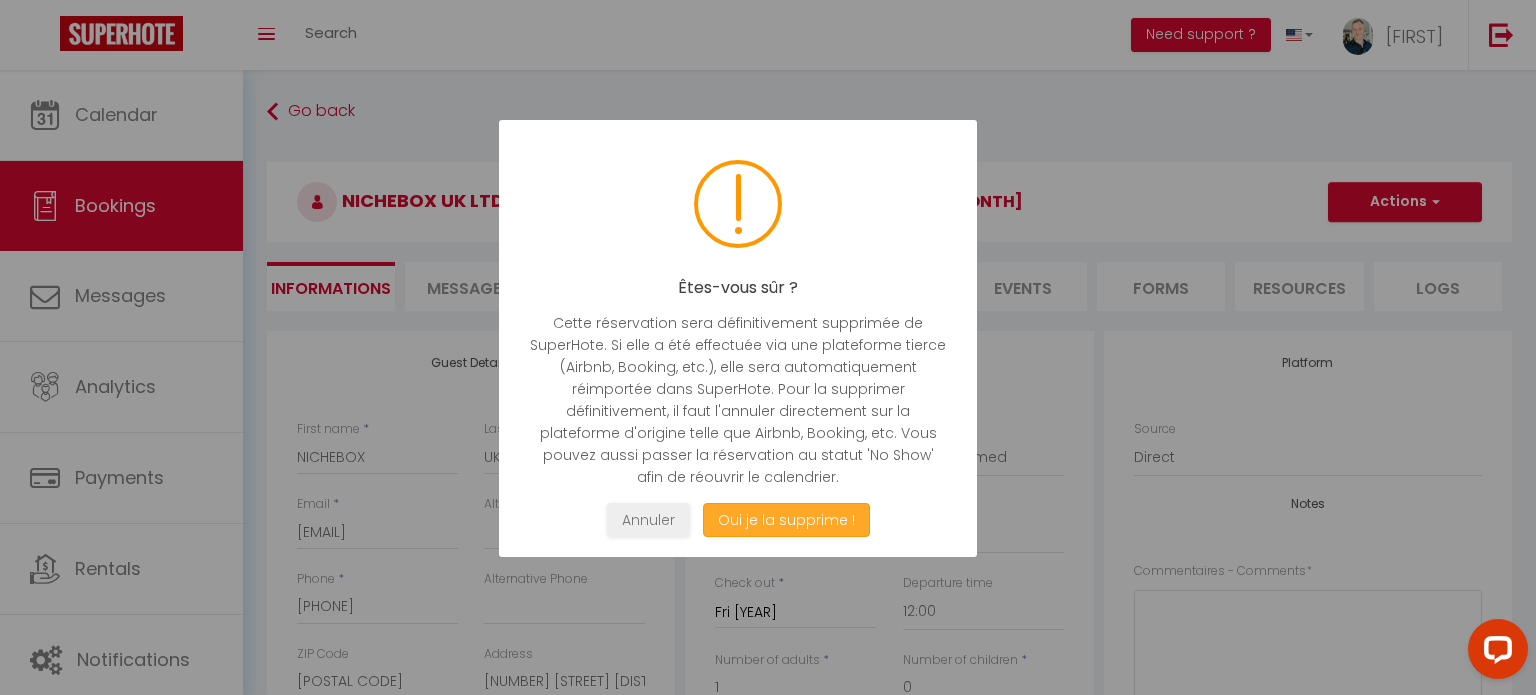 click on "Oui je la supprime !" at bounding box center [786, 520] 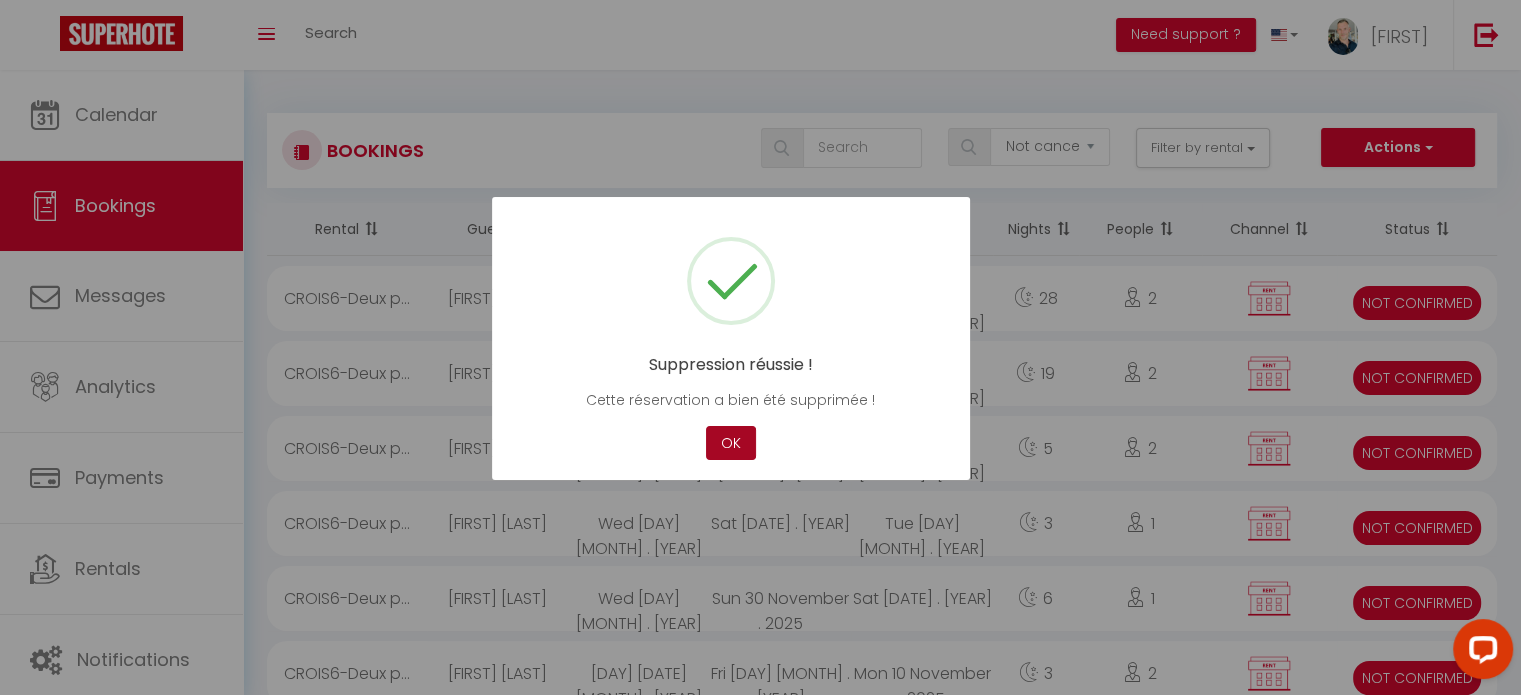 click on "OK" at bounding box center [731, 443] 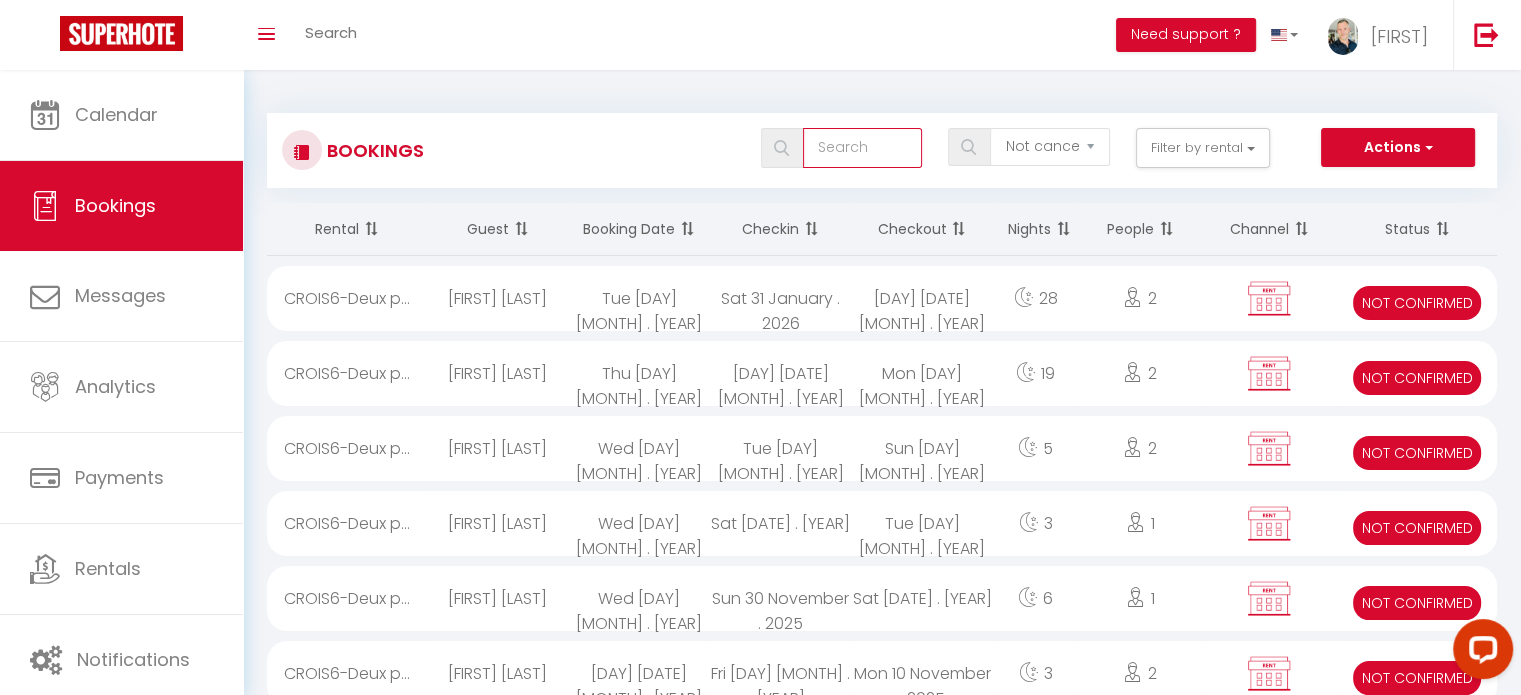 click at bounding box center [862, 148] 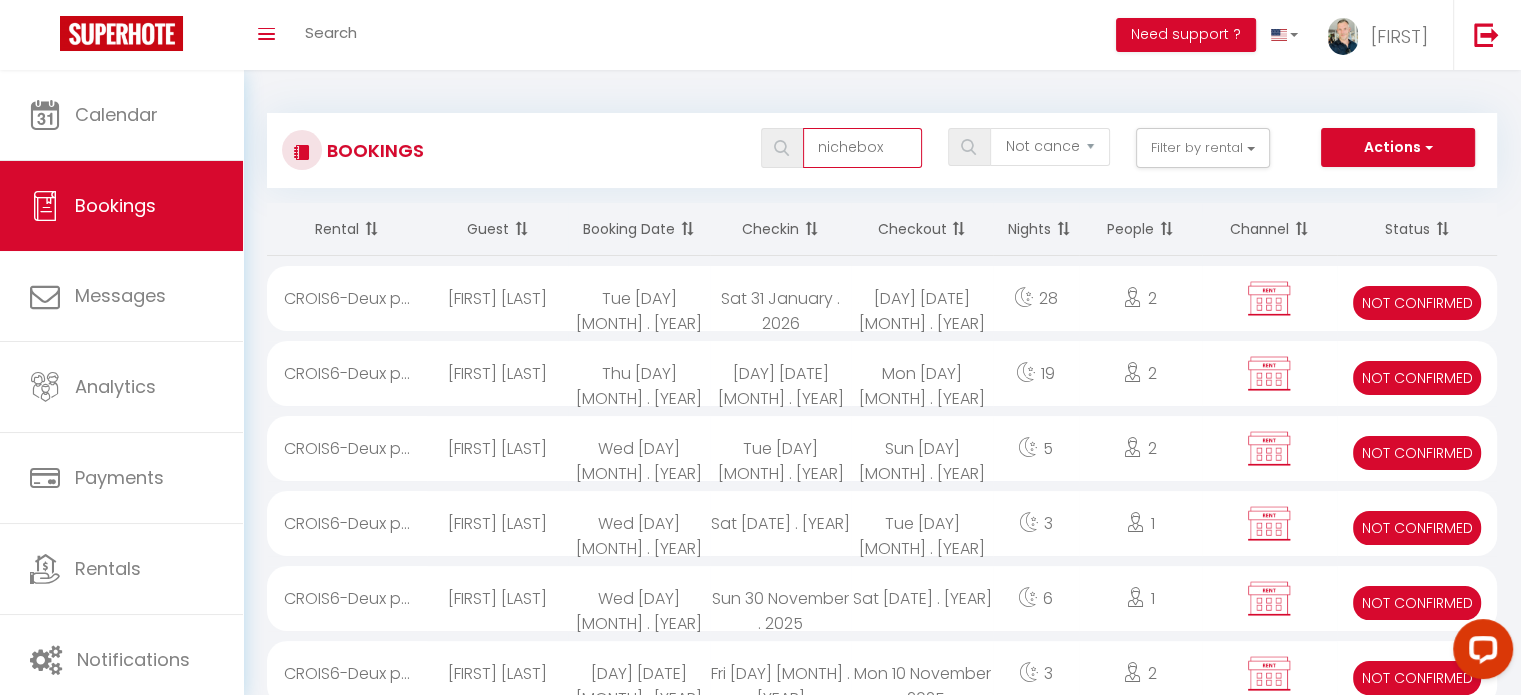 type on "nichebox" 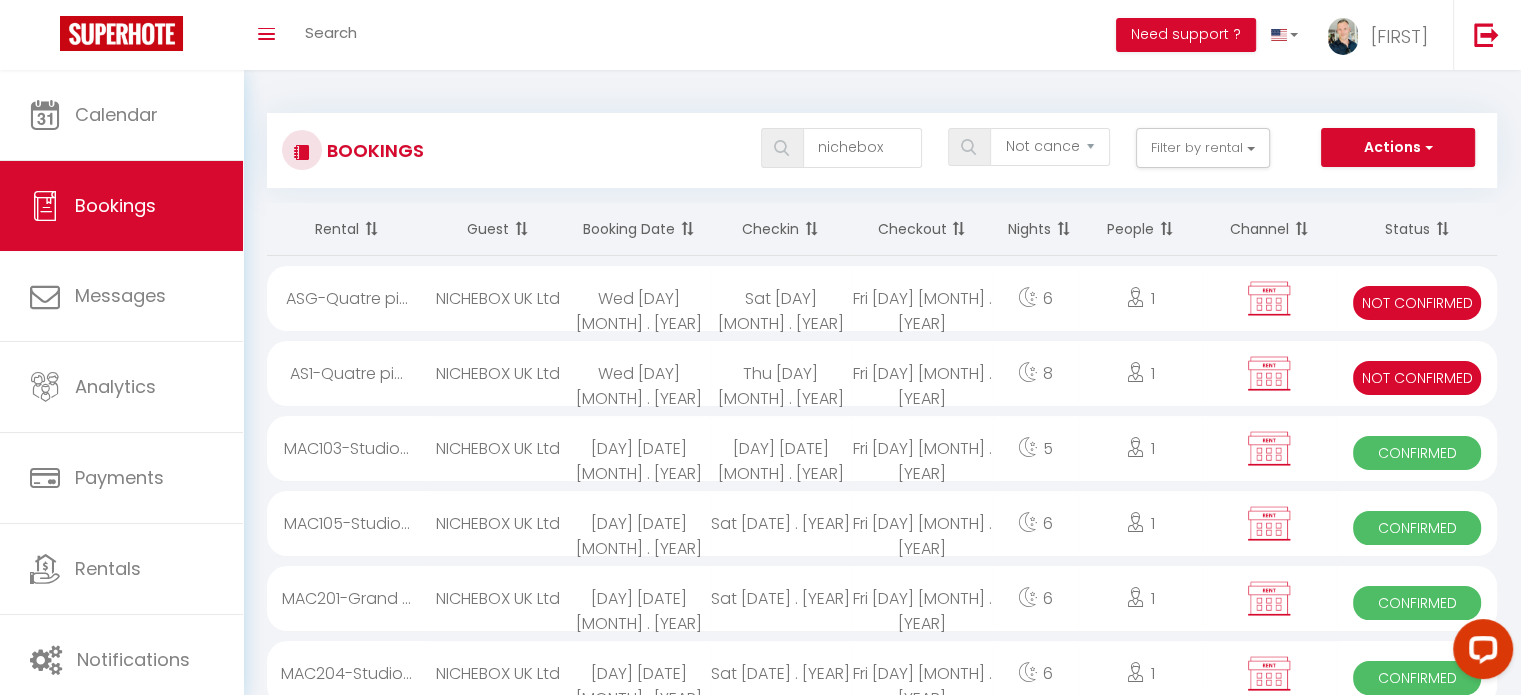 click on "1" at bounding box center [1140, 298] 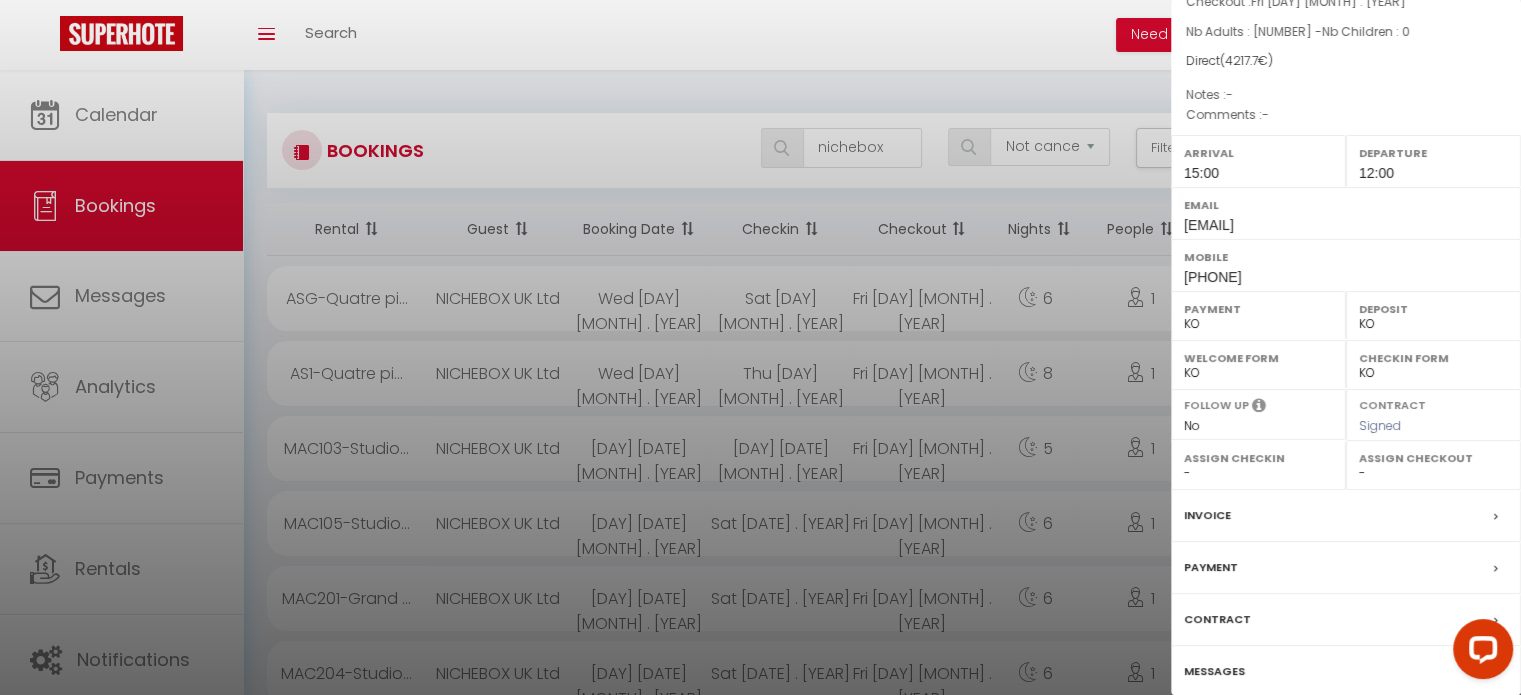 scroll, scrollTop: 233, scrollLeft: 0, axis: vertical 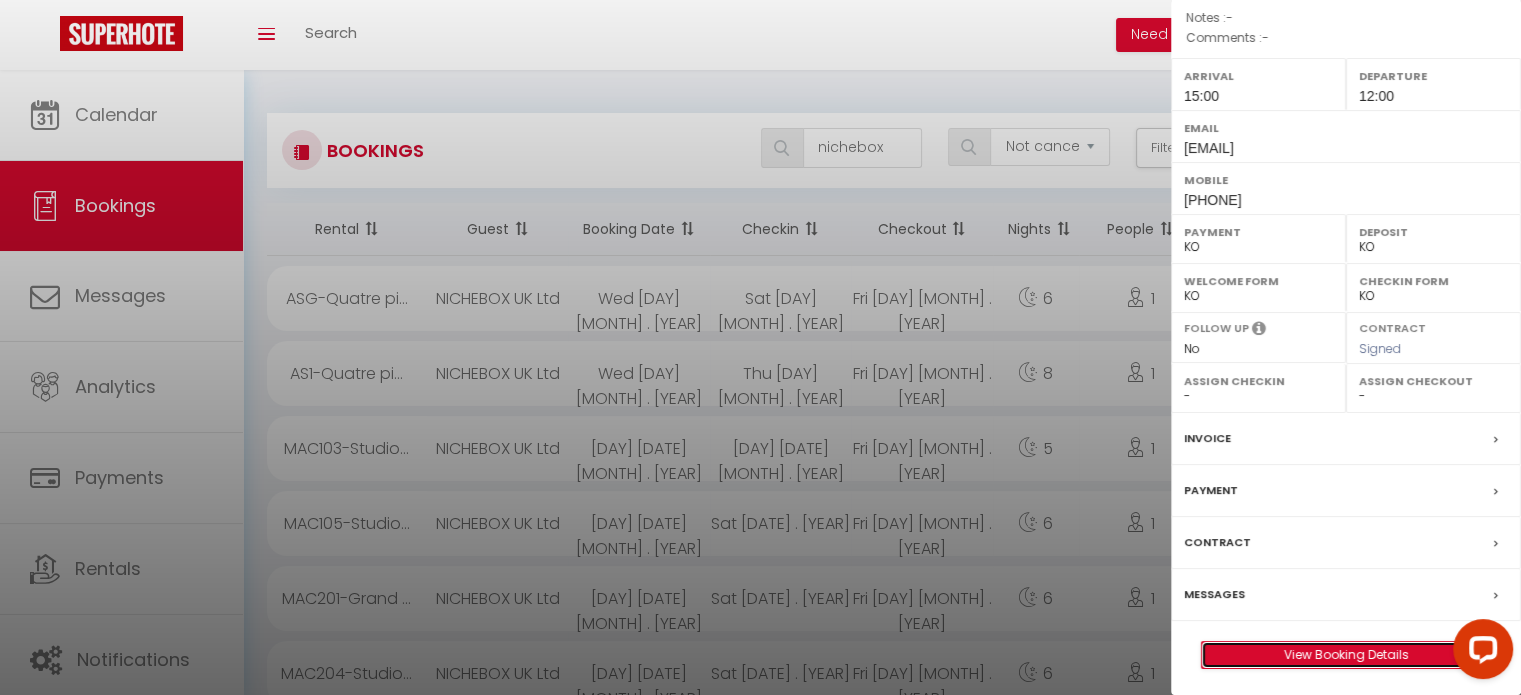 click on "View Booking Details" at bounding box center [1346, 655] 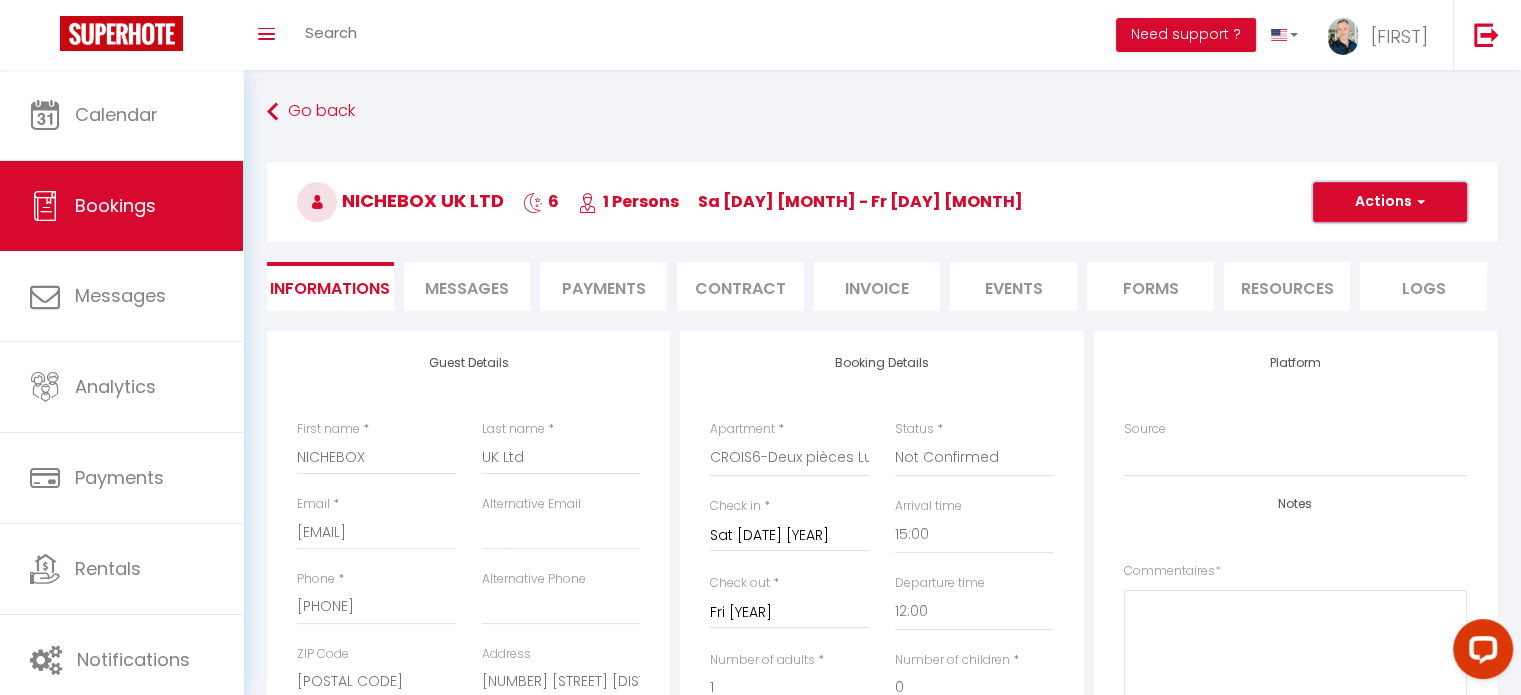 click on "Actions" at bounding box center (1390, 202) 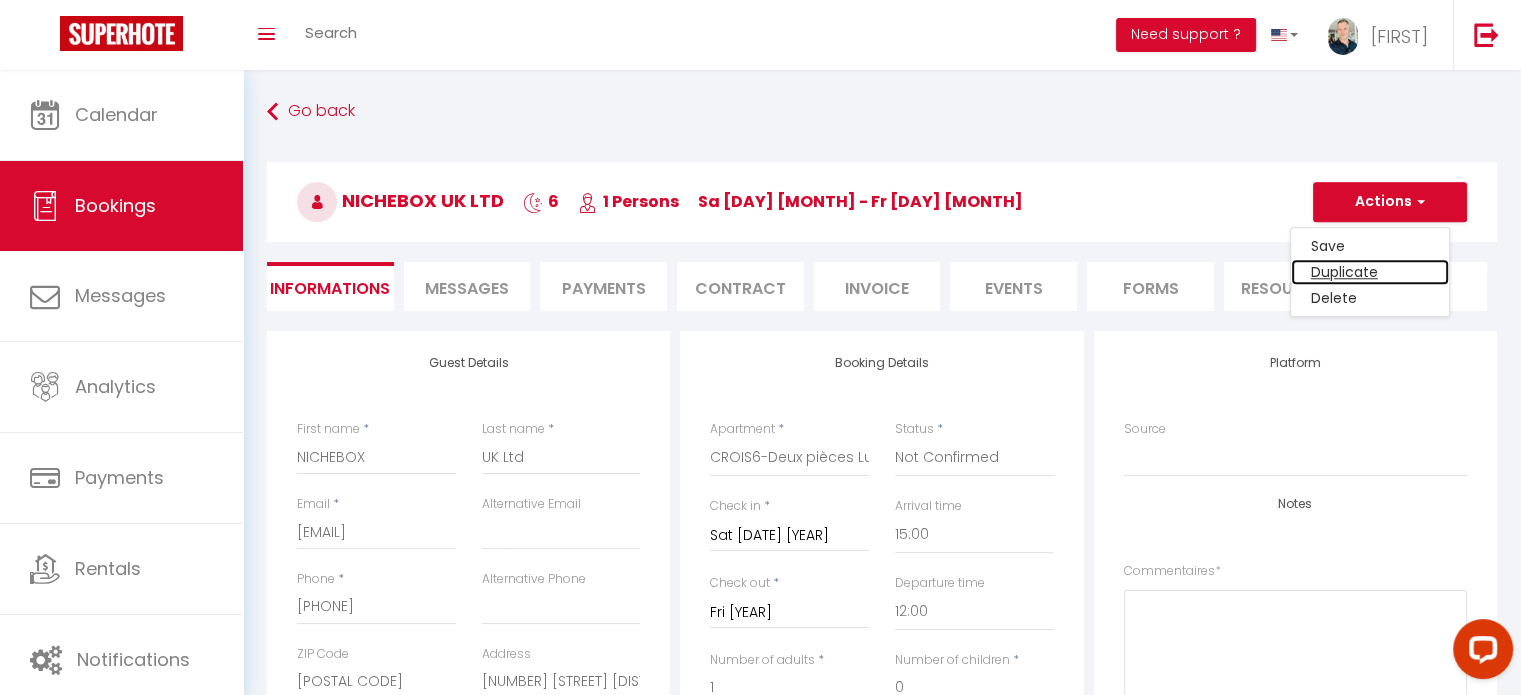 click on "Duplicate" at bounding box center (1370, 246) 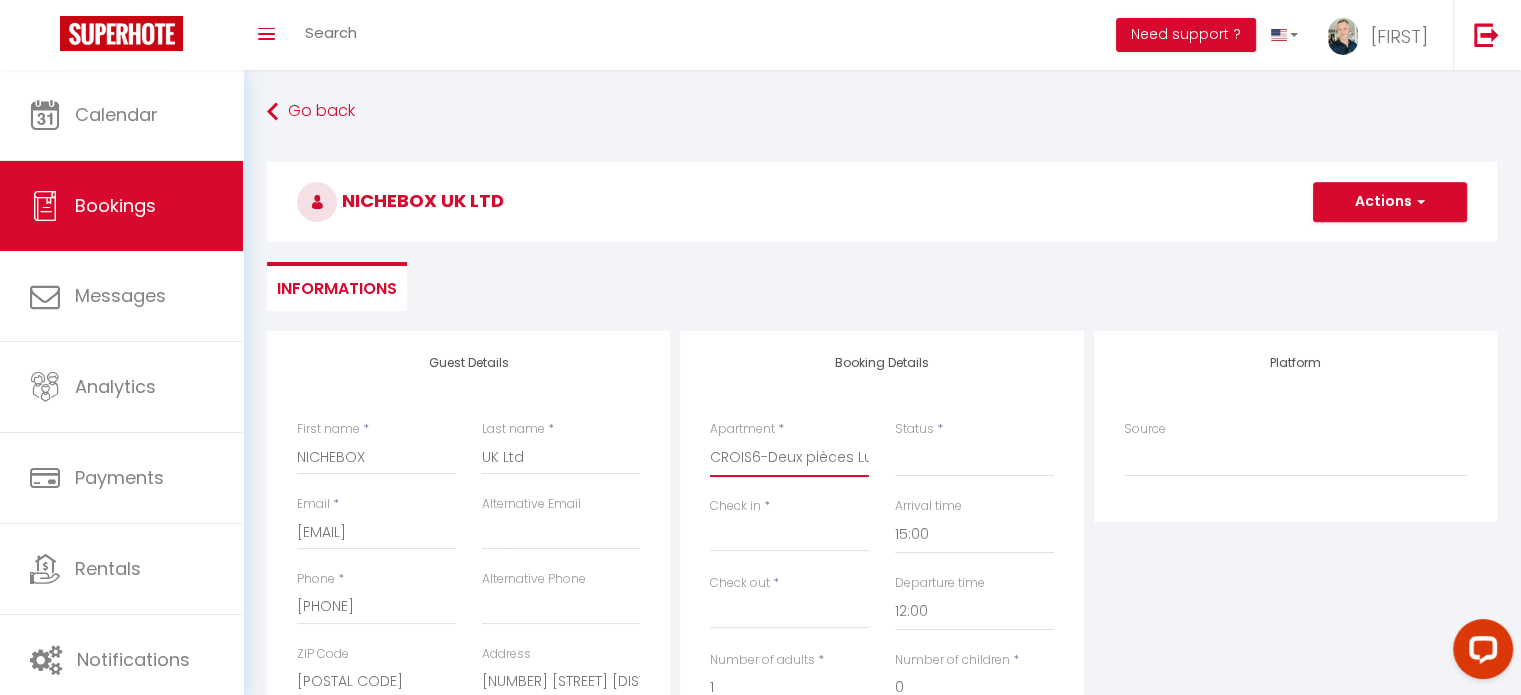 click on "CROIS6-Deux pièces Luxe face Palais MAC101-Deux pièces rue Macé MAC103-Studio rue Macé MAC104-Studio rue Macé MAC201-Grand Studio rue Macé LEC6-Studio rue Lecerf à côté de rue d'Antibes TU6-Trois pièces derrière CARLTON LTM22-Deux pièces Luxe face au MARTINEZ LTM14-Trois pièces face au MARTINEZ JD22-Trois pièces proche rue d'Antibes JD21-Quatre pièces proche rue d'Antibes MAC105-Studio rue Macé MAC204-Studio rue Macé HV4- Quatre pièces à coté du Gray d'Albion AS1-Quatre pièces Villa Meynadier 1er ASG-Quatre pièces Villa Meynadier RDJ GEN3-Trois pièces derrière le CARLTON GEN19-Trois pièces proche MARTINEZ SC2K-Studio face au MARTINEZ SC6N-Deux pièces face au MARTINEZ 16J14-Deux pièces proche MARTINEZ LOR-Trois pièces centre Cannes PO5A-Deux pièces derrière le CARLTON PO5AC-Deux pièces derrière le CARLTON PR5-Deux pièces Carré d'Or BAR1-Studio vieux port de Cannes CLEM46-Deux pièces en bas du Suquet PA-Trois pièces vue mer au Suquet PA31-Deux pièces au Suquet" at bounding box center [789, 458] 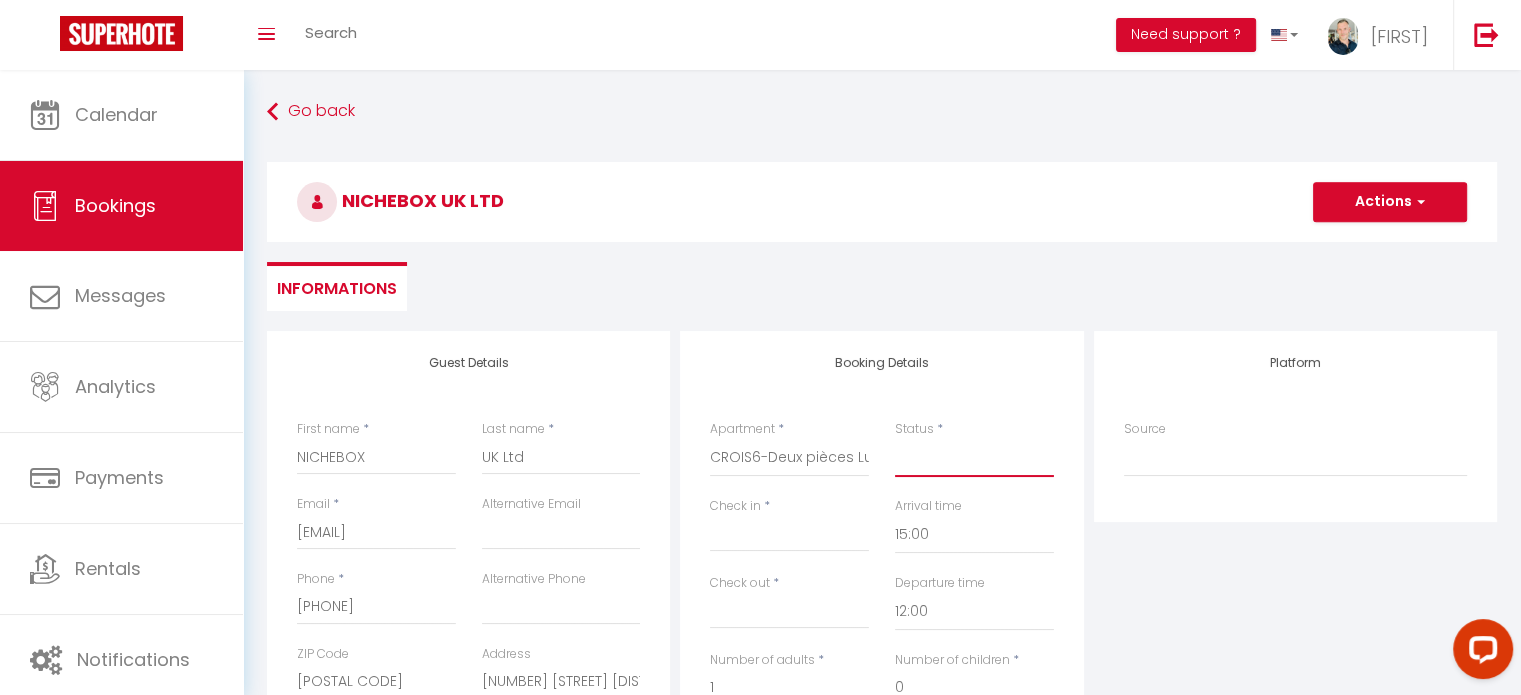 click on "Confirmed Not Confirmed Cancelled Cancelled by traveler No Show Request" at bounding box center (974, 458) 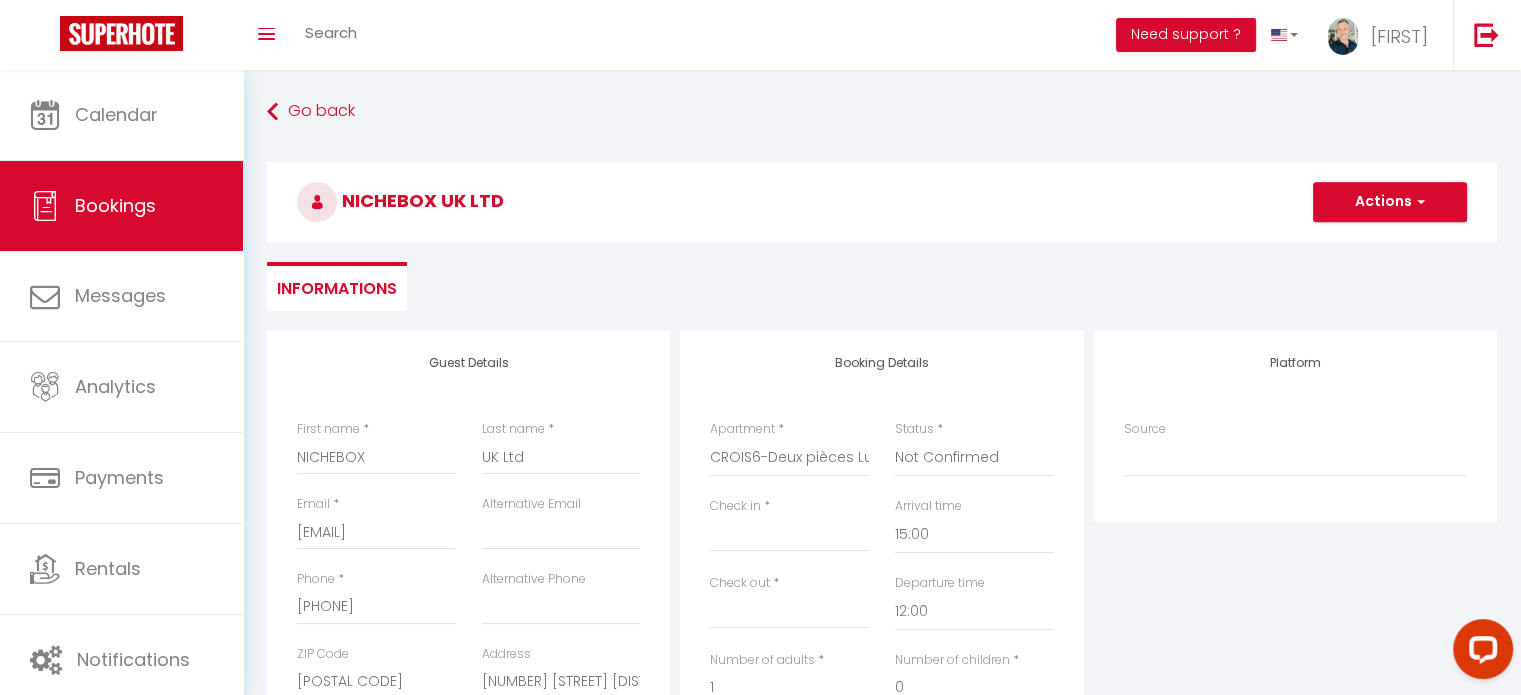 click on "Check in" at bounding box center (789, 536) 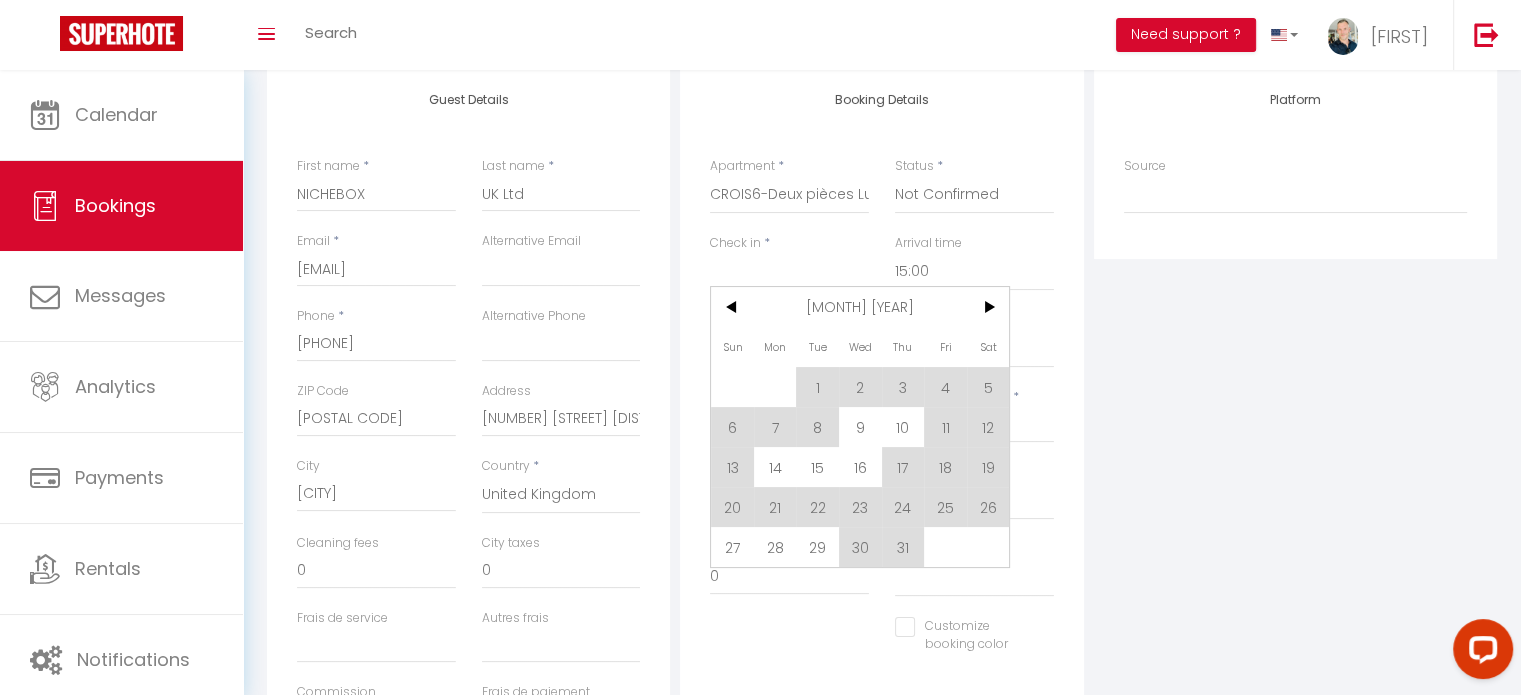 scroll, scrollTop: 300, scrollLeft: 0, axis: vertical 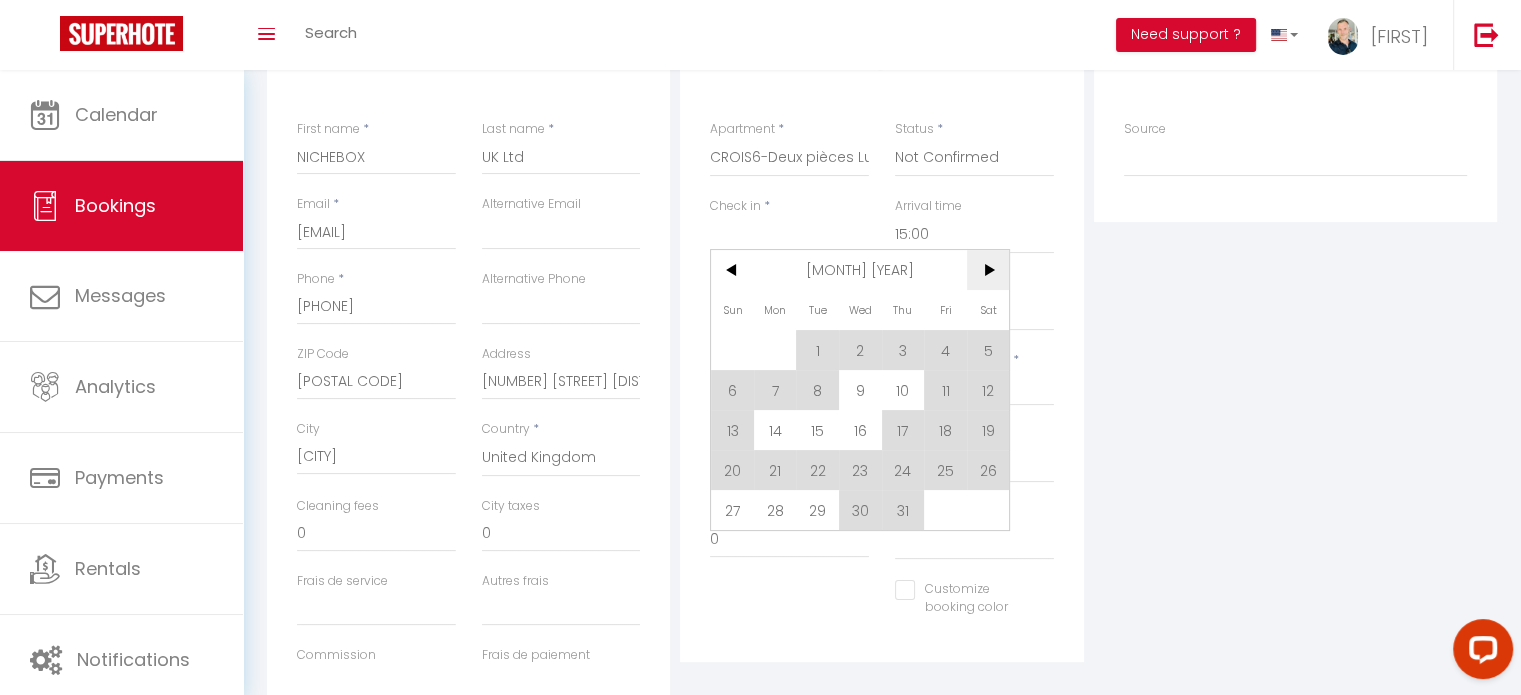 click on ">" at bounding box center (988, 270) 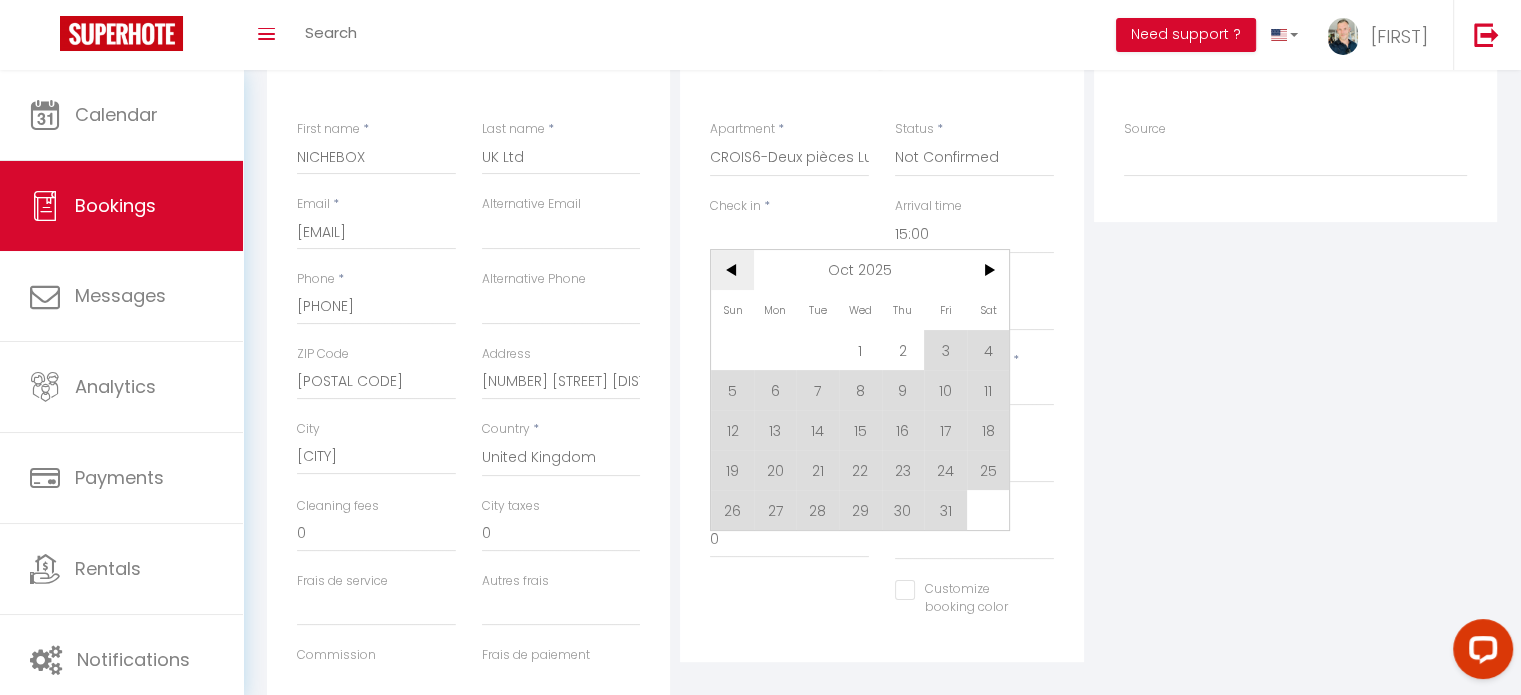 click on "<" at bounding box center (732, 270) 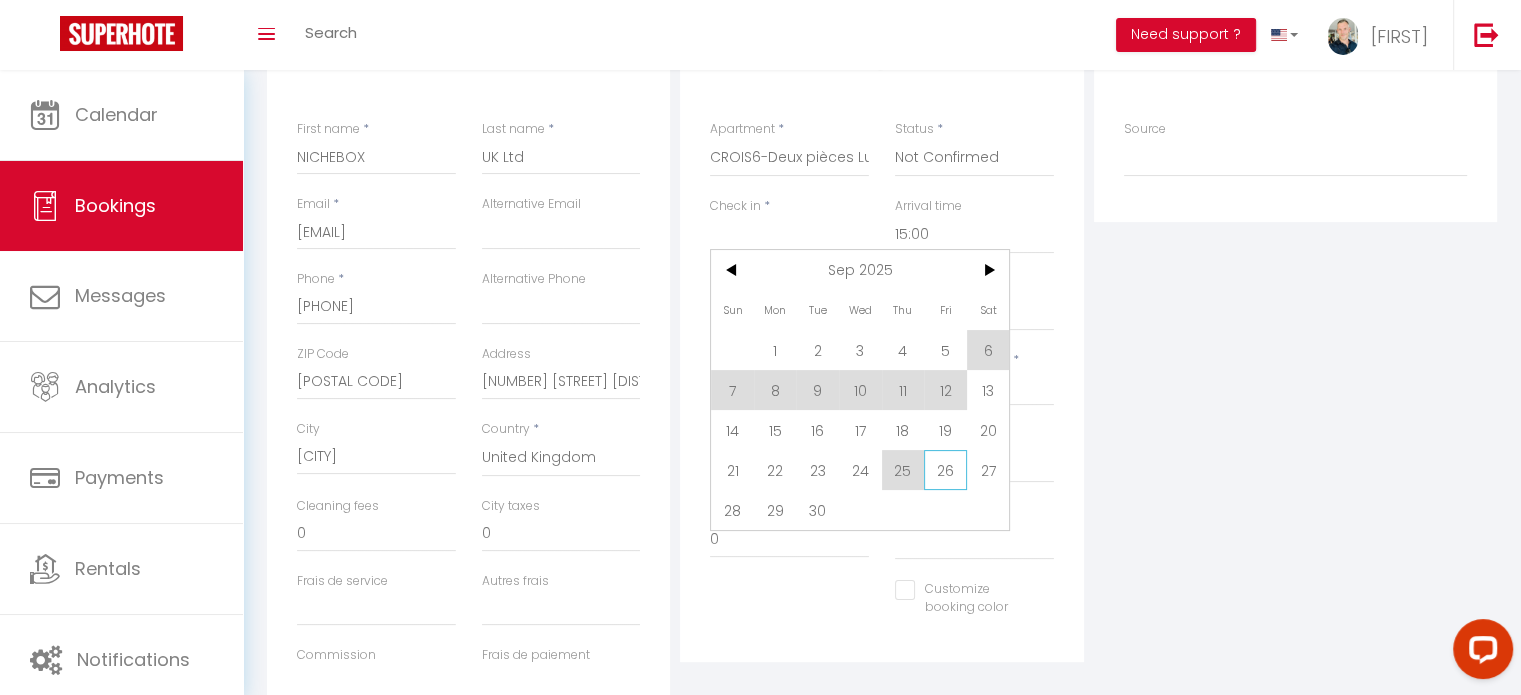 click on "26" at bounding box center (945, 470) 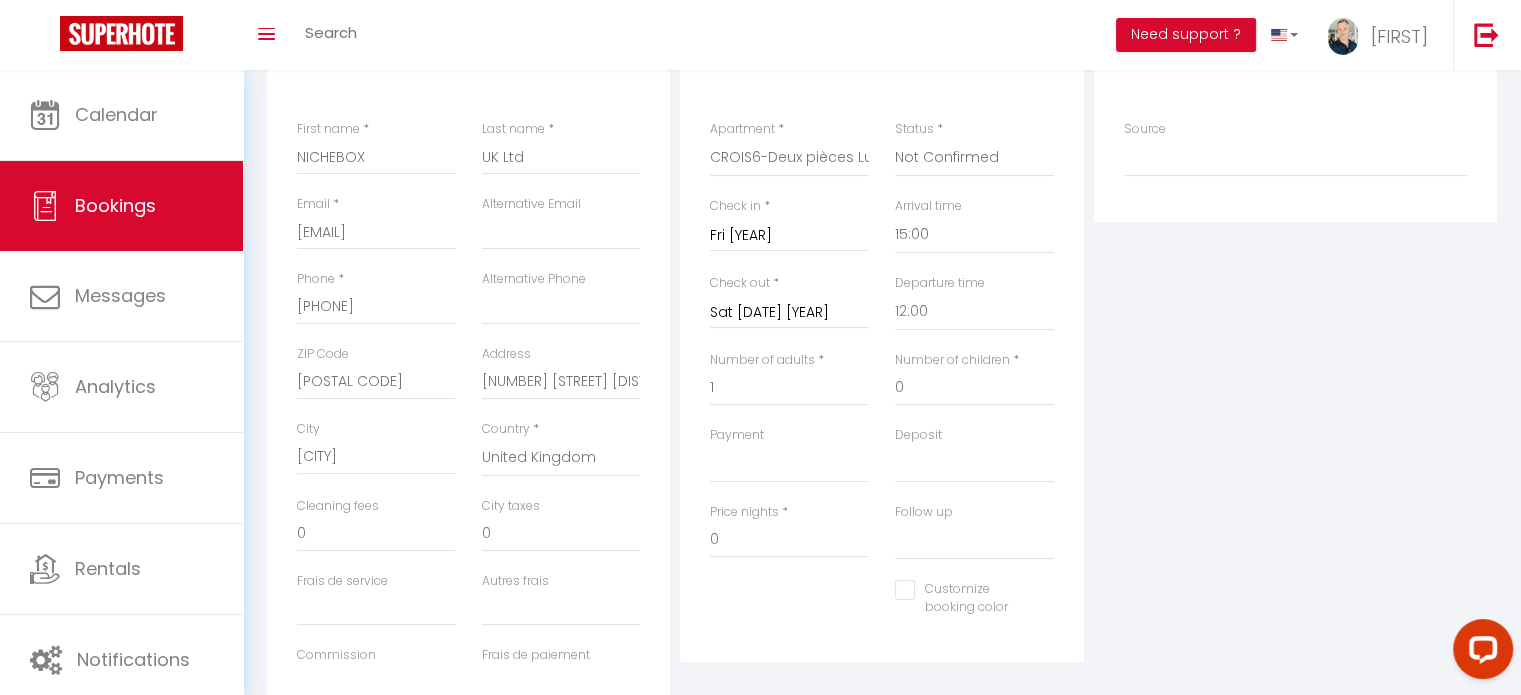 click on "Sat [DATE] [YEAR]" at bounding box center (789, 313) 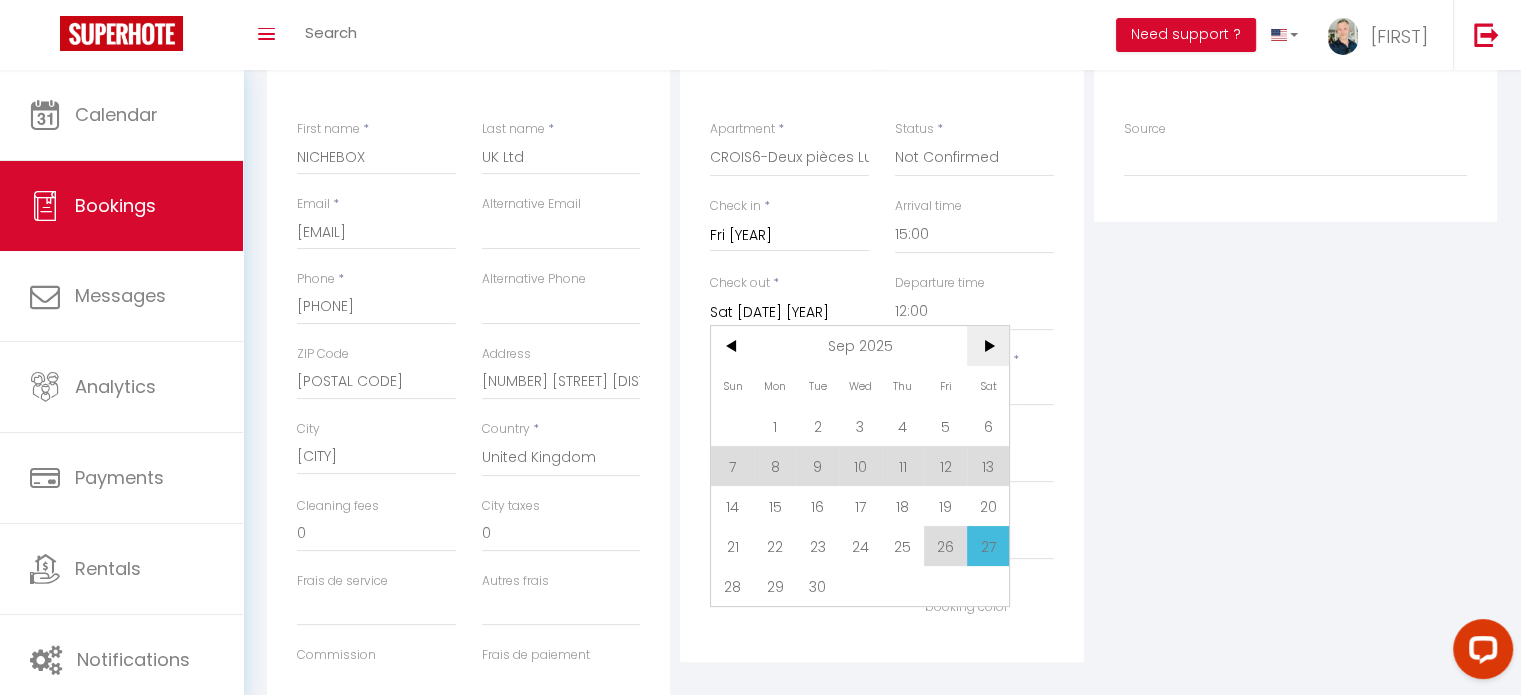 click on ">" at bounding box center (0, 0) 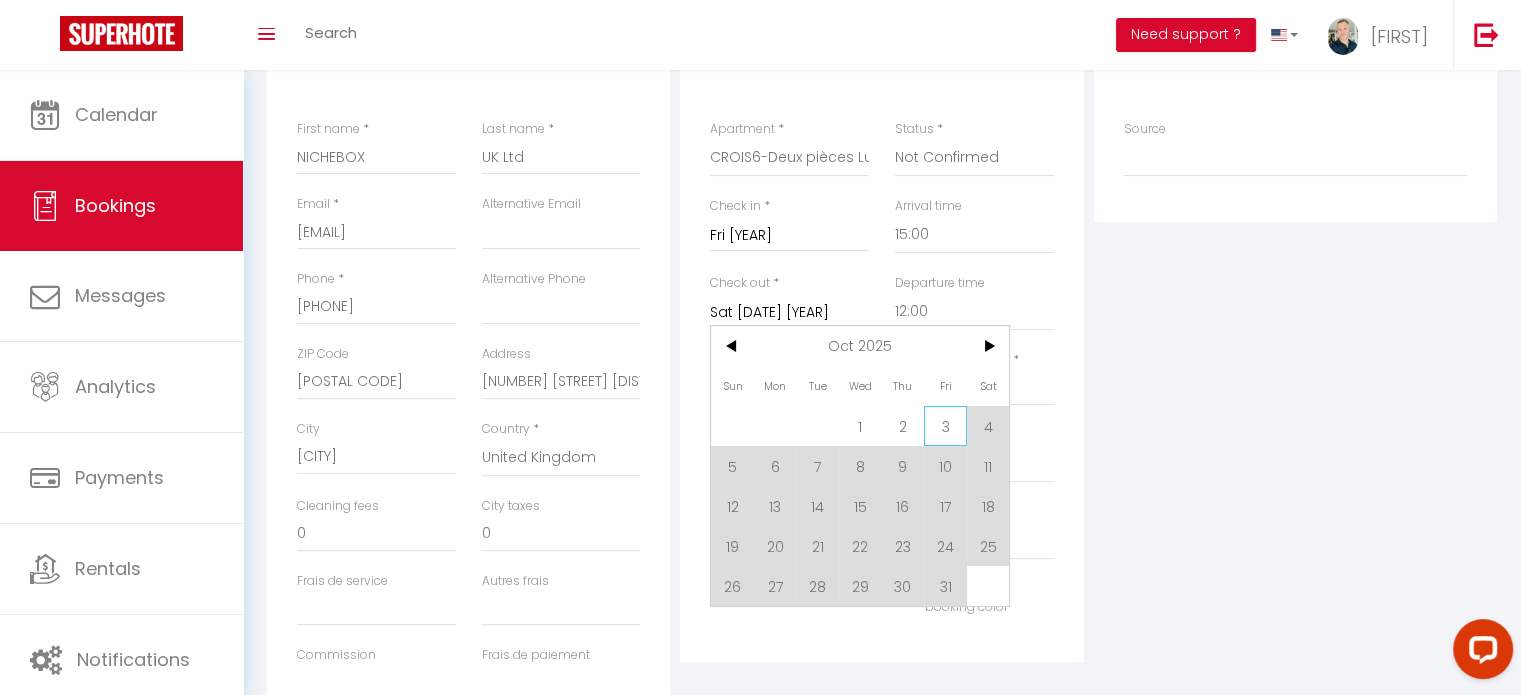 click on "3" at bounding box center [0, 0] 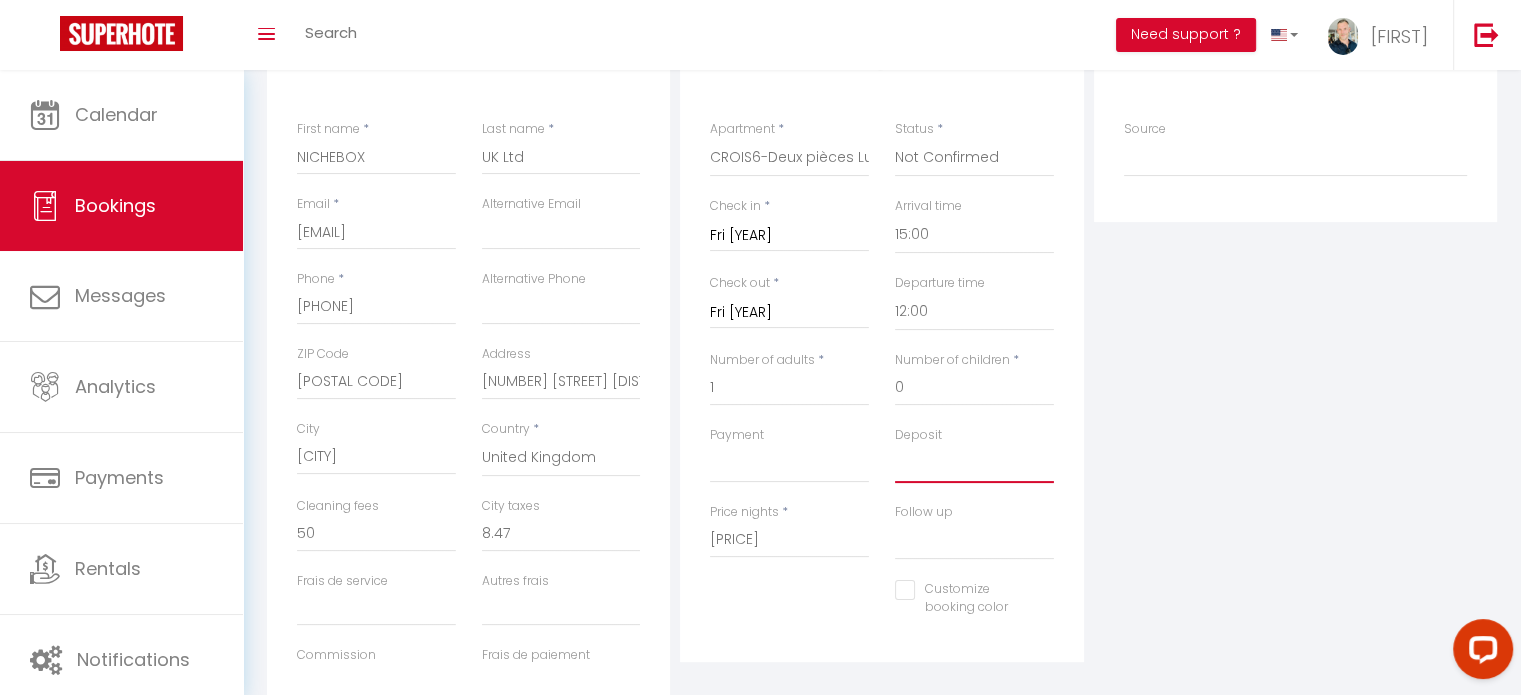 click on "OK   KO" at bounding box center (974, 464) 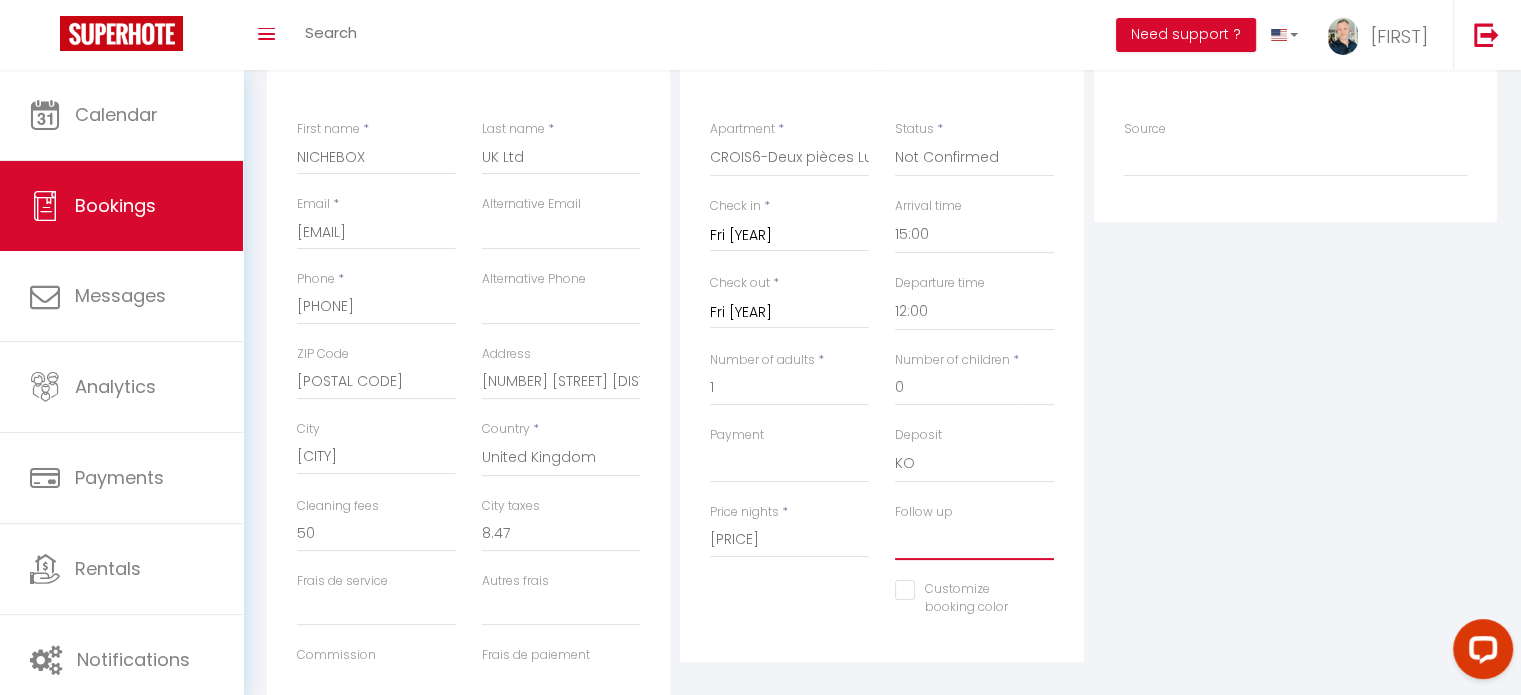 click on "Yes   No" at bounding box center [974, 541] 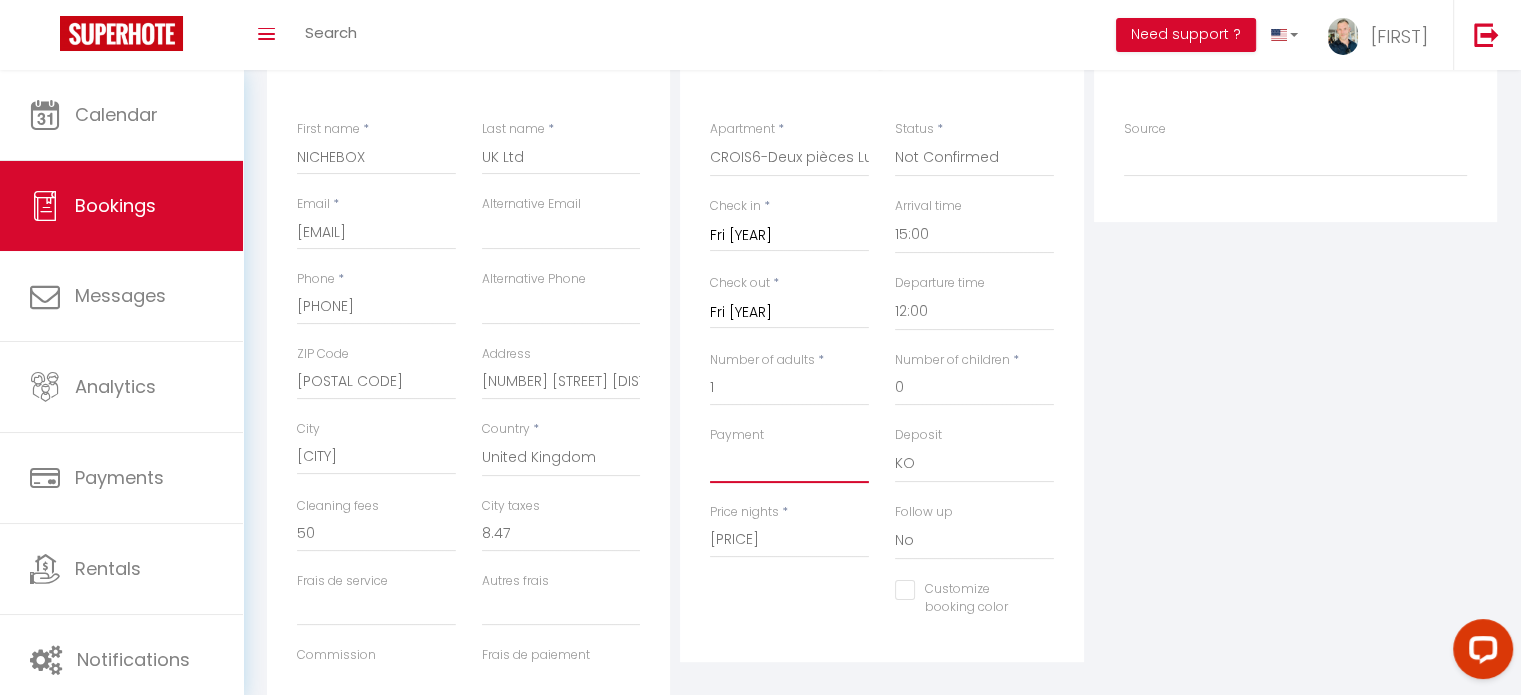 click on "OK   KO" at bounding box center [789, 464] 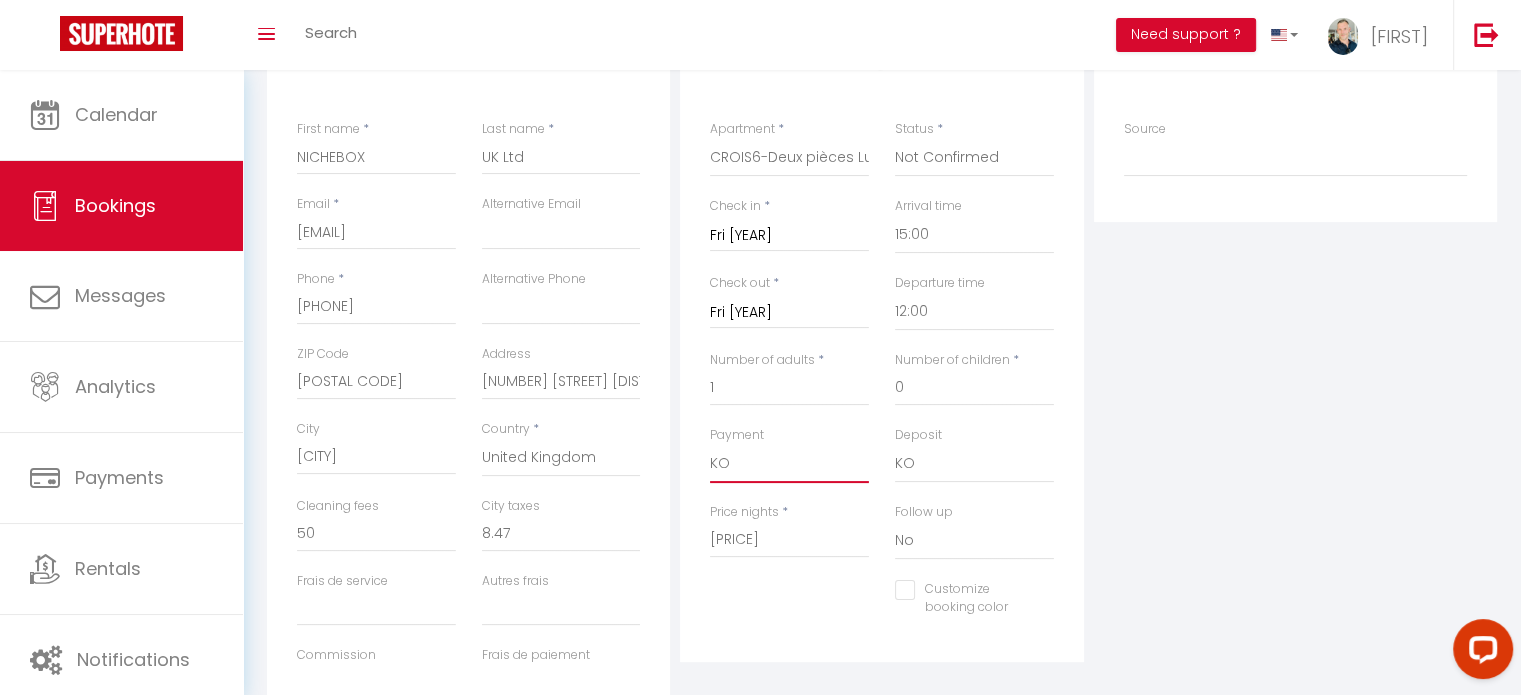 click on "OK   KO" at bounding box center [789, 464] 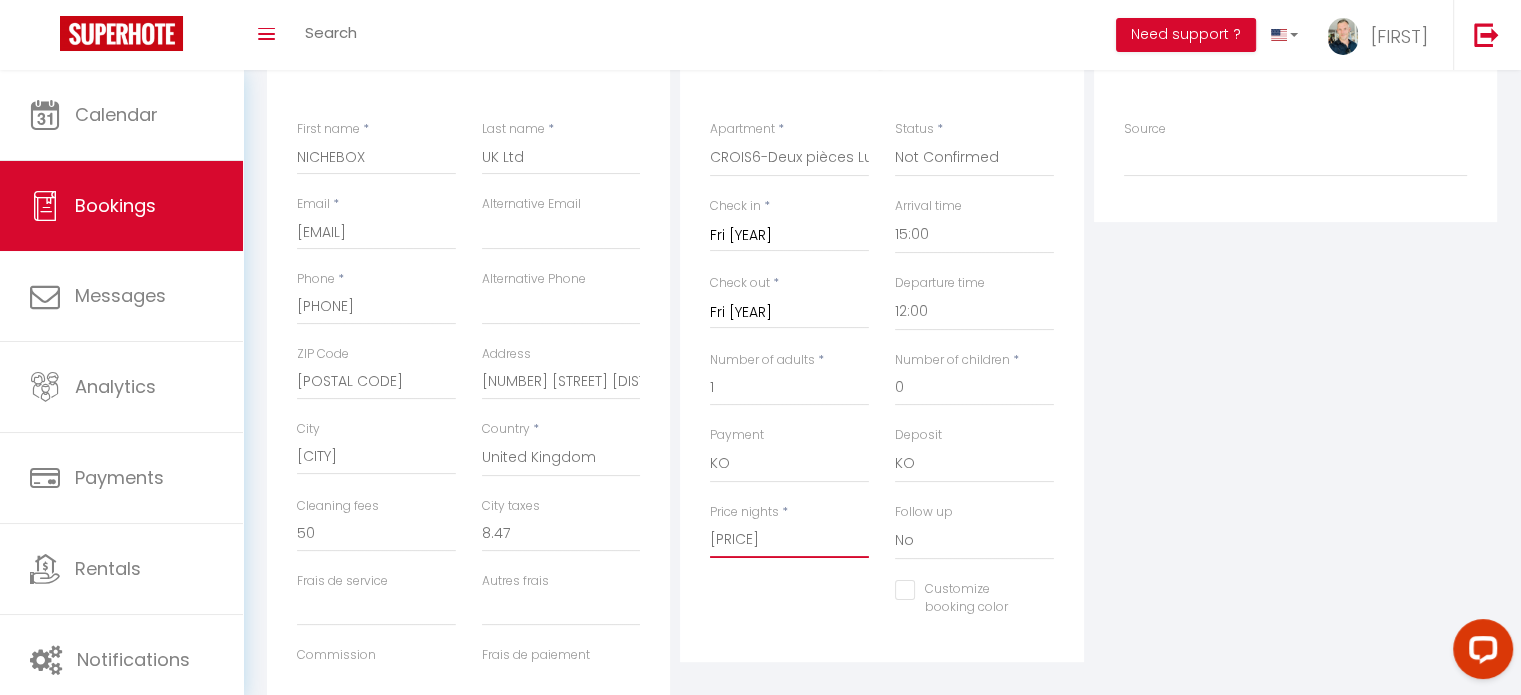click on "[PRICE]" at bounding box center [789, 540] 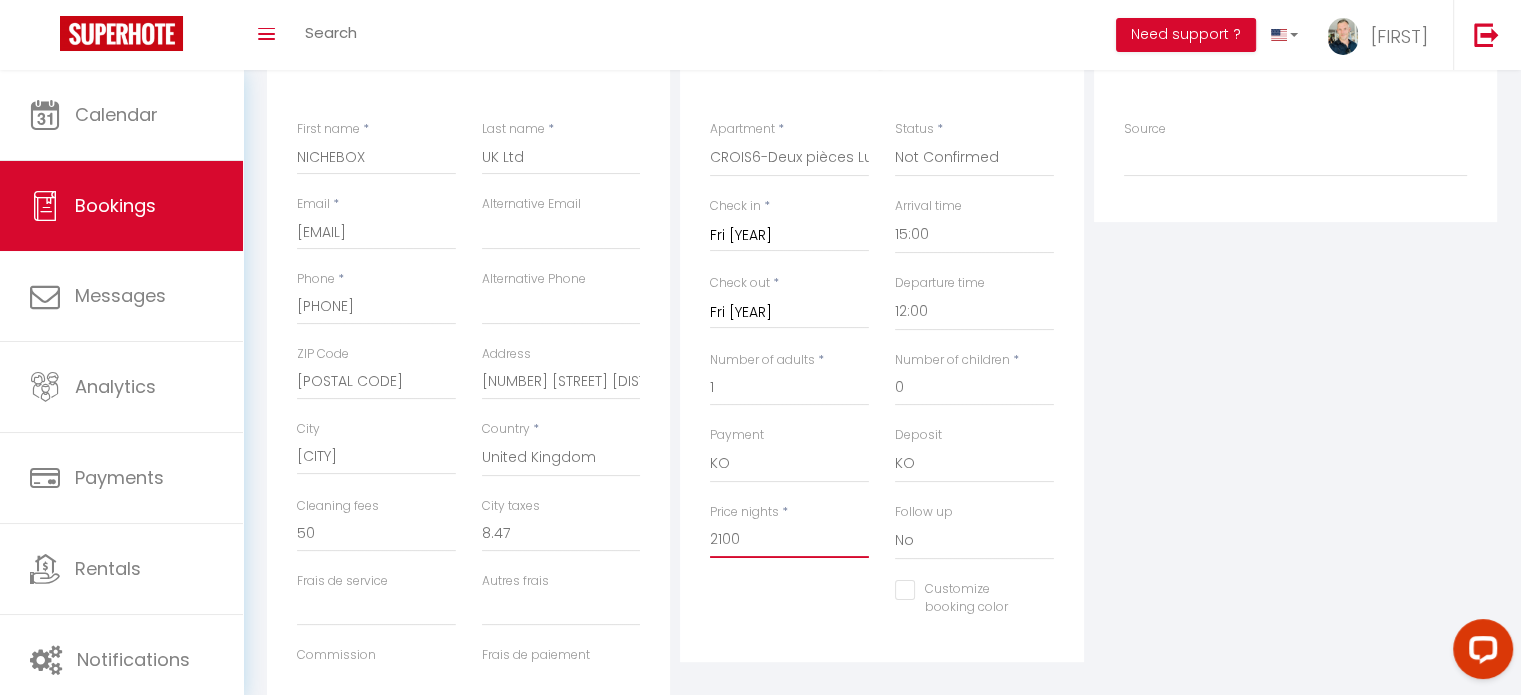 type on "2100" 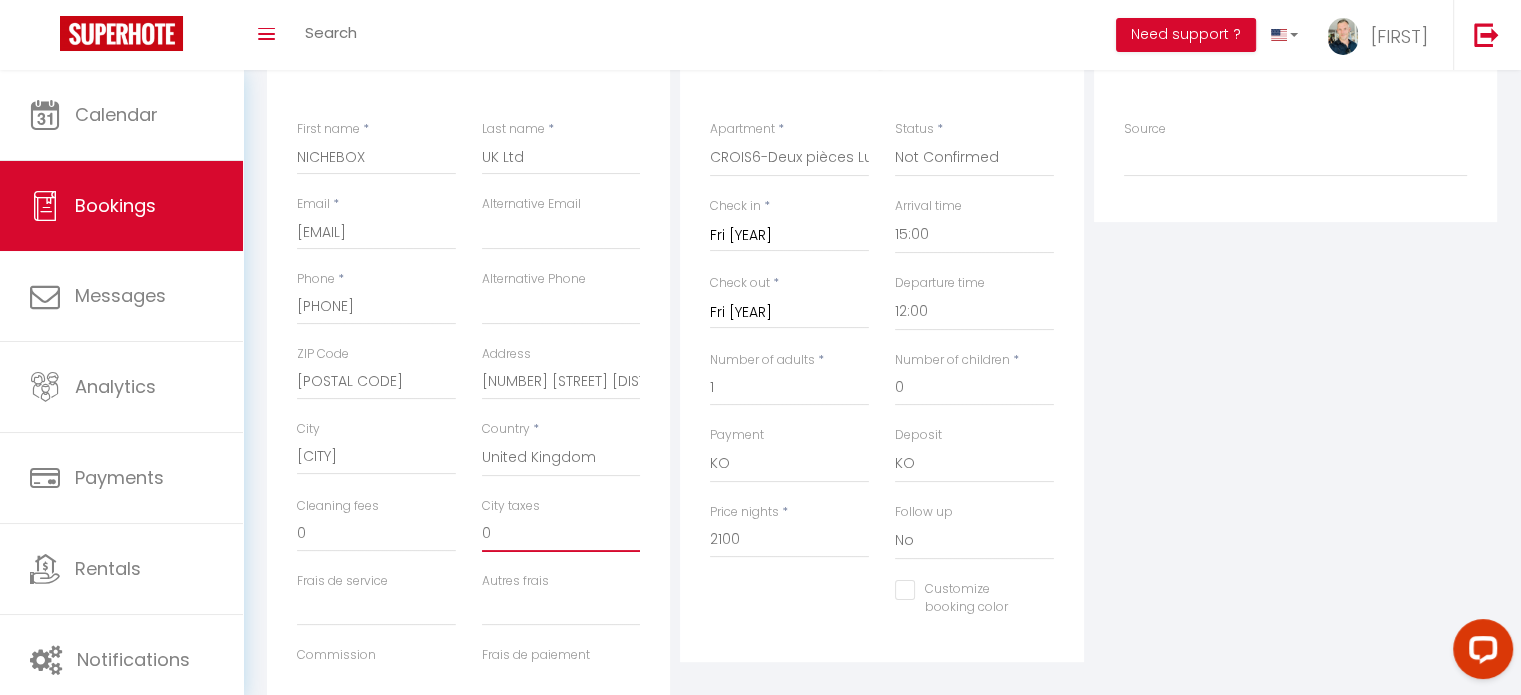 click on "0" at bounding box center (561, 534) 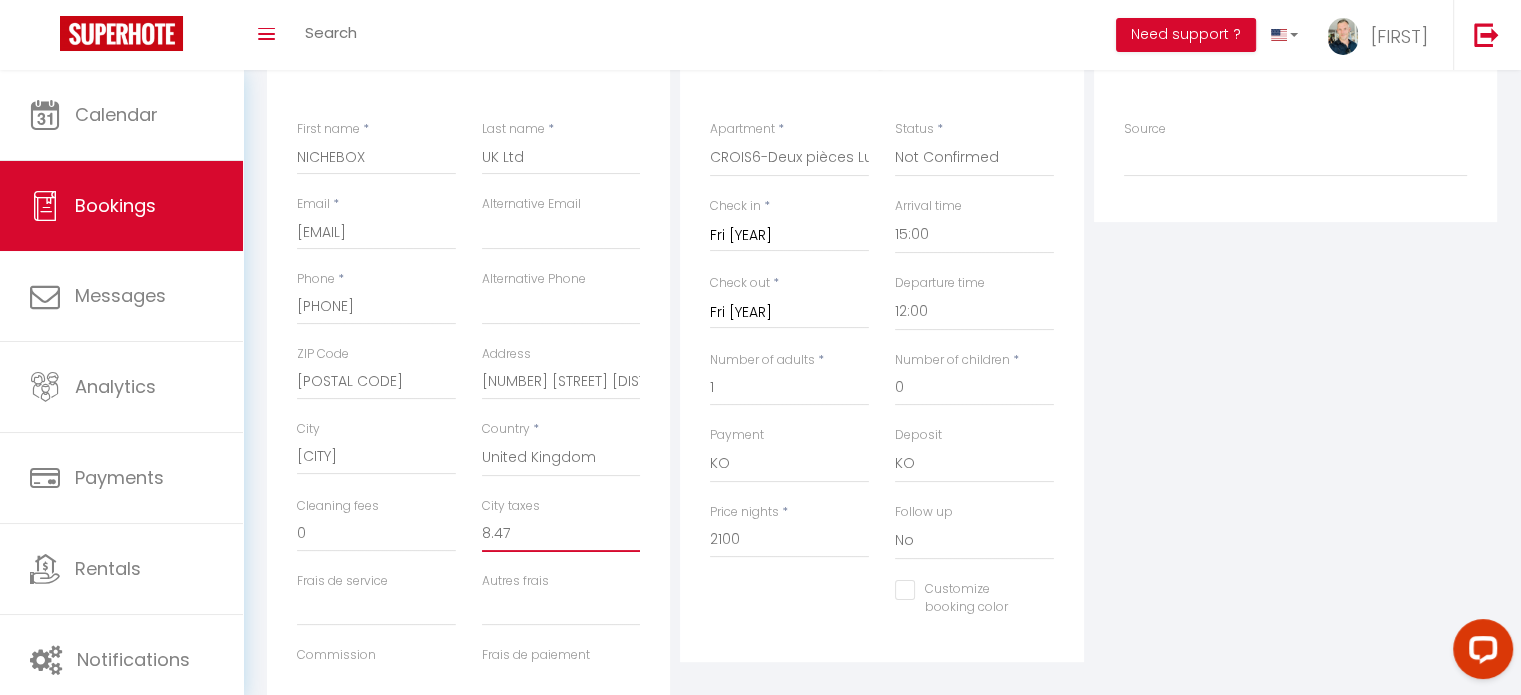type on "8.47" 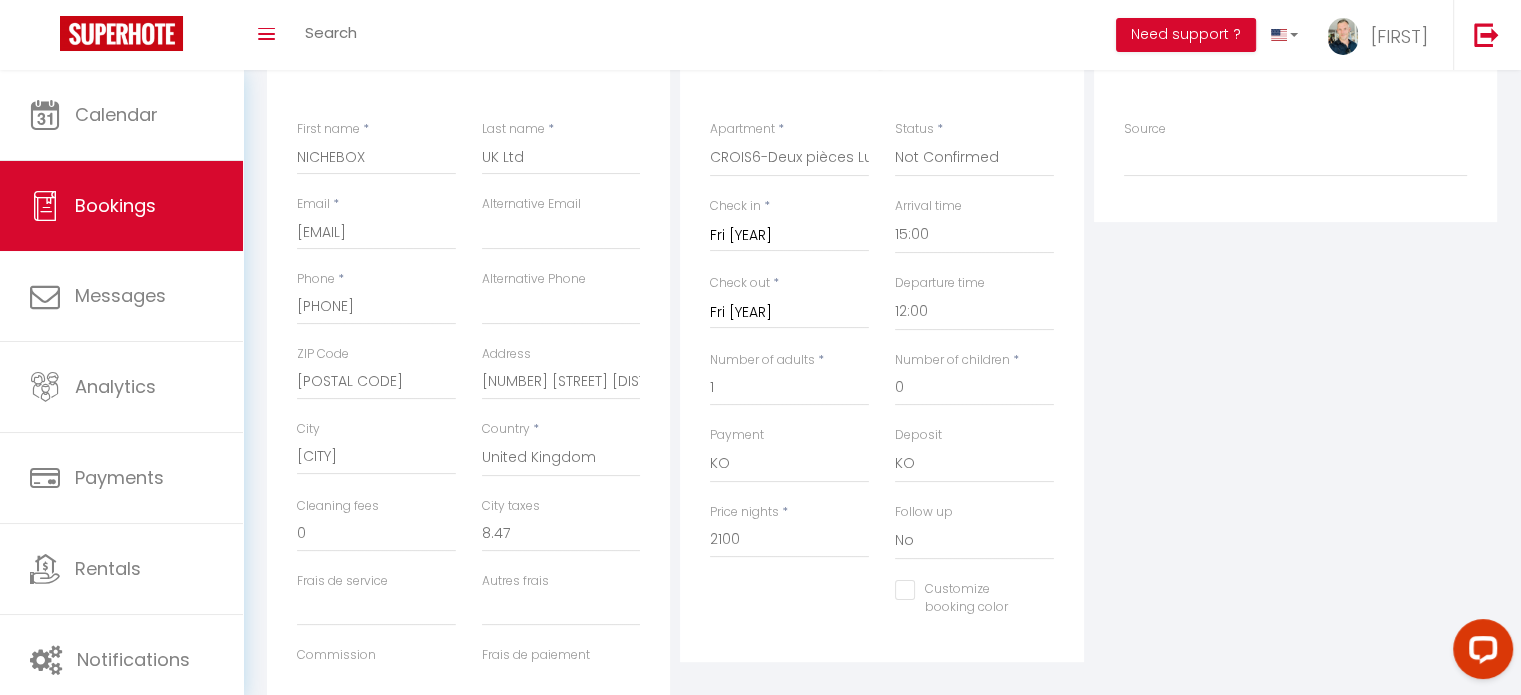 click on "Customize booking color     #[HEX]" at bounding box center (882, 609) 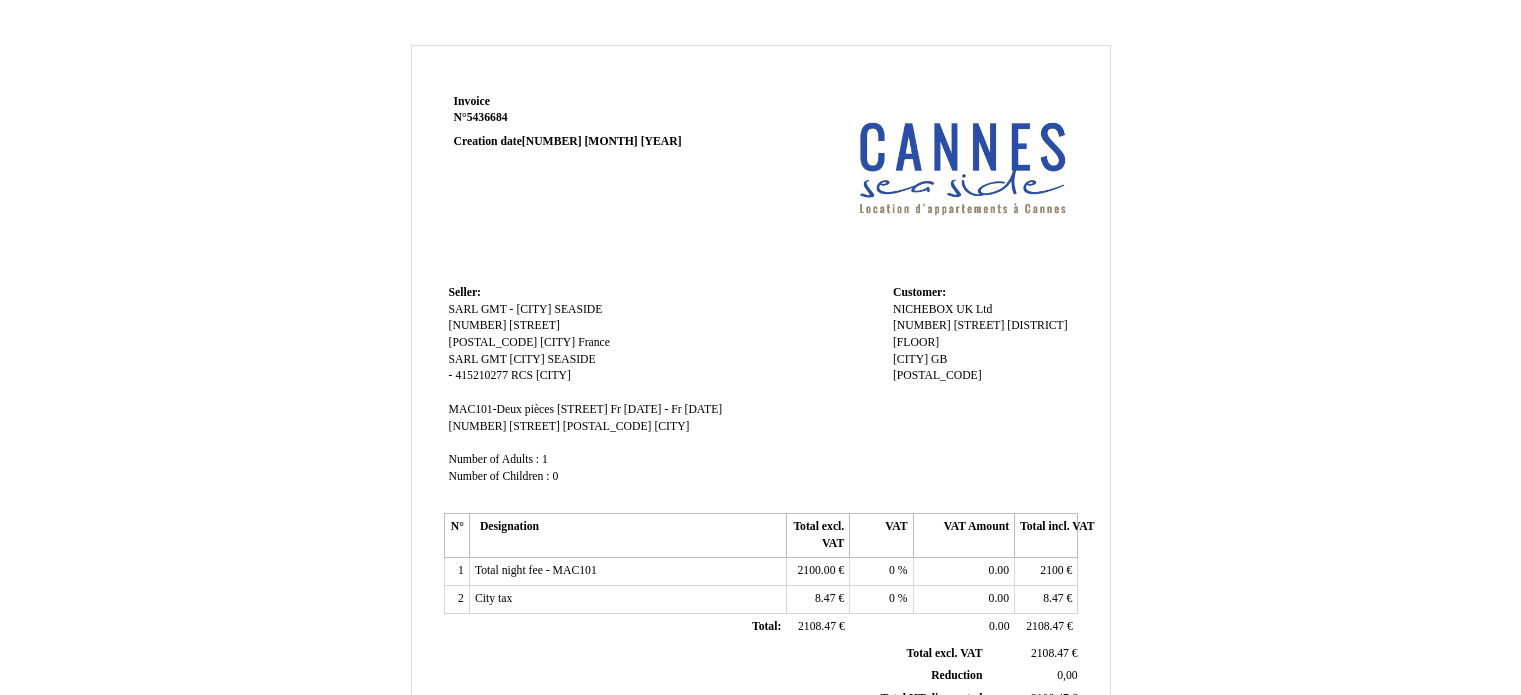 scroll, scrollTop: 0, scrollLeft: 0, axis: both 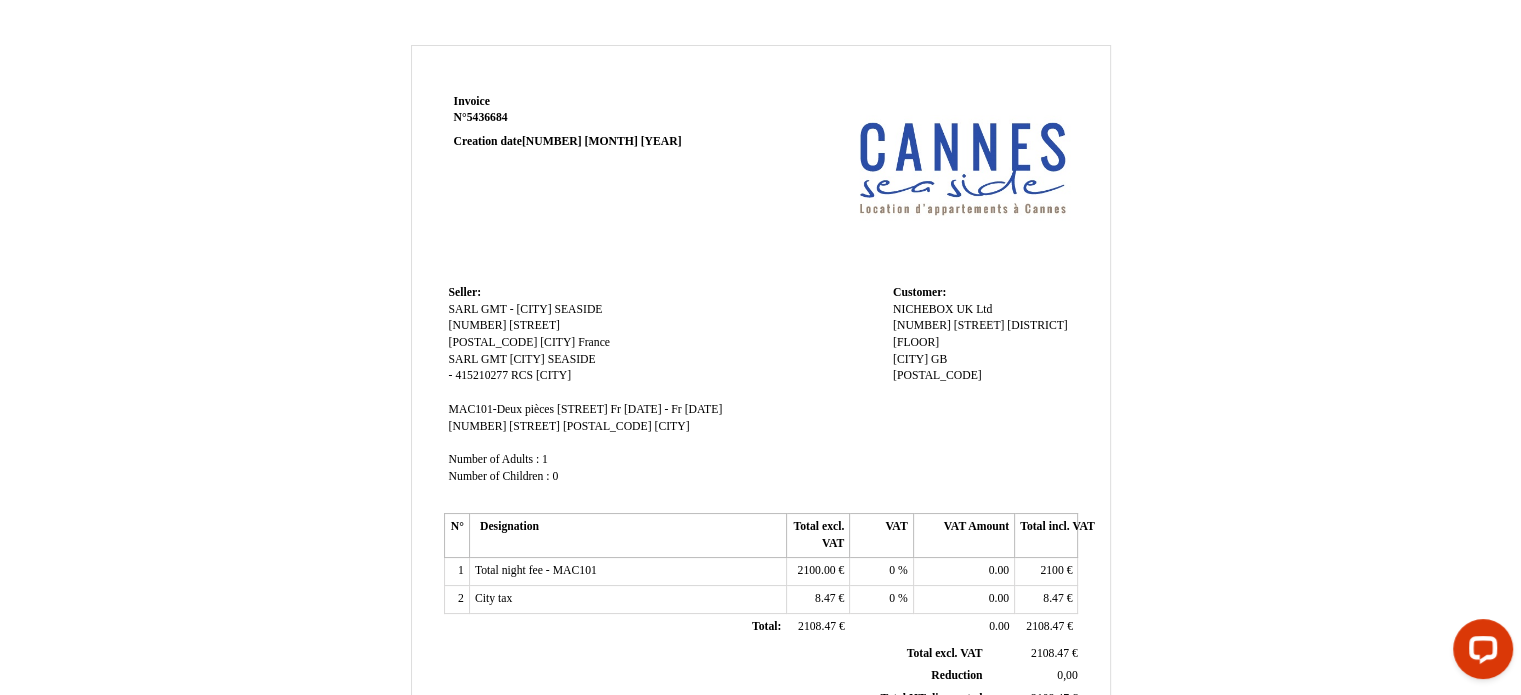 click on "MAC101-Deux pièces [STREET]" at bounding box center [528, 409] 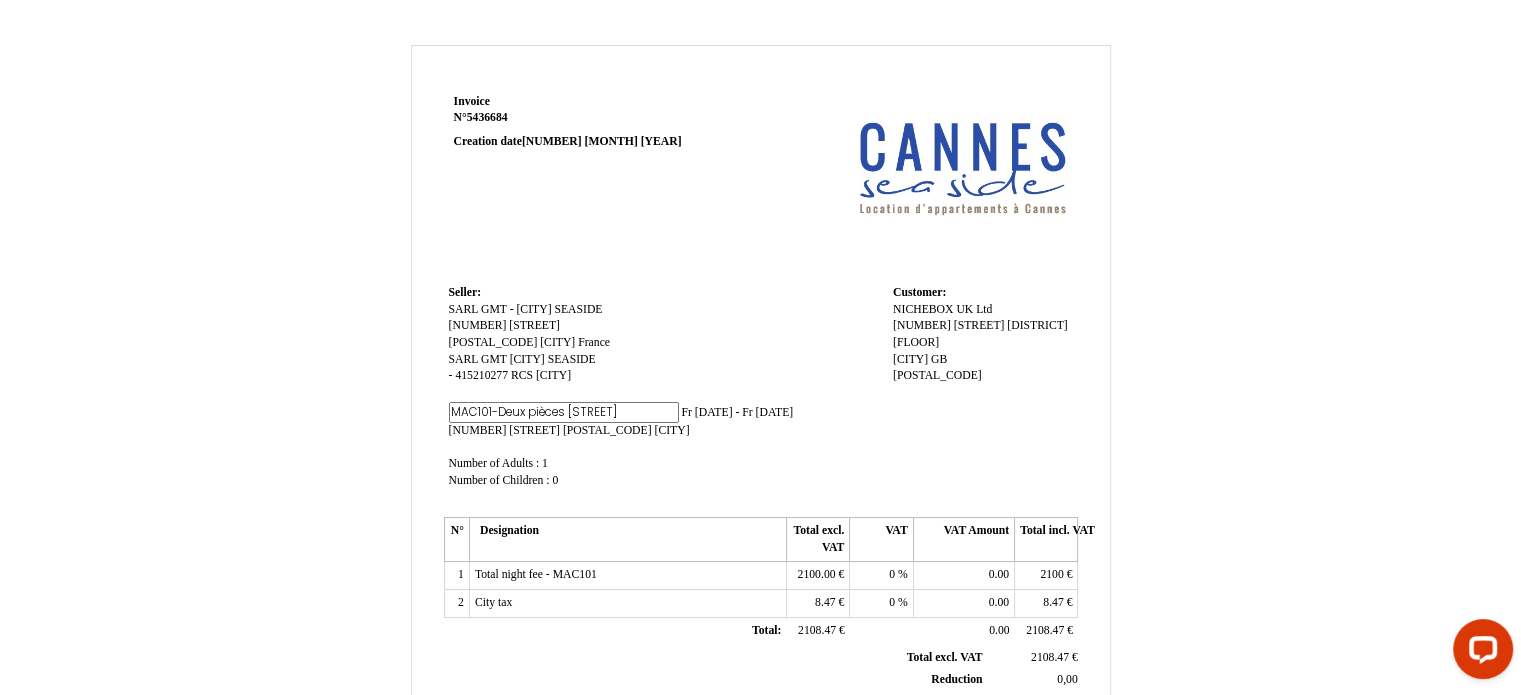 drag, startPoint x: 537, startPoint y: 409, endPoint x: 472, endPoint y: 402, distance: 65.37584 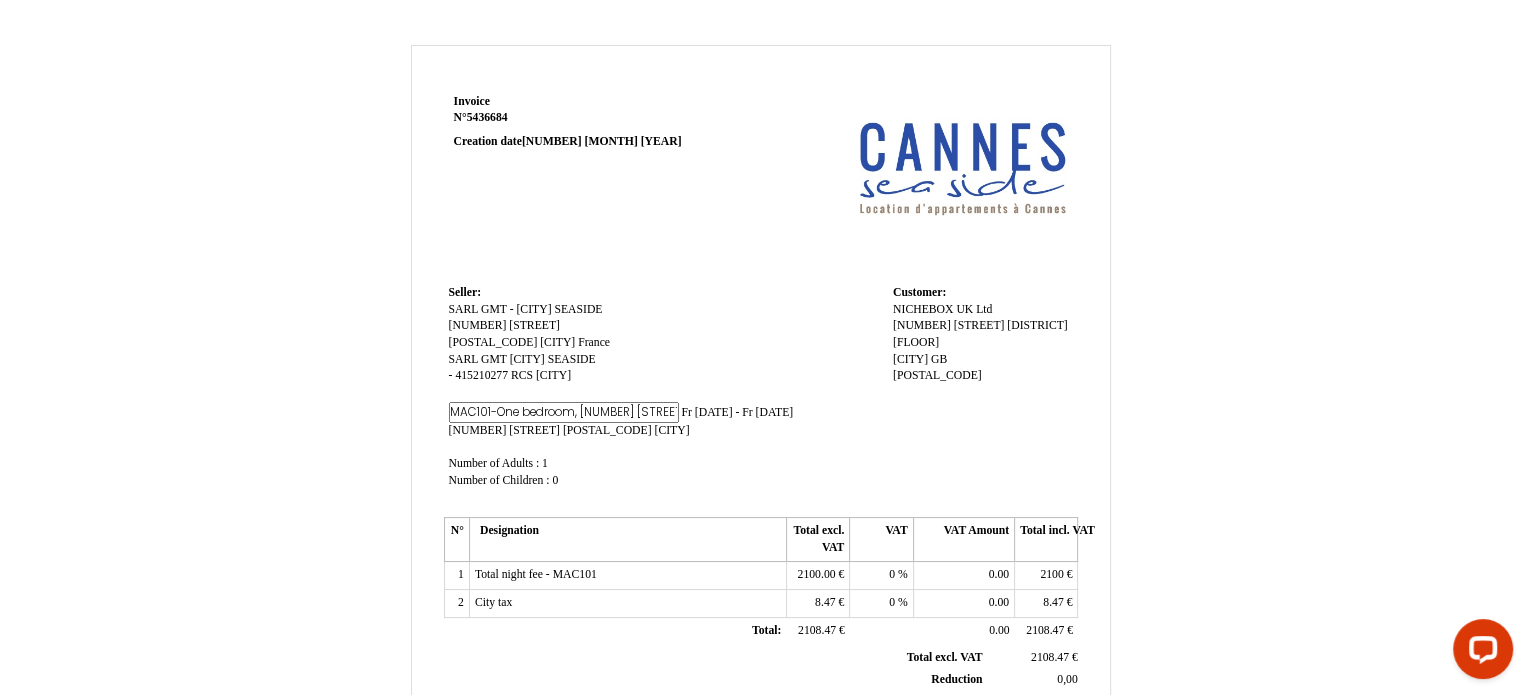 scroll, scrollTop: 0, scrollLeft: 4, axis: horizontal 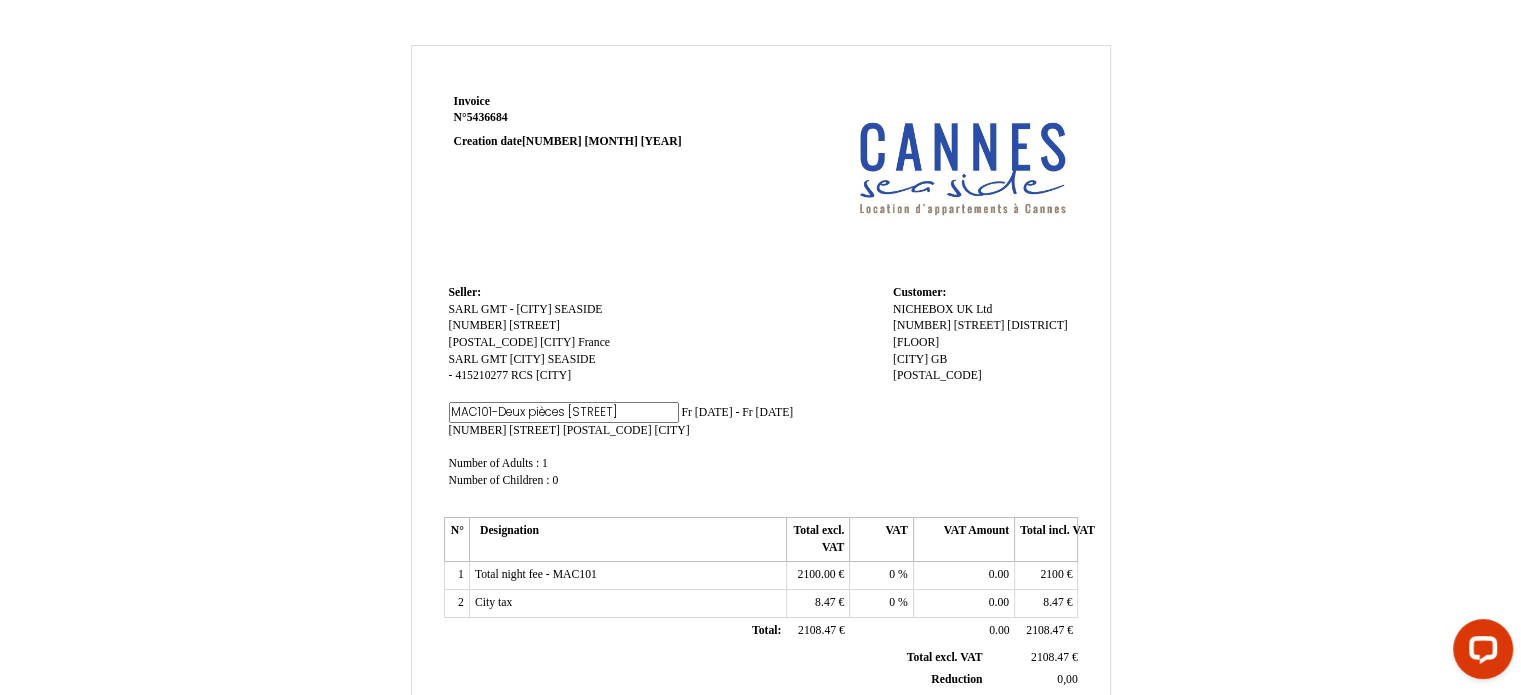 click on "Invoice    Invoice
N°
5436684    5436684
Creation date
[NUMBER] [MONTH] [YEAR]           Seller:    Seller:       SARL GMT - [CITY] SEASIDE    SARL GMT - [CITY] SEASIDE       [NUMBER] [STREET]    [NUMBER] [STREET]       [POSTAL_CODE]    [POSTAL_CODE]     [CITY]    [CITY]     France    France       SARL GMT    SARL GMT     [CITY] SEASIDE    [CITY] SEASIDE
-
SIRET
415210277 RCS [CITY]    415210277 RCS [CITY]        MAC101-Deux pièces [STREET]    MAC101-Deux pièces [STREET]
Fr [DATE] - Fr [DATE]    Fr [DATE] - Fr [DATE]      [NUMBER] [STREET]" at bounding box center [761, 625] 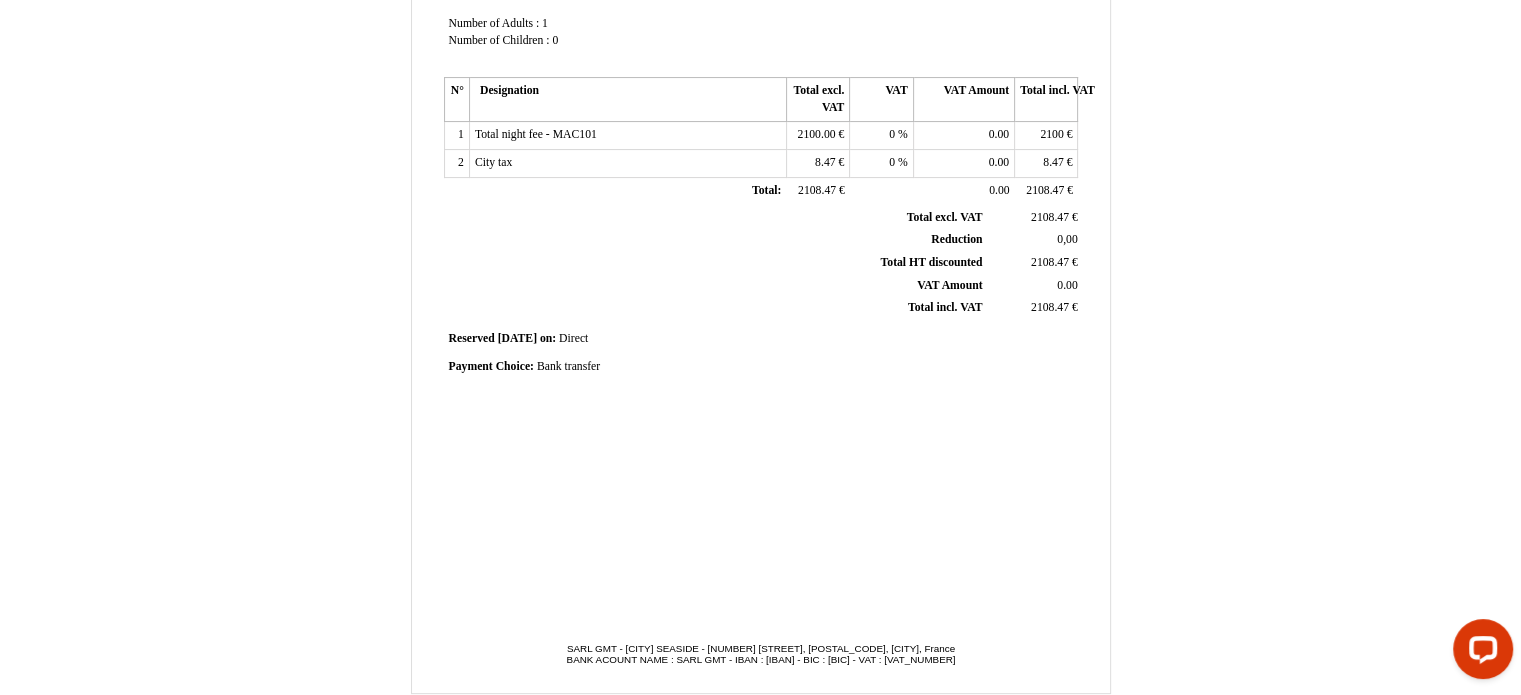 scroll, scrollTop: 511, scrollLeft: 0, axis: vertical 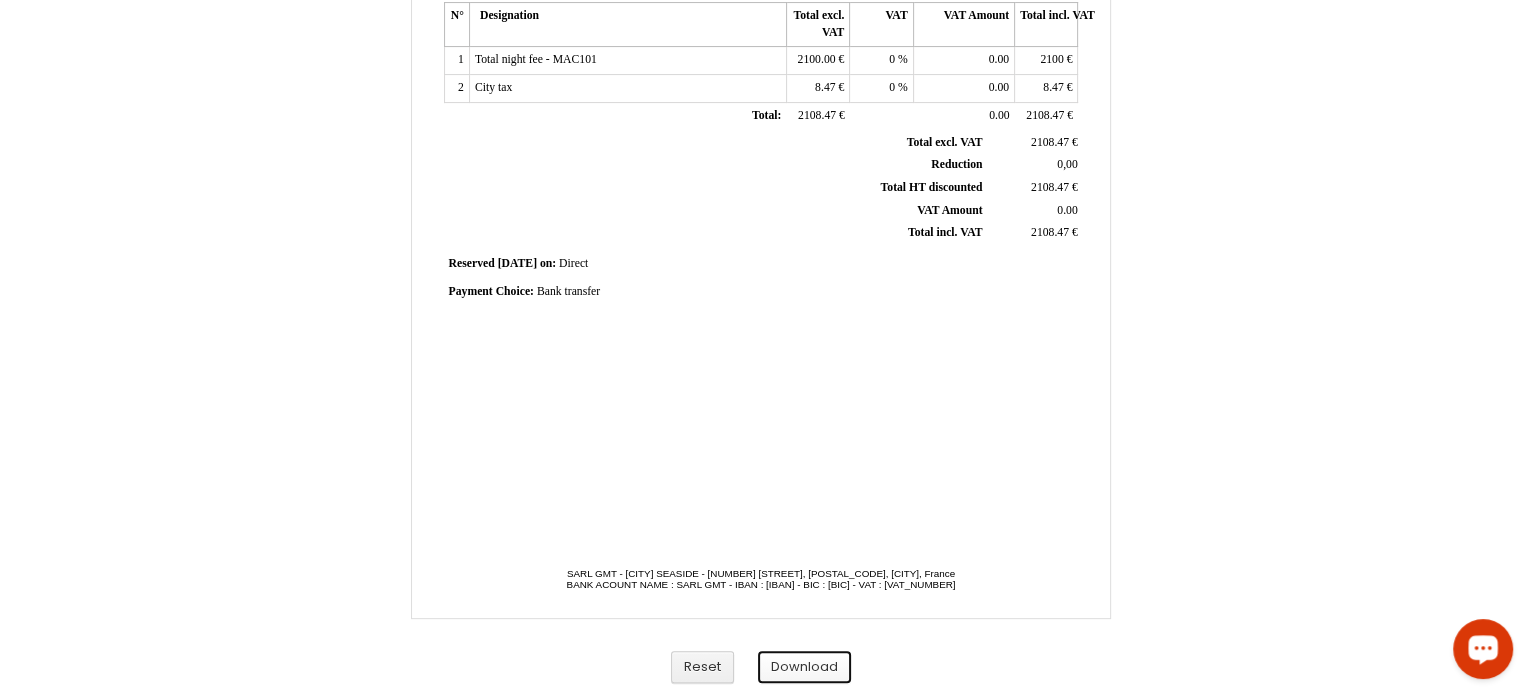 click on "Download" at bounding box center (804, 667) 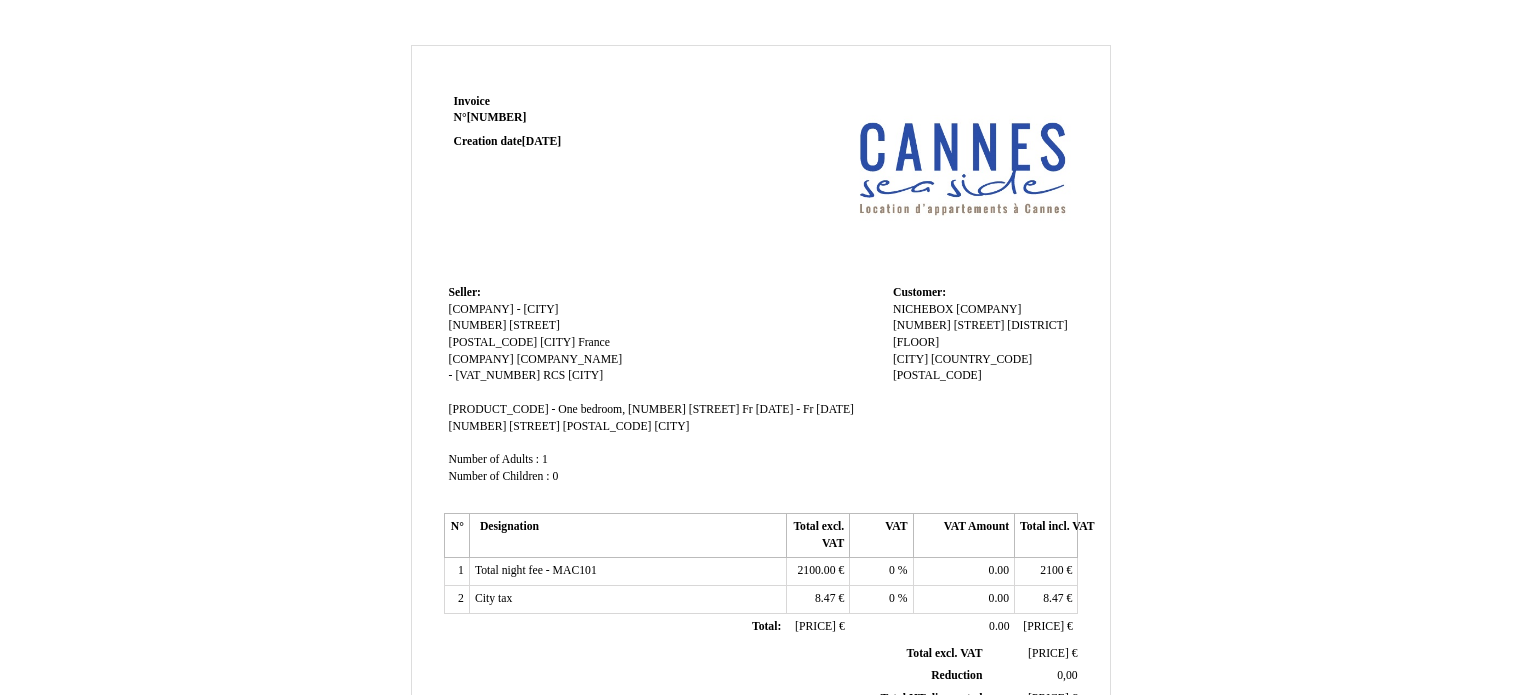 scroll, scrollTop: 0, scrollLeft: 0, axis: both 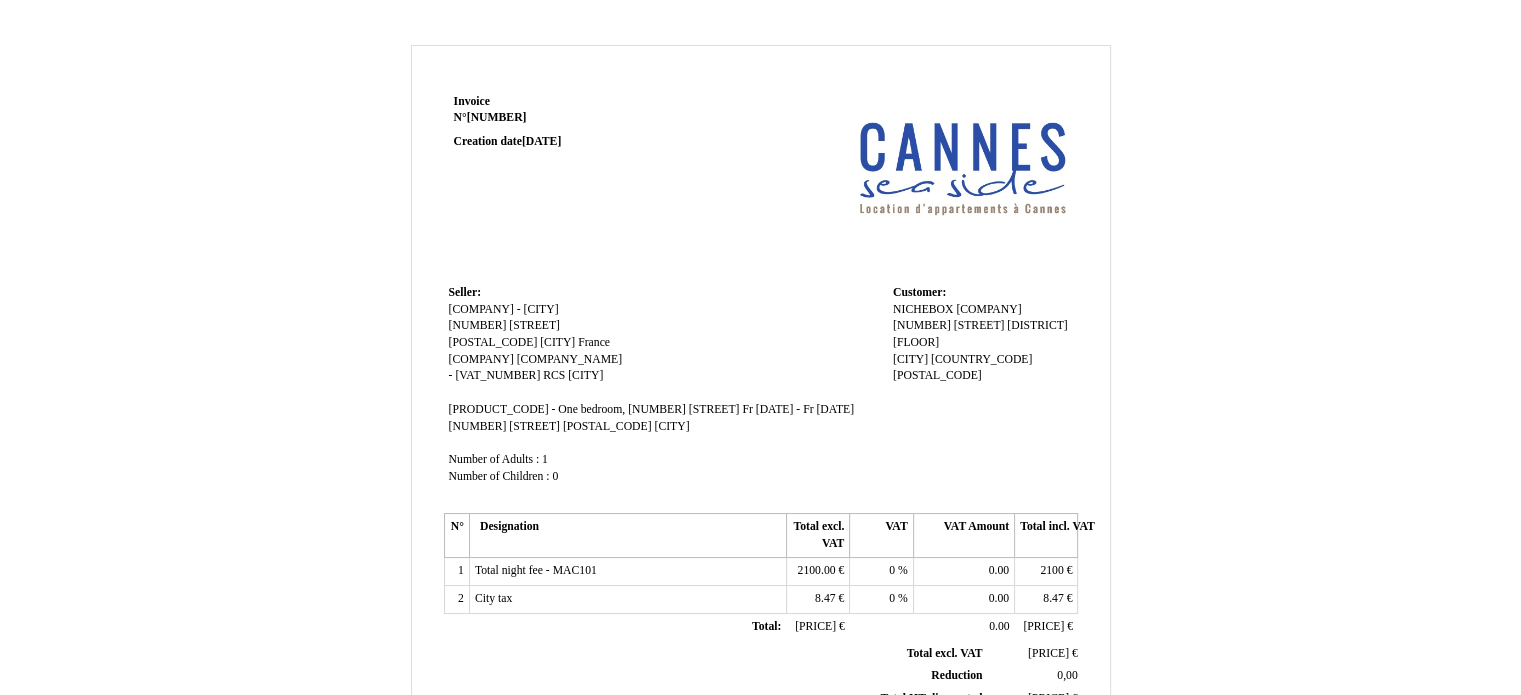 click on "[DATE]" at bounding box center (472, 101) 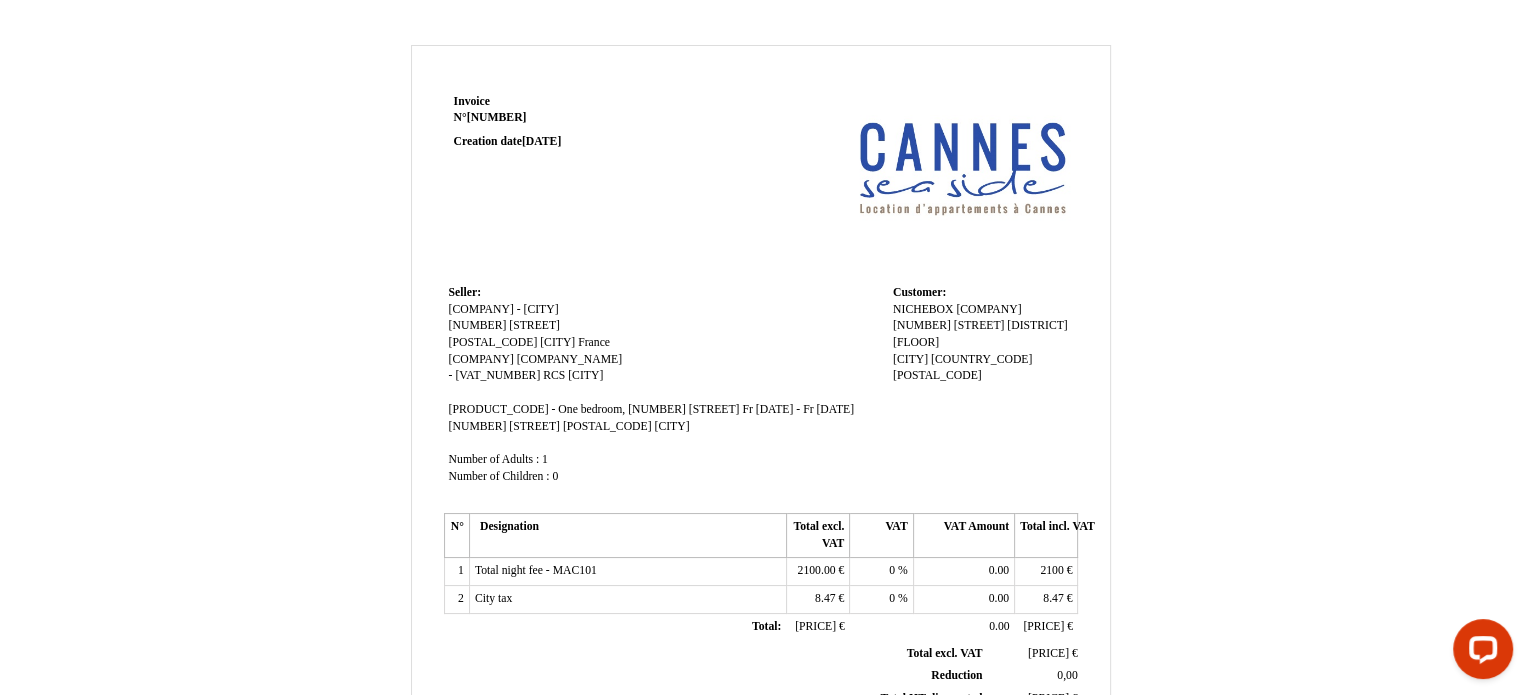 scroll, scrollTop: 0, scrollLeft: 0, axis: both 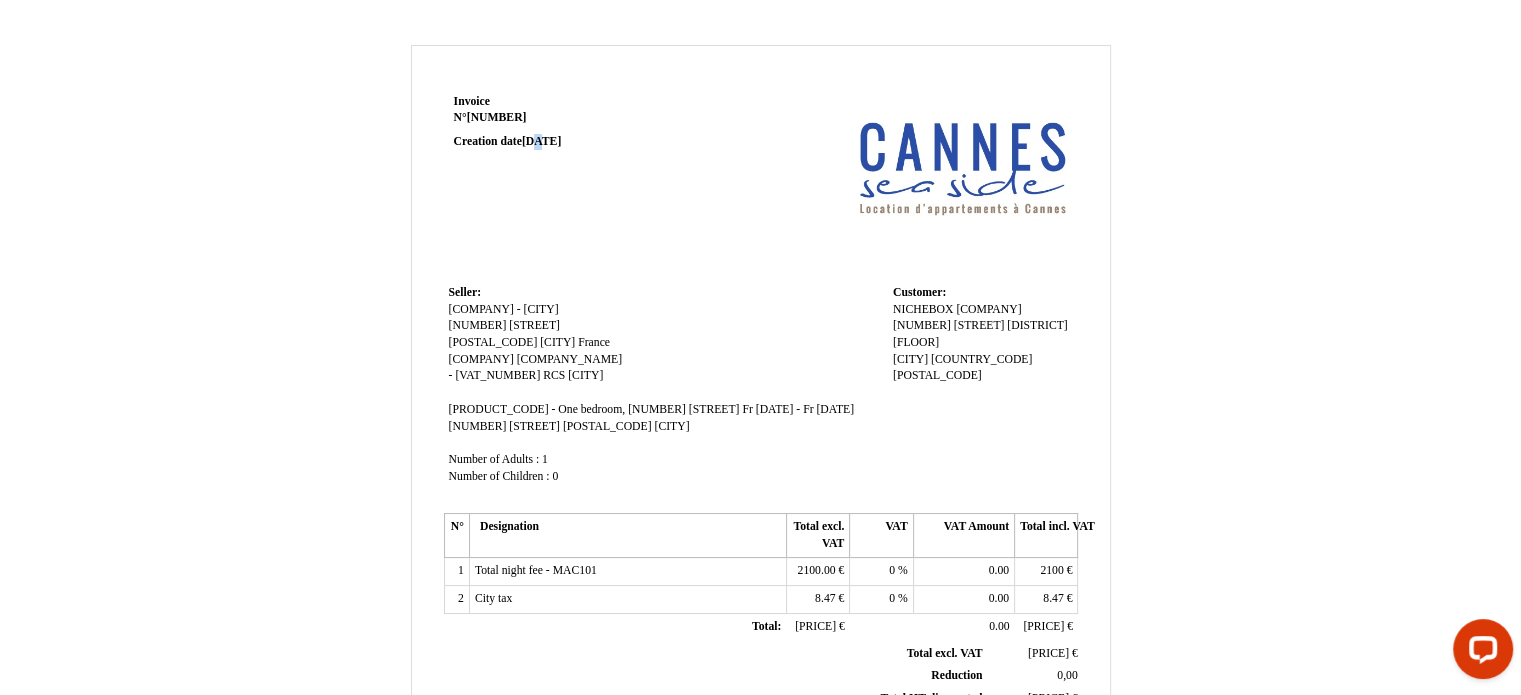 click on "[DATE]" at bounding box center (472, 101) 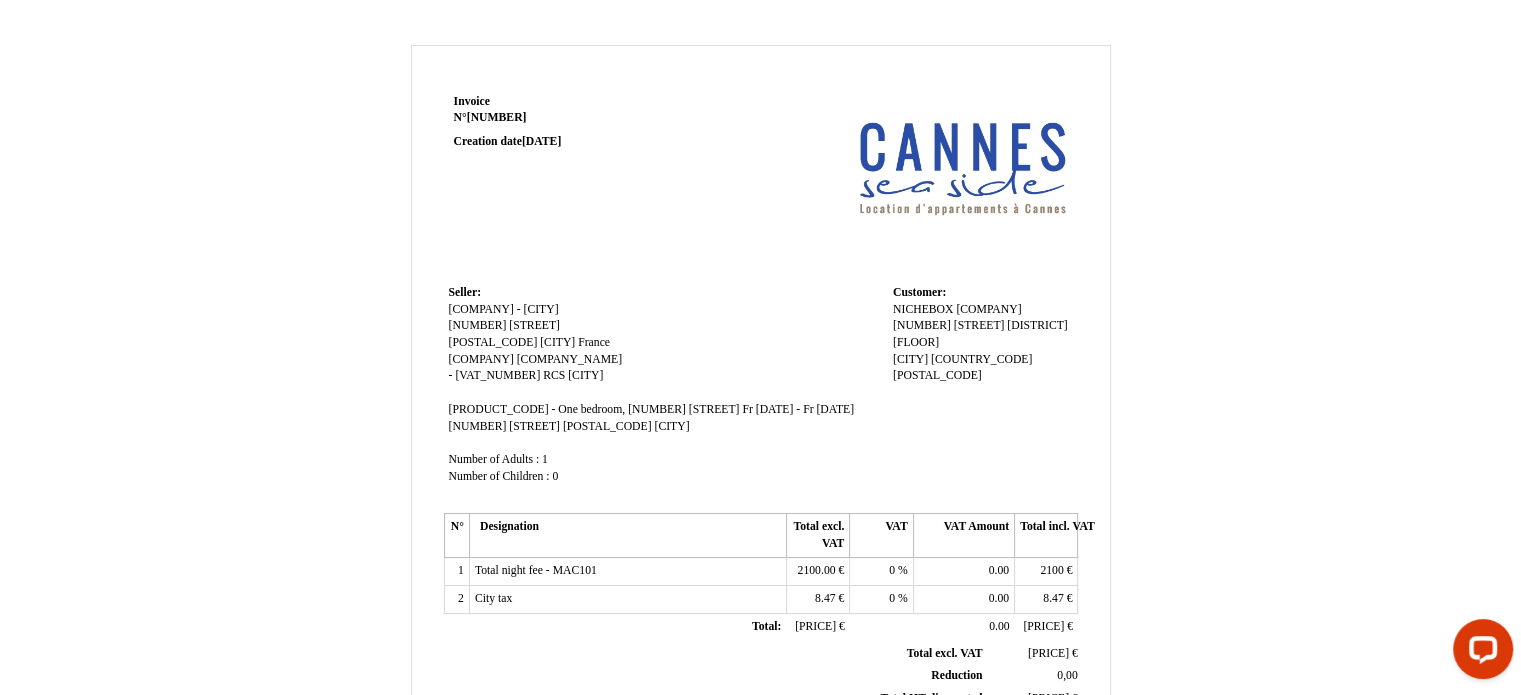click on "Invoice    Invoice
N°
[INVOICE_NUMBER]    [INVOICE_NUMBER]
Creation date
[DATE]" at bounding box center [571, 184] 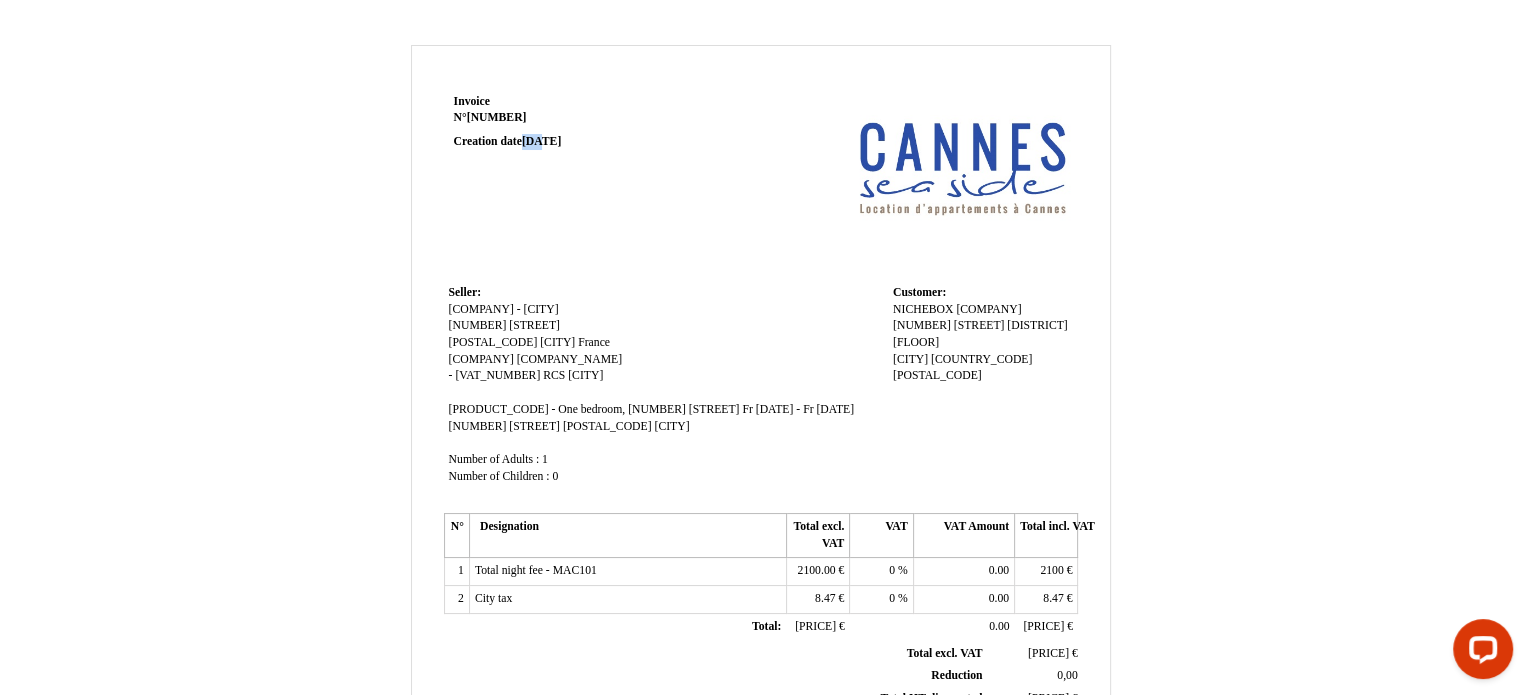 click on "[NUMBER] [MONTH] [YEAR]" at bounding box center [472, 101] 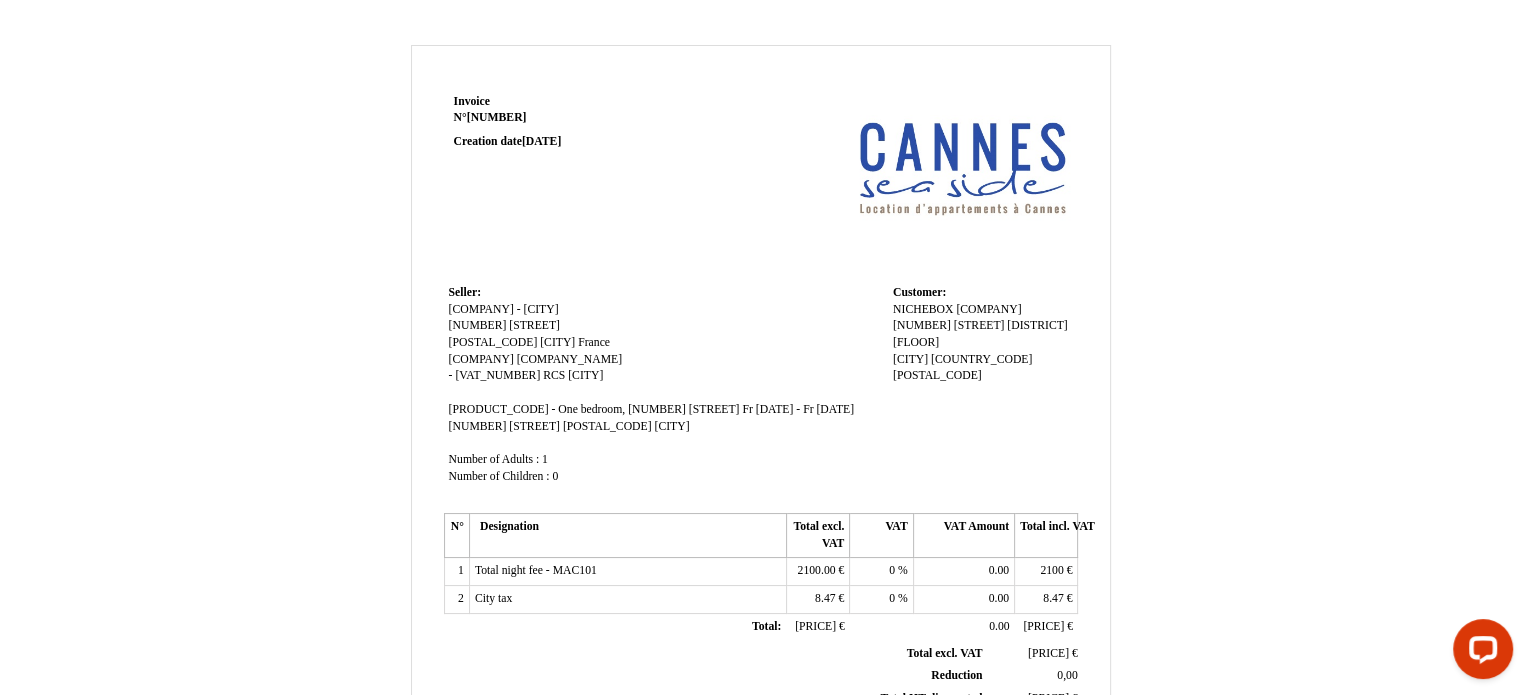 click on "[NUMBER] [MONTH] [YEAR]" at bounding box center (472, 101) 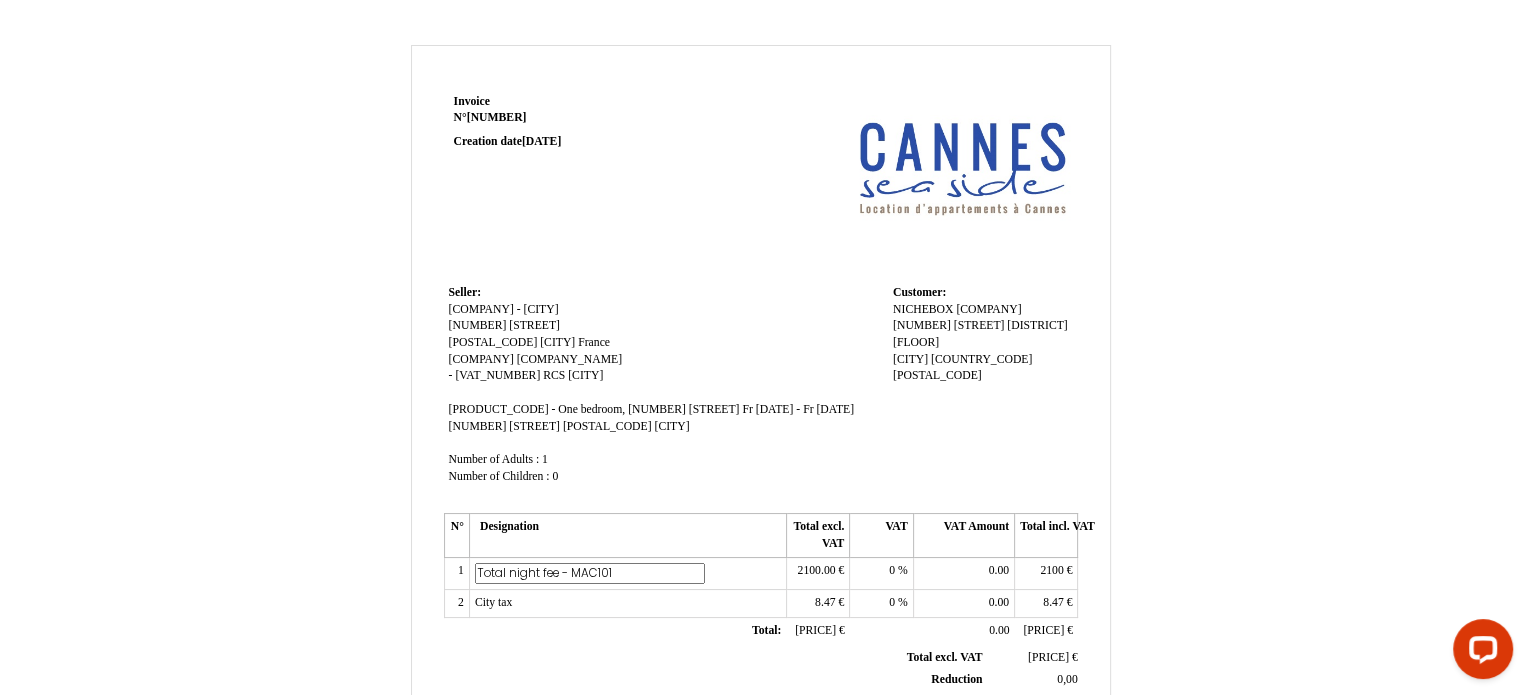 click on "Total night fee - MAC101" at bounding box center [590, 573] 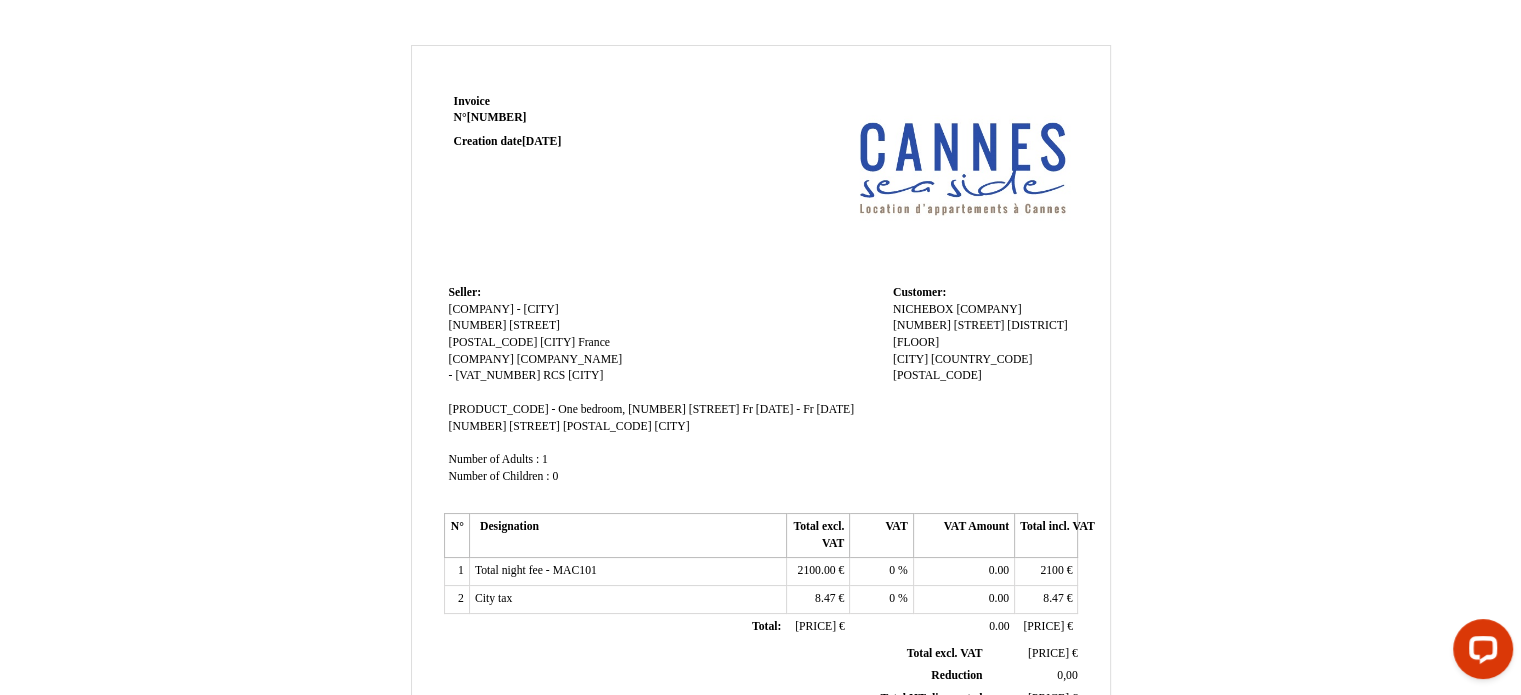 click on "[NUMBER] [MONTH] [YEAR]" at bounding box center (472, 101) 